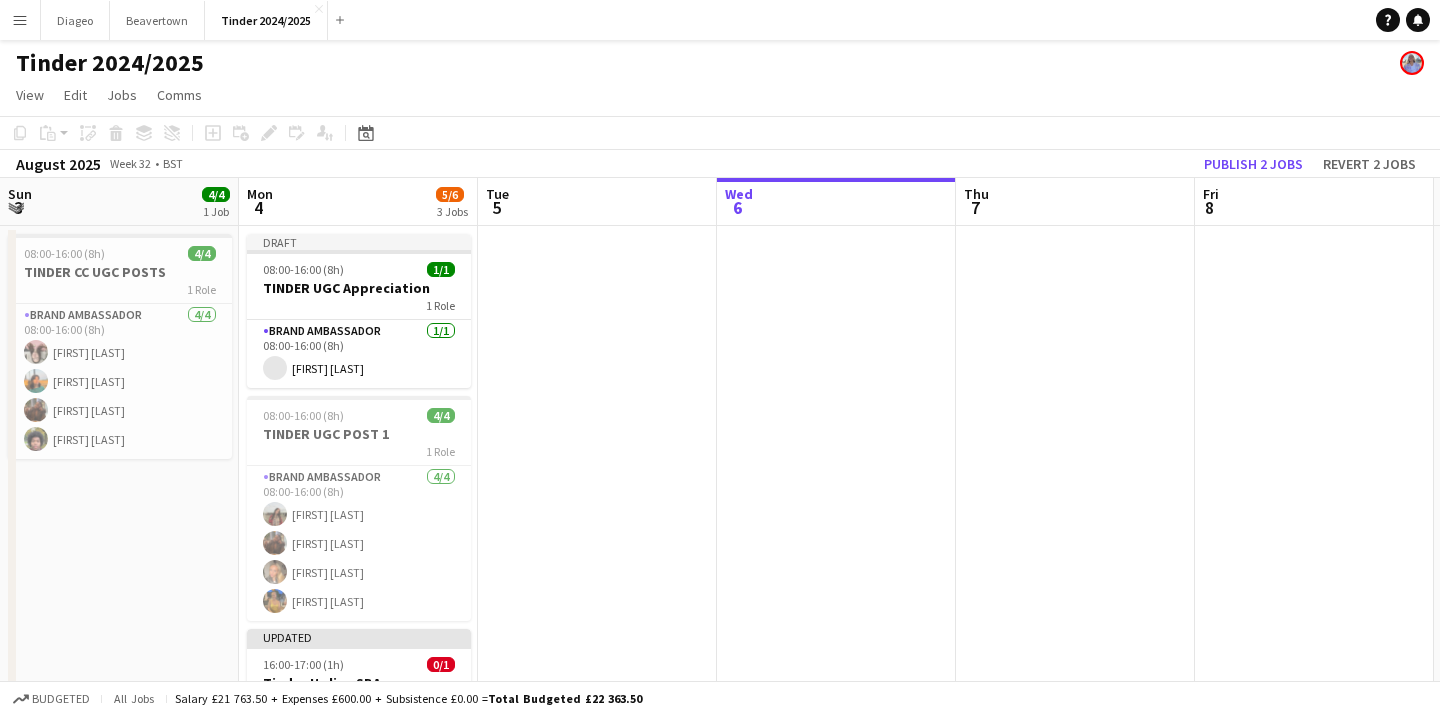 scroll, scrollTop: 0, scrollLeft: 0, axis: both 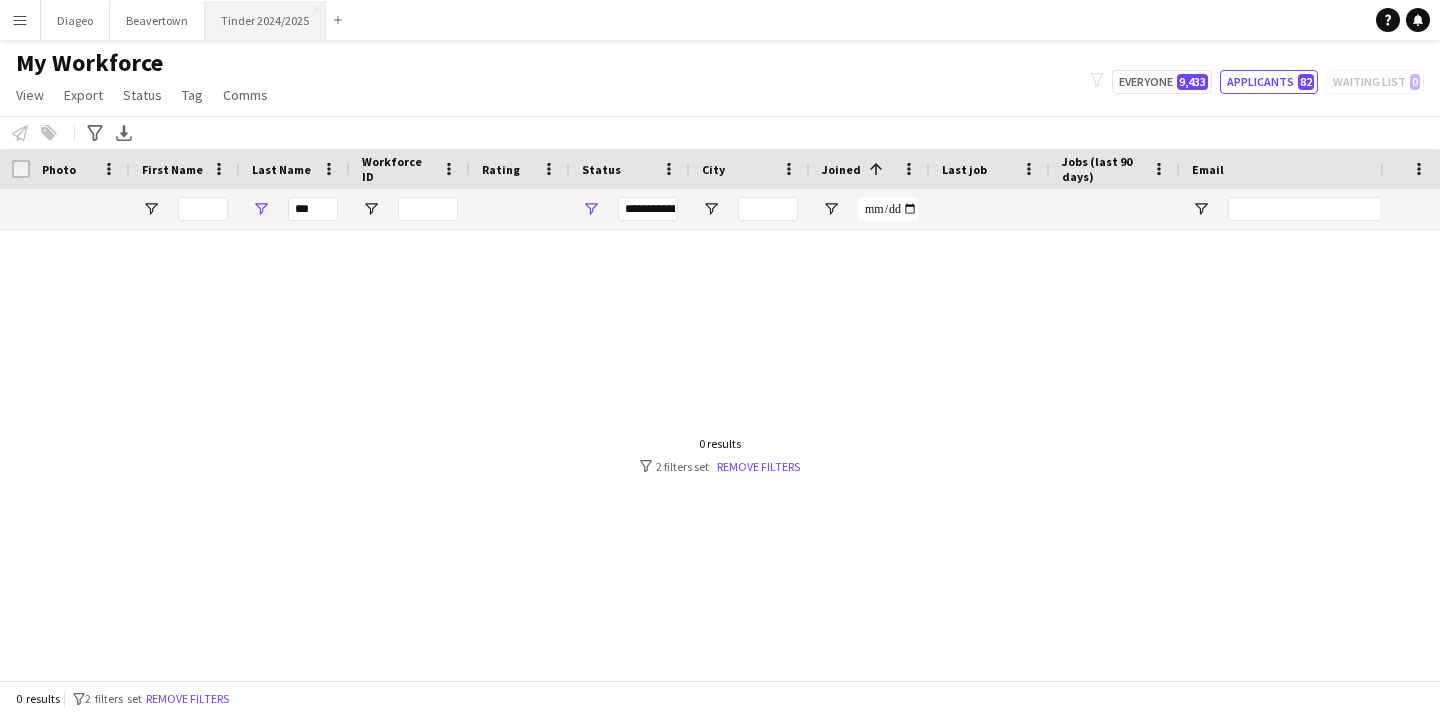 click on "Tinder 2024/2025
Close" at bounding box center [265, 20] 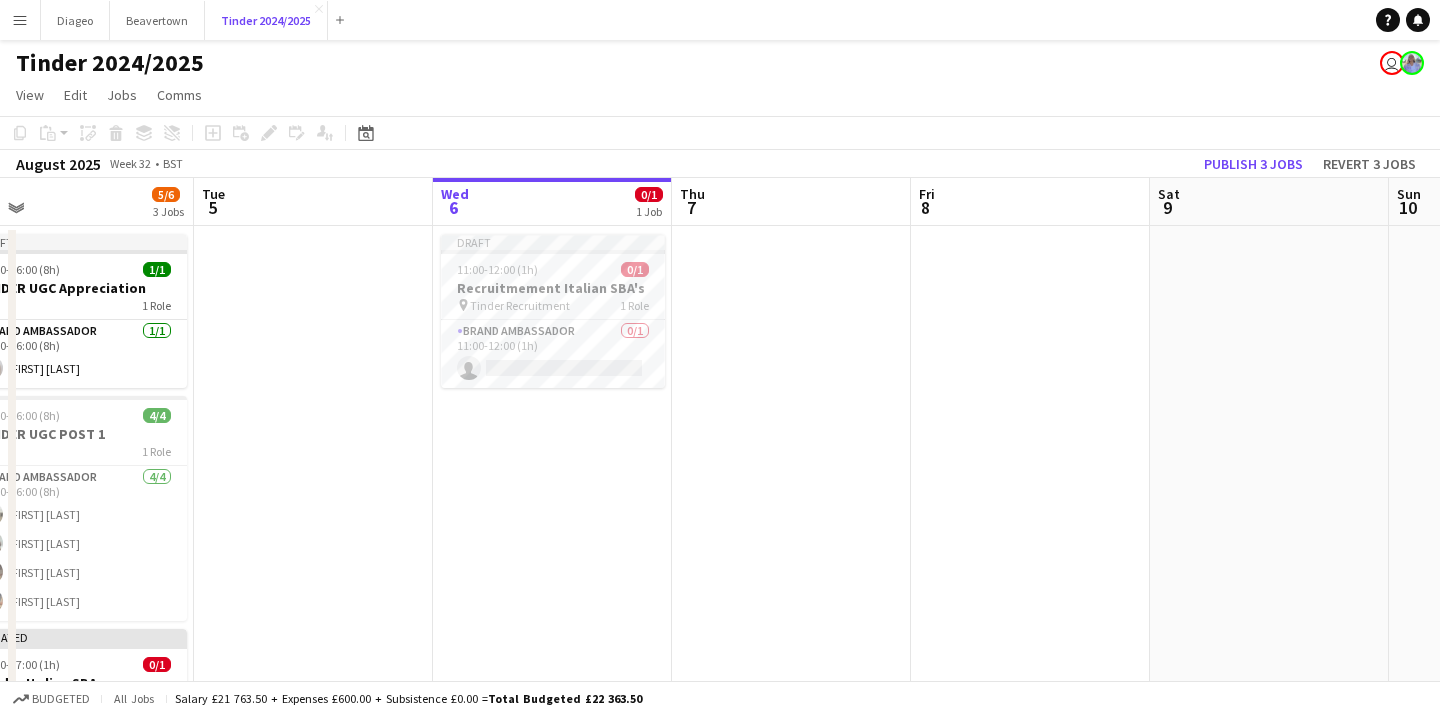 scroll, scrollTop: 0, scrollLeft: 522, axis: horizontal 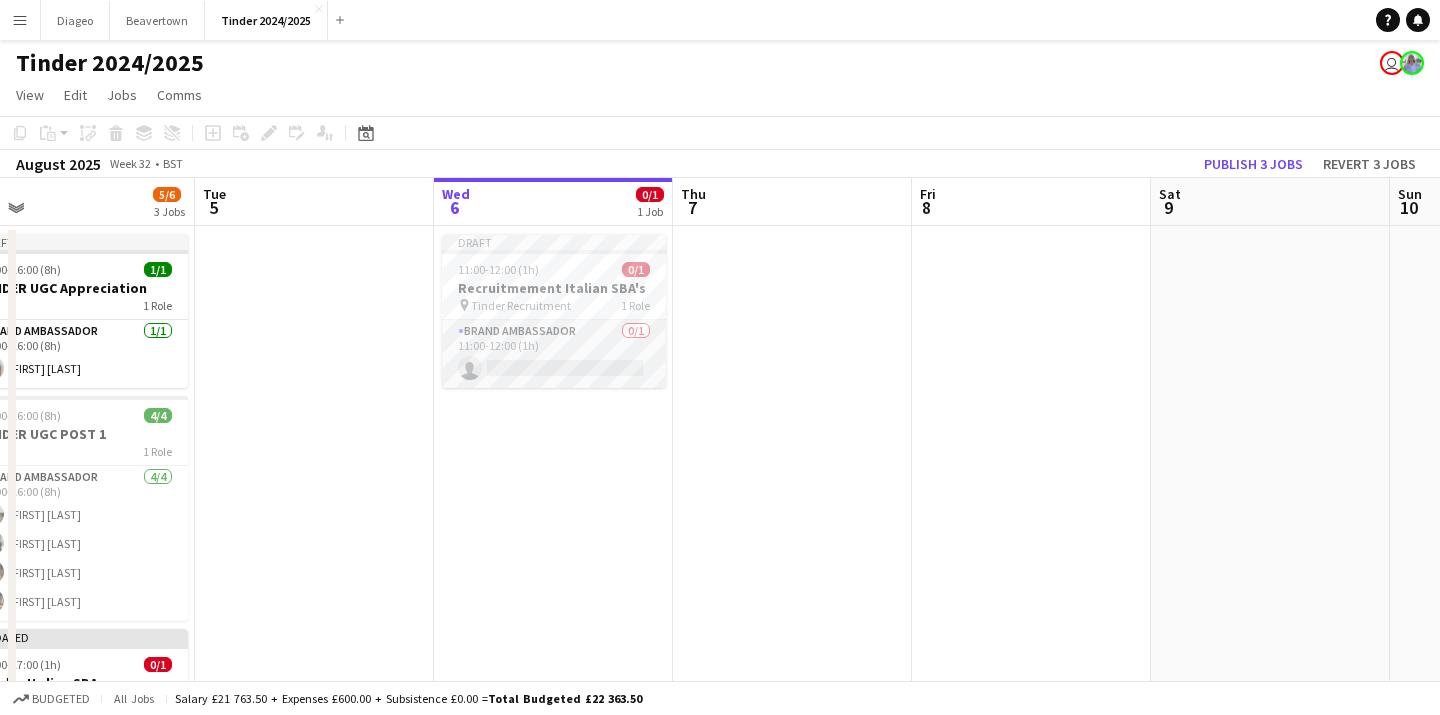 click on "Brand Ambassador   0/1   11:00-12:00 (1h)
single-neutral-actions" at bounding box center [554, 354] 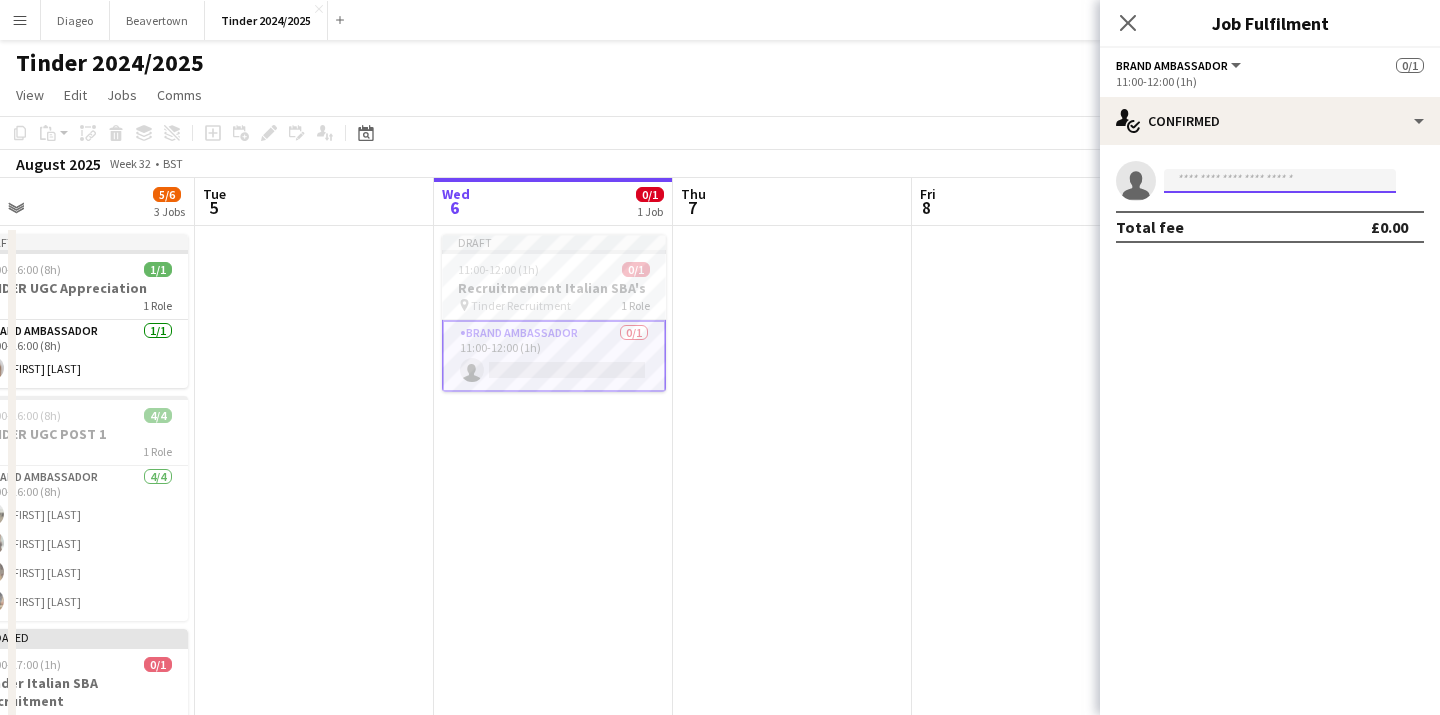 click at bounding box center (1280, 181) 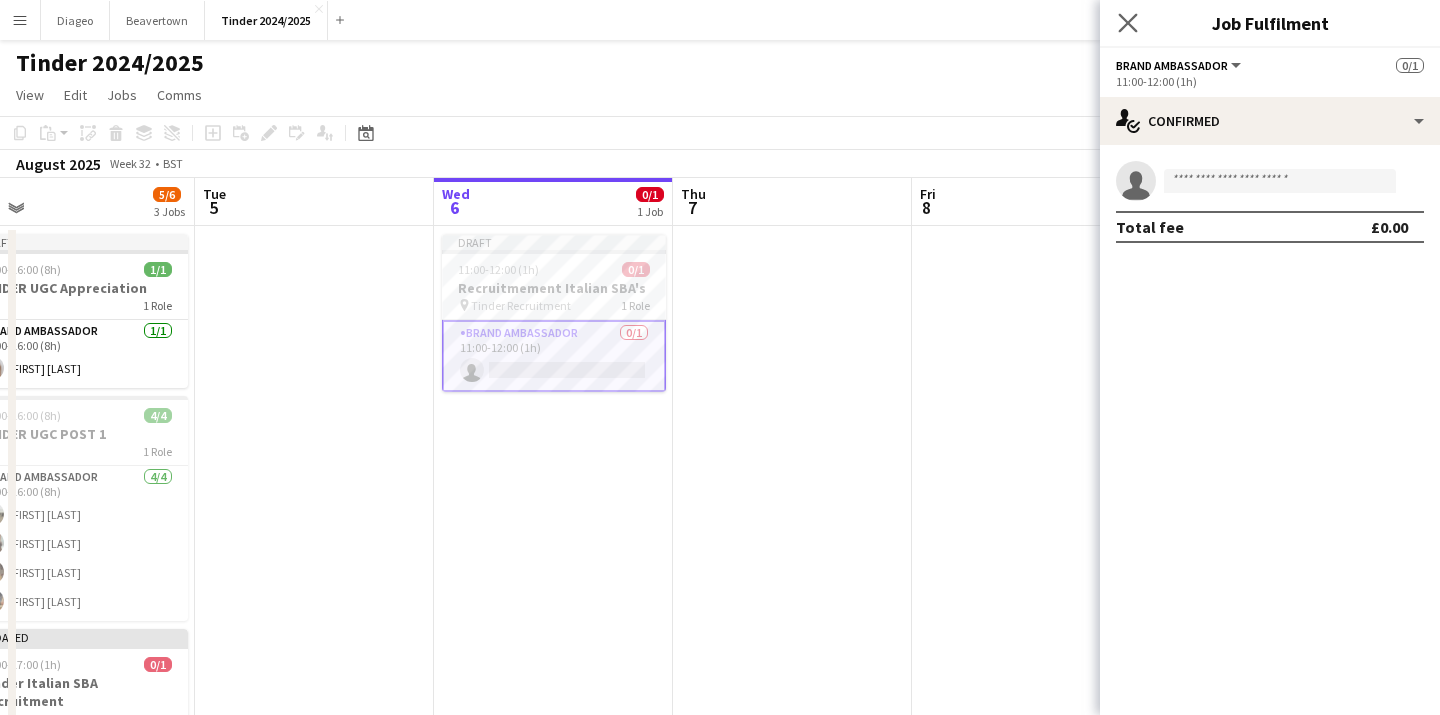 click on "Close pop-in" 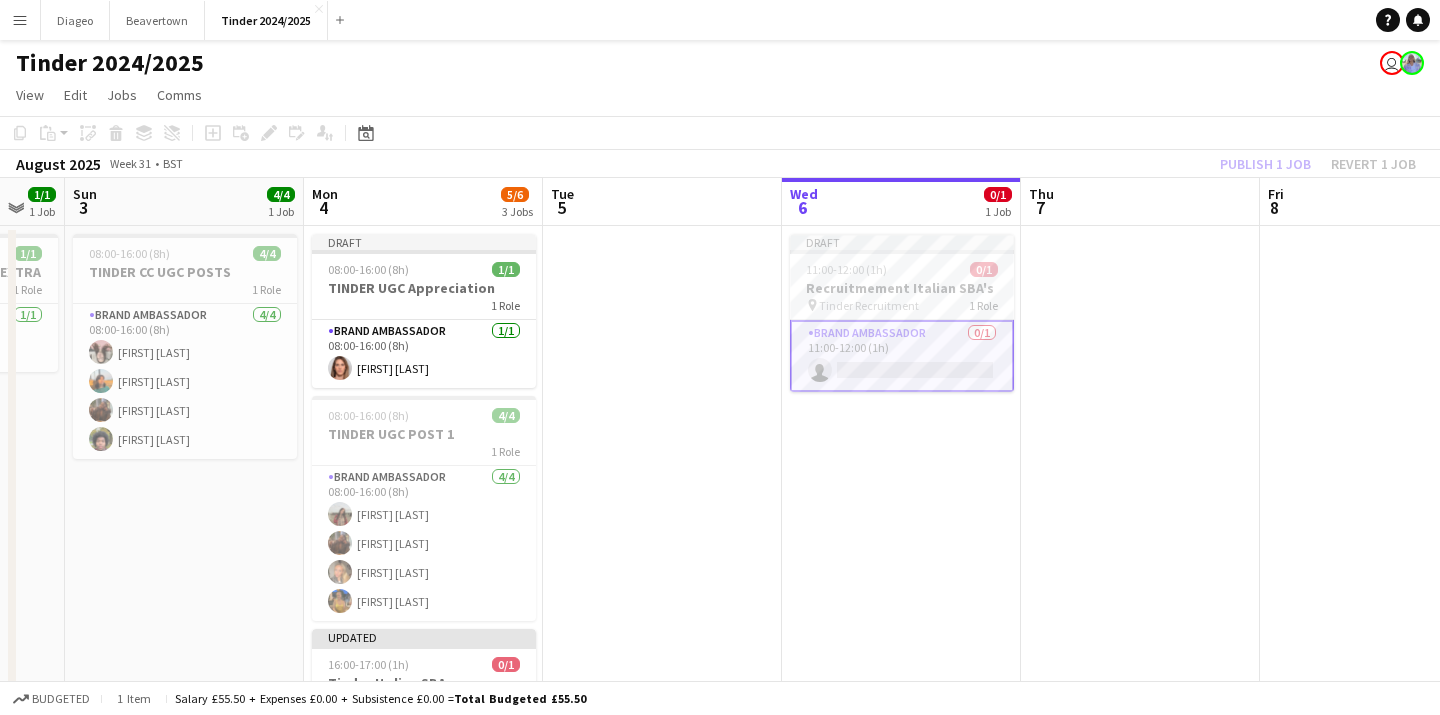 scroll, scrollTop: 0, scrollLeft: 406, axis: horizontal 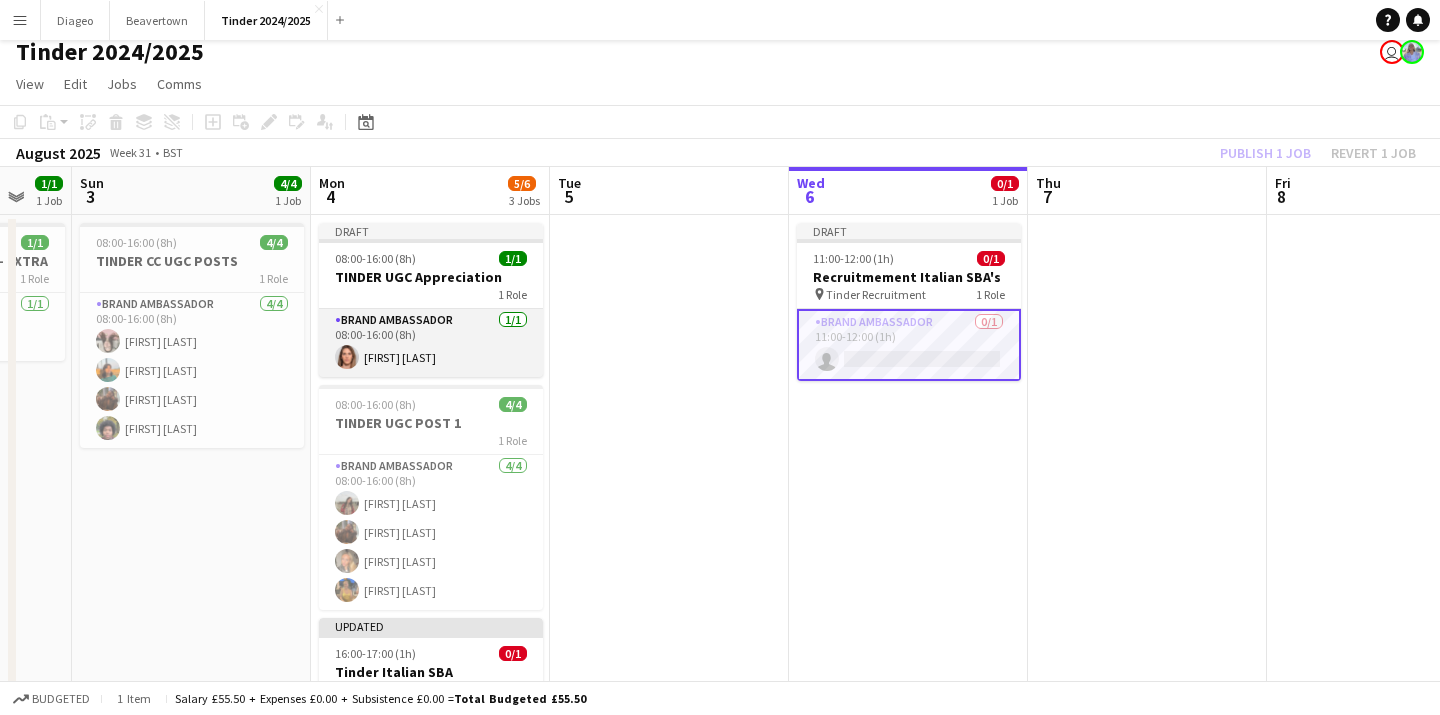 click on "Brand Ambassador   1/1   08:00-16:00 (8h)
Karina Vladova" at bounding box center (431, 343) 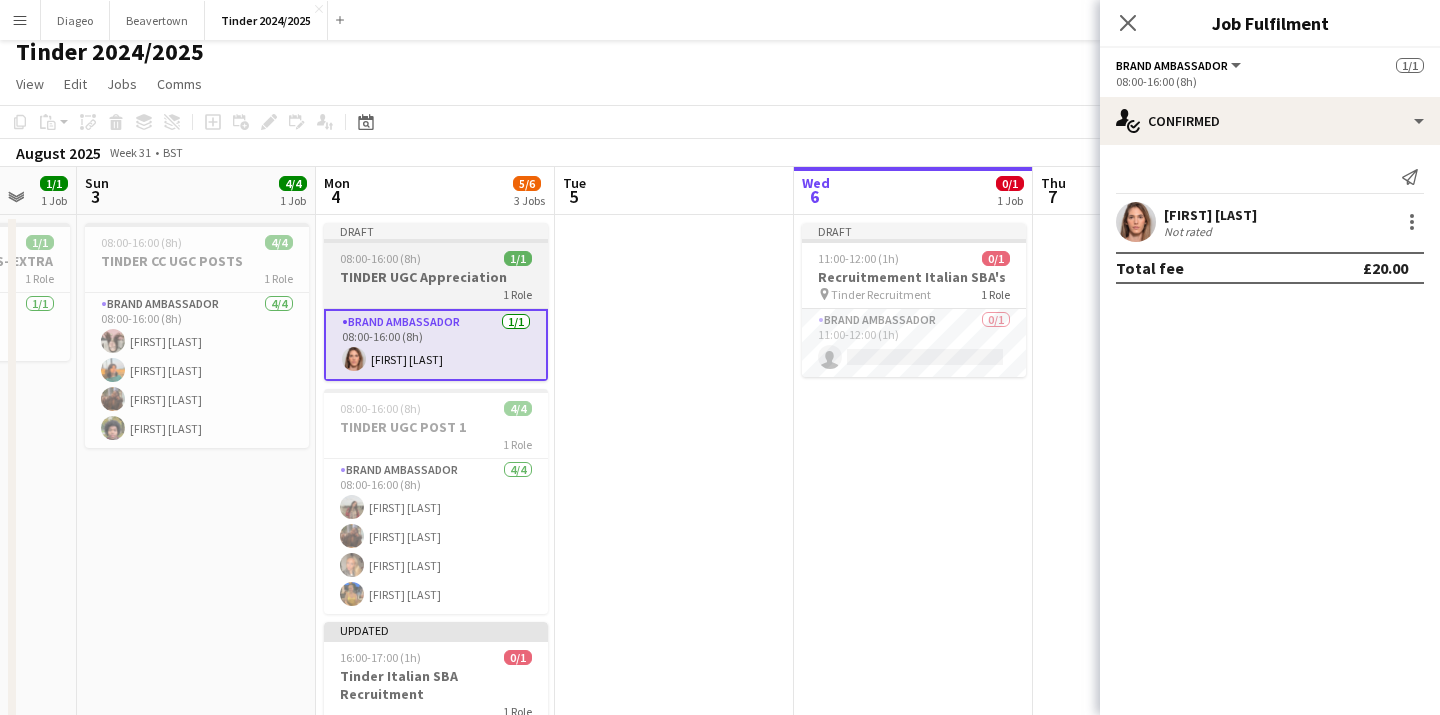 scroll, scrollTop: 0, scrollLeft: 638, axis: horizontal 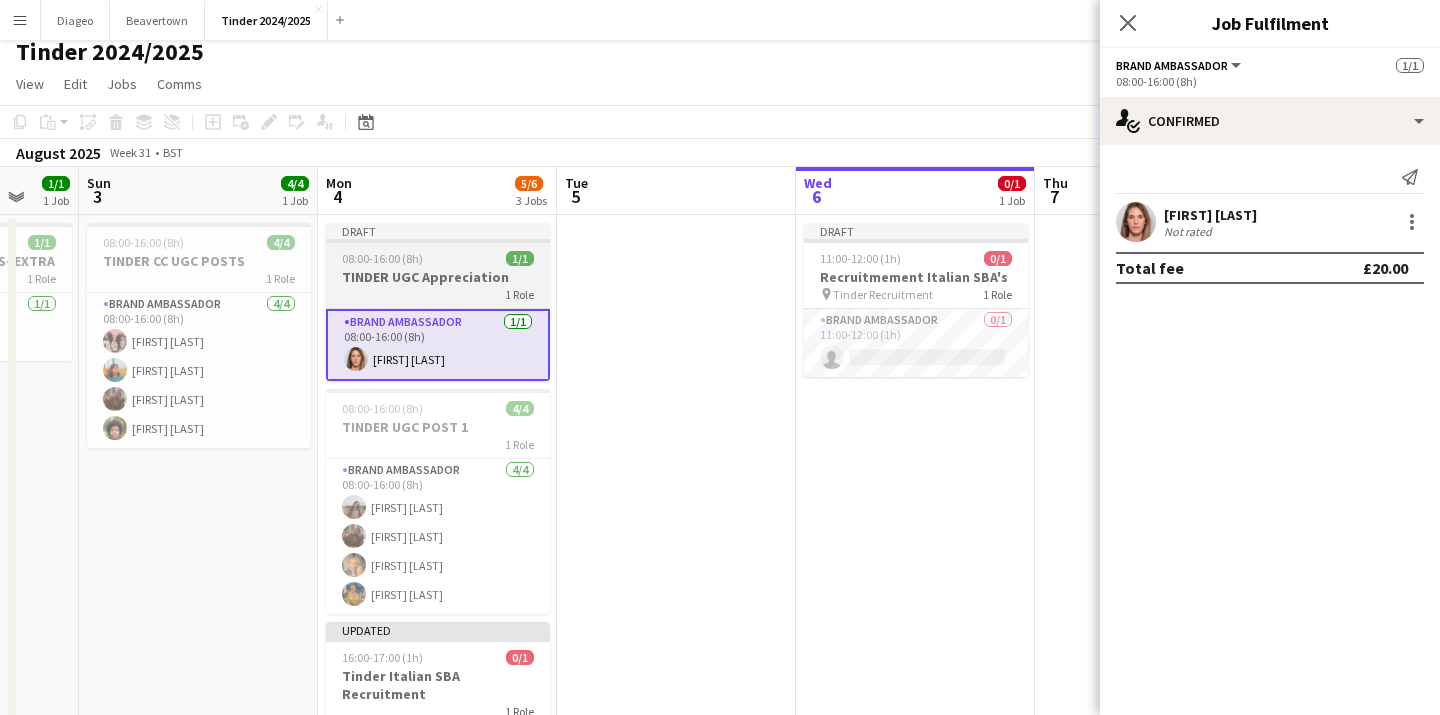 click on "1 Role" at bounding box center [438, 294] 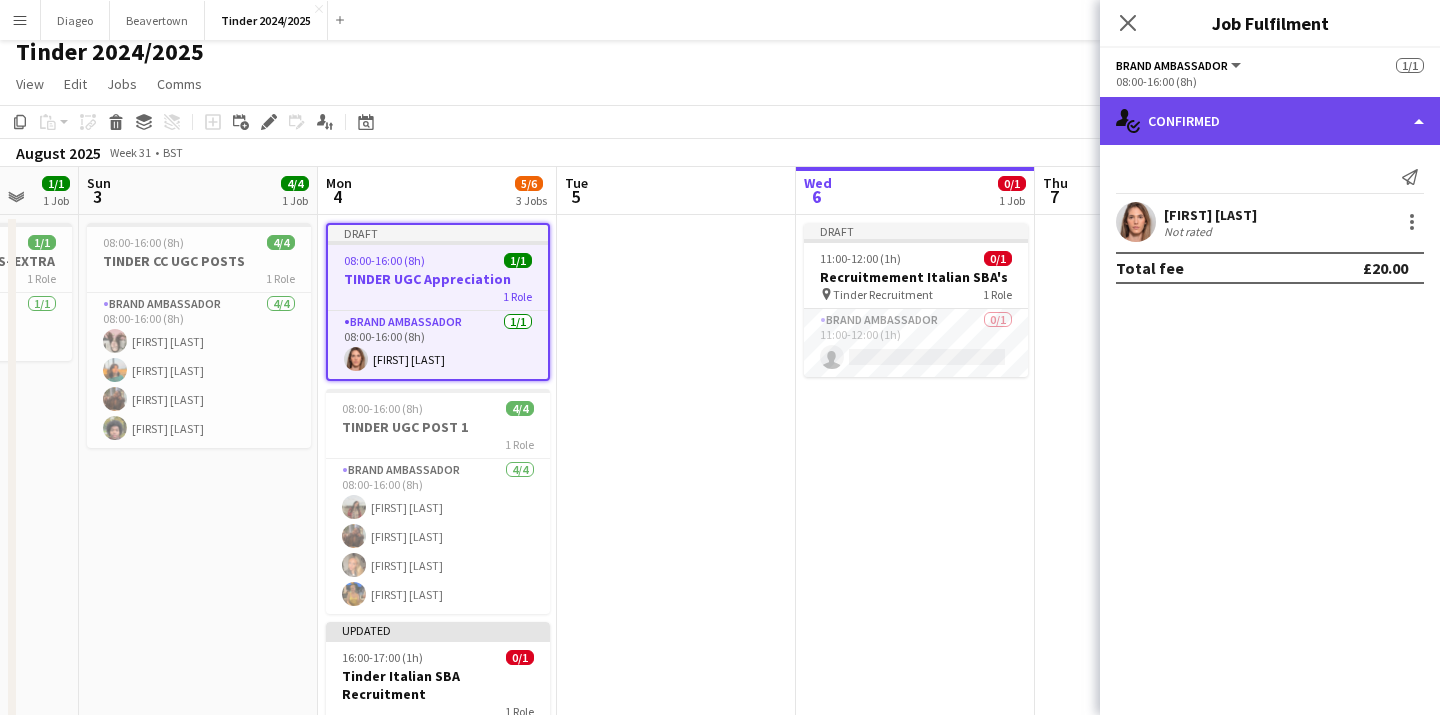 click on "single-neutral-actions-check-2
Confirmed" 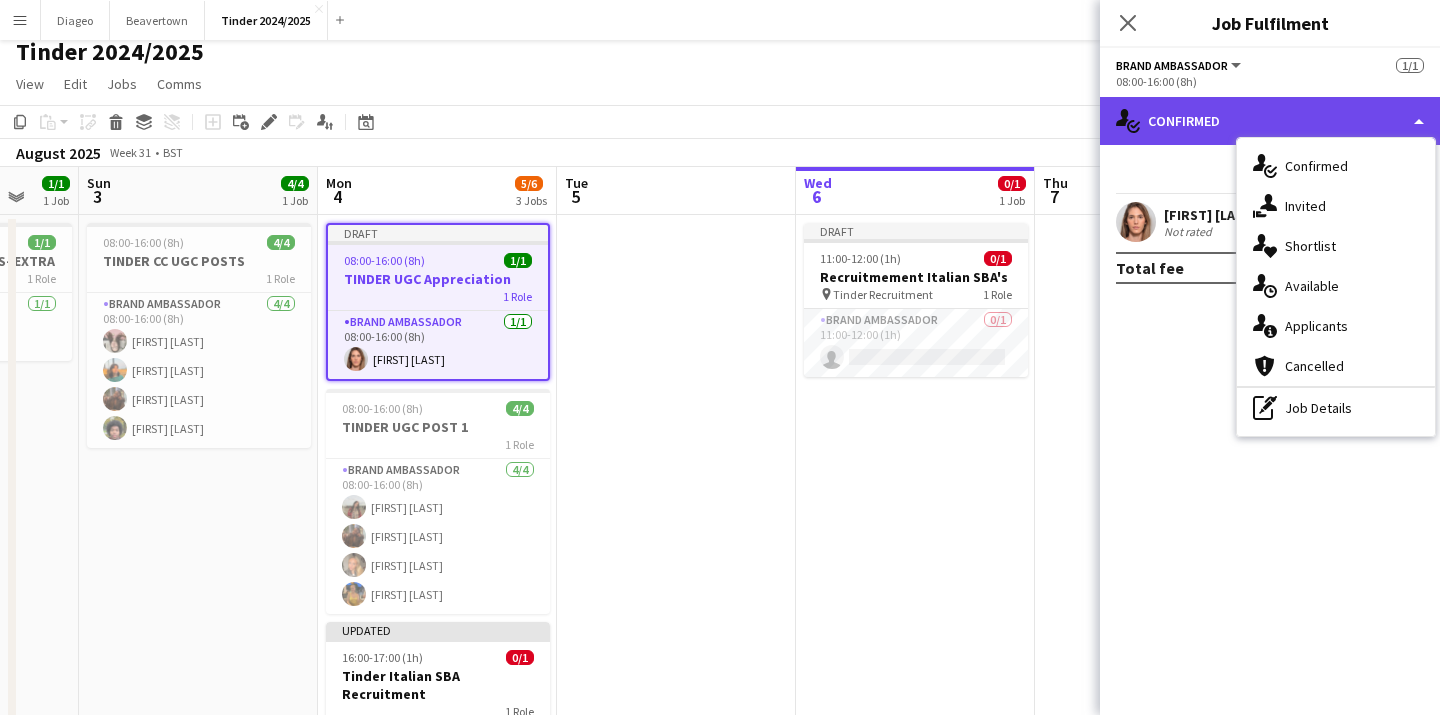 click on "single-neutral-actions-check-2
Confirmed" 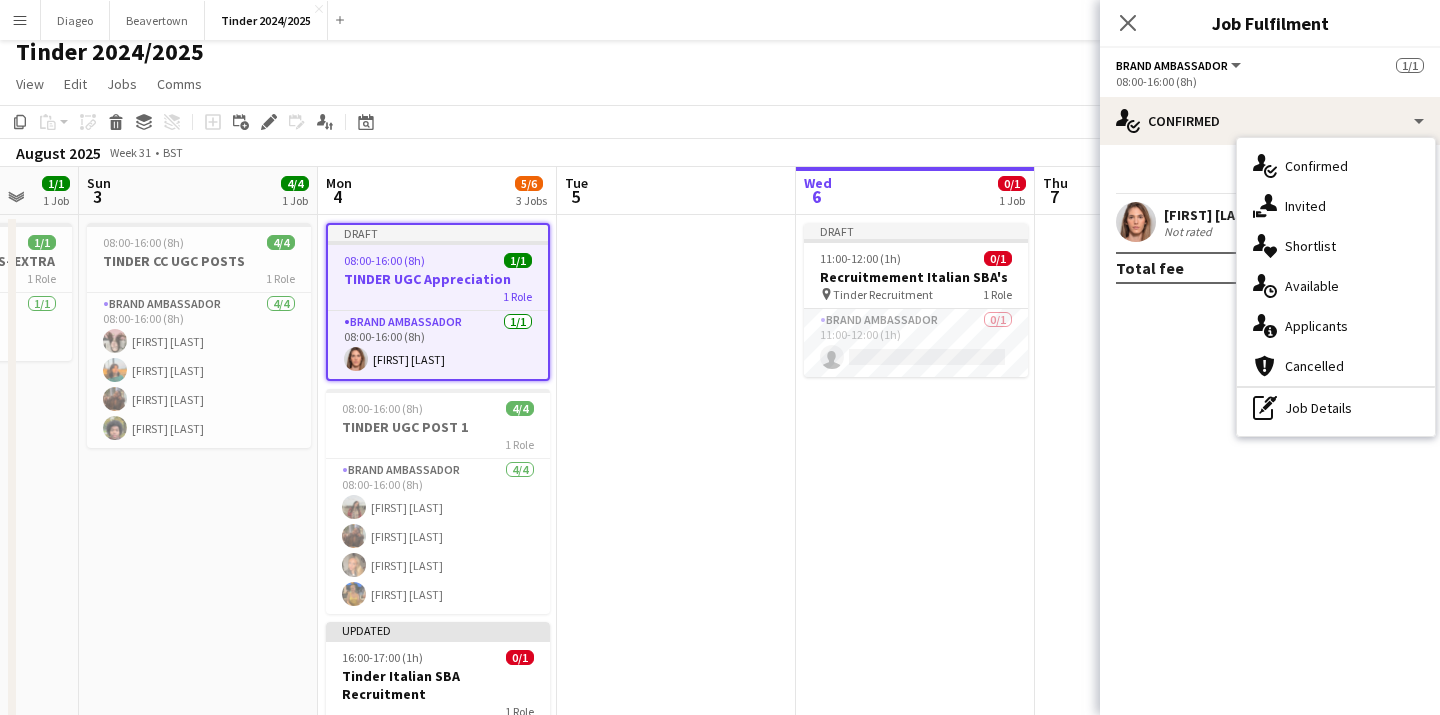 click on "[FIRST] [LAST]" at bounding box center [1210, 215] 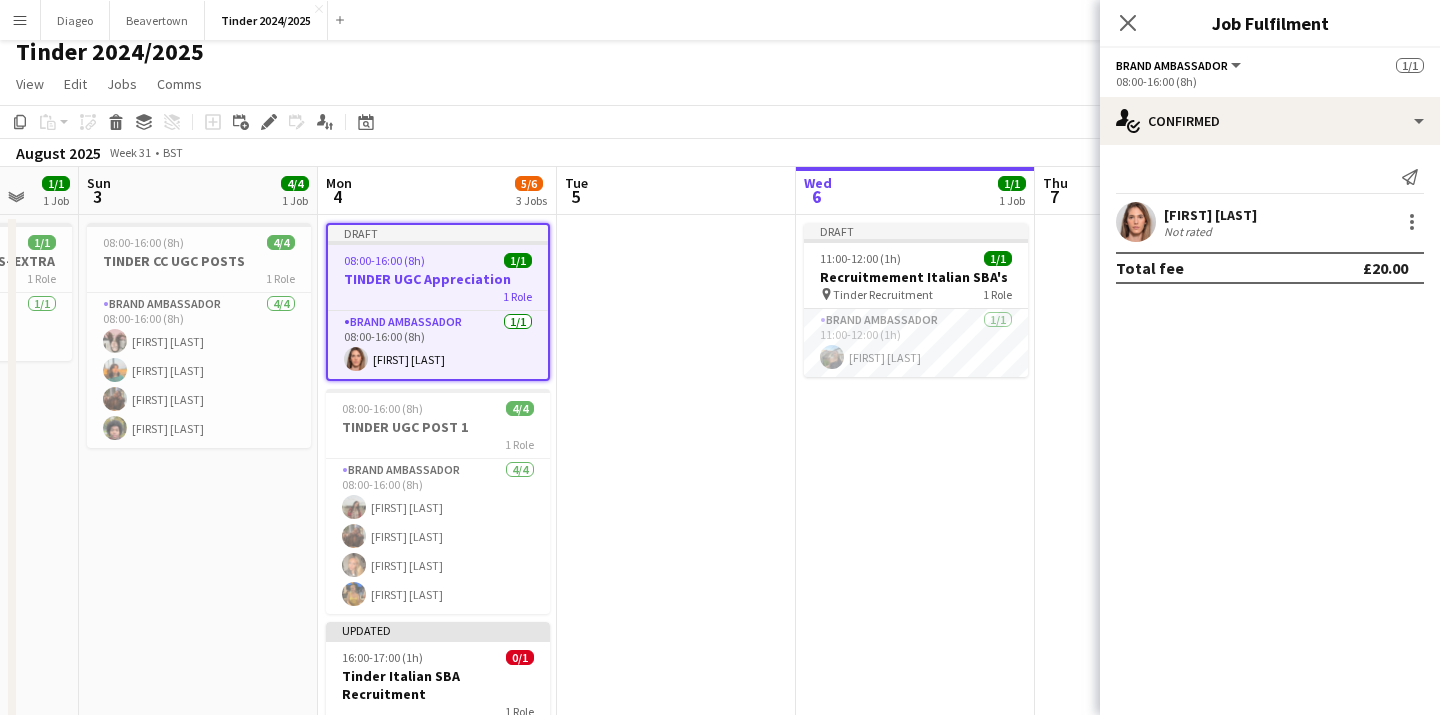 click at bounding box center (676, 534) 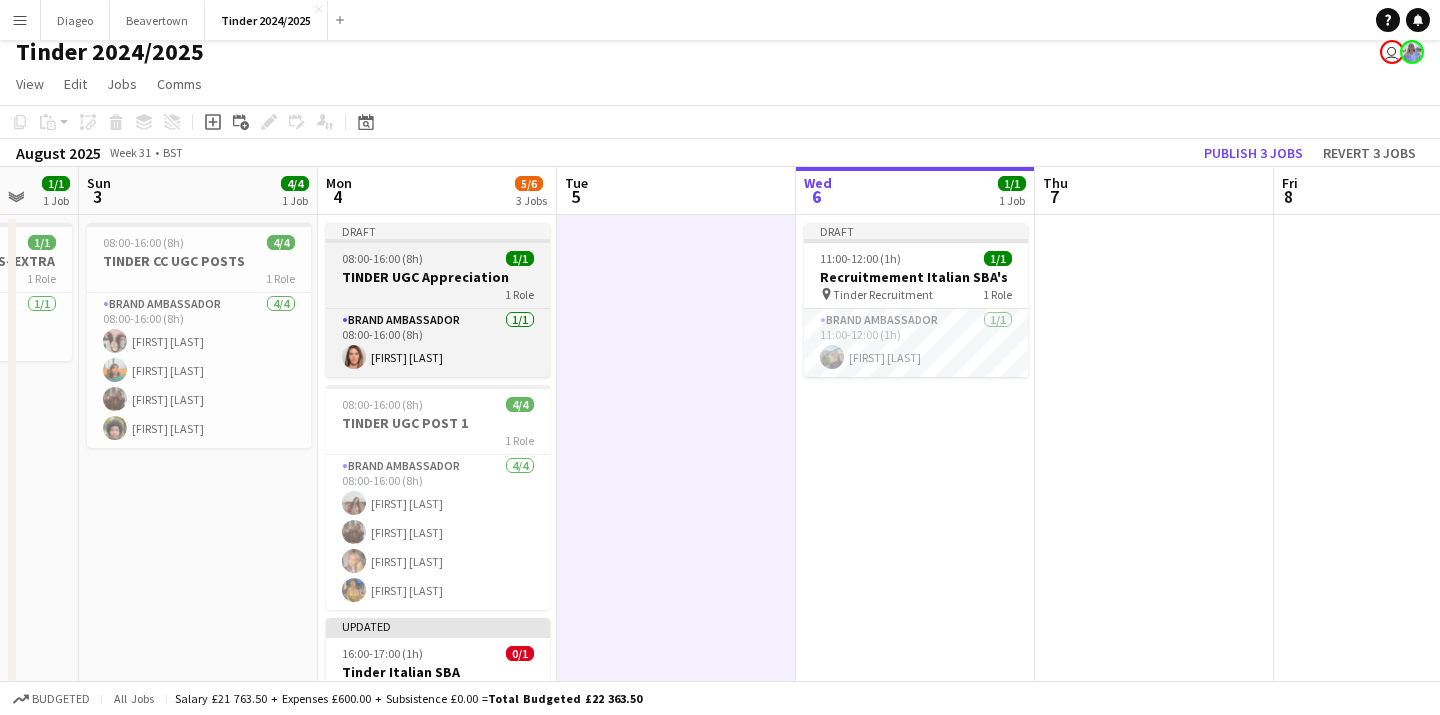 click on "TINDER UGC Appreciation" at bounding box center [438, 277] 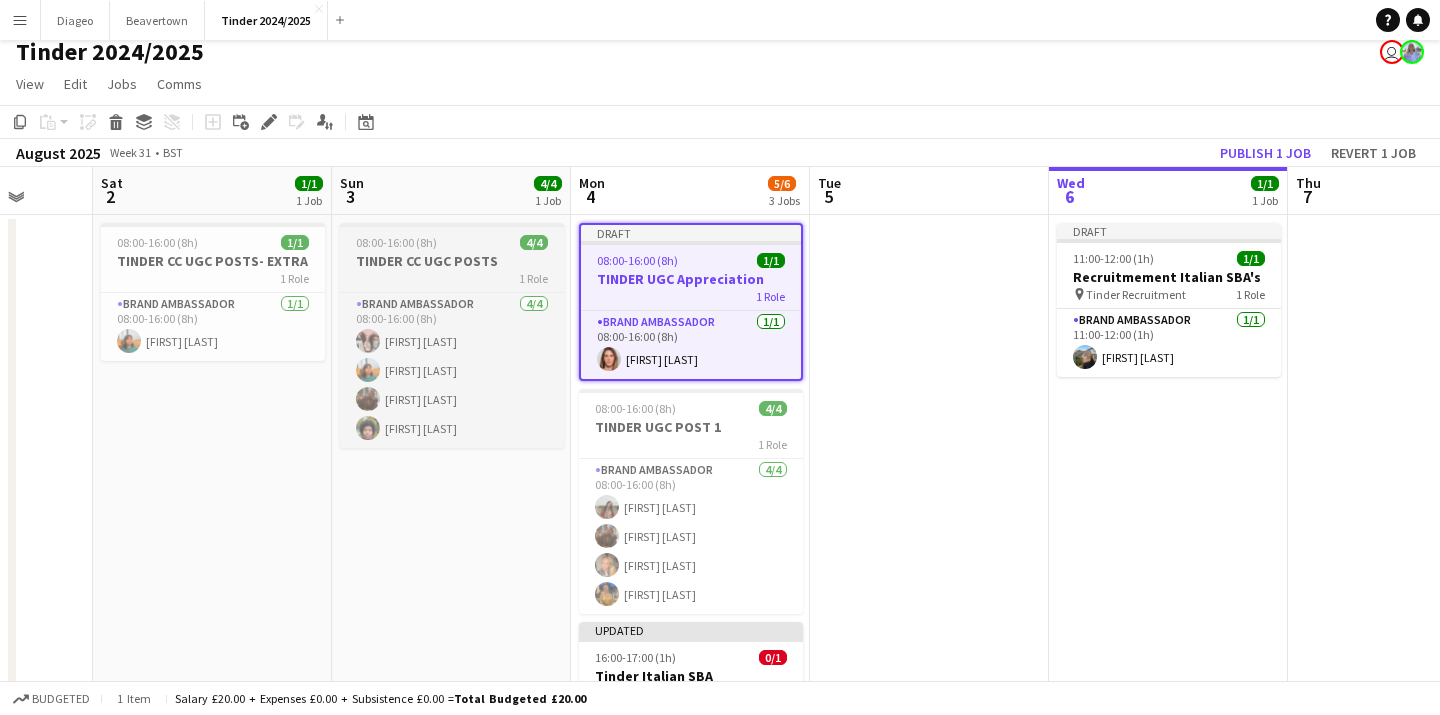scroll, scrollTop: 0, scrollLeft: 623, axis: horizontal 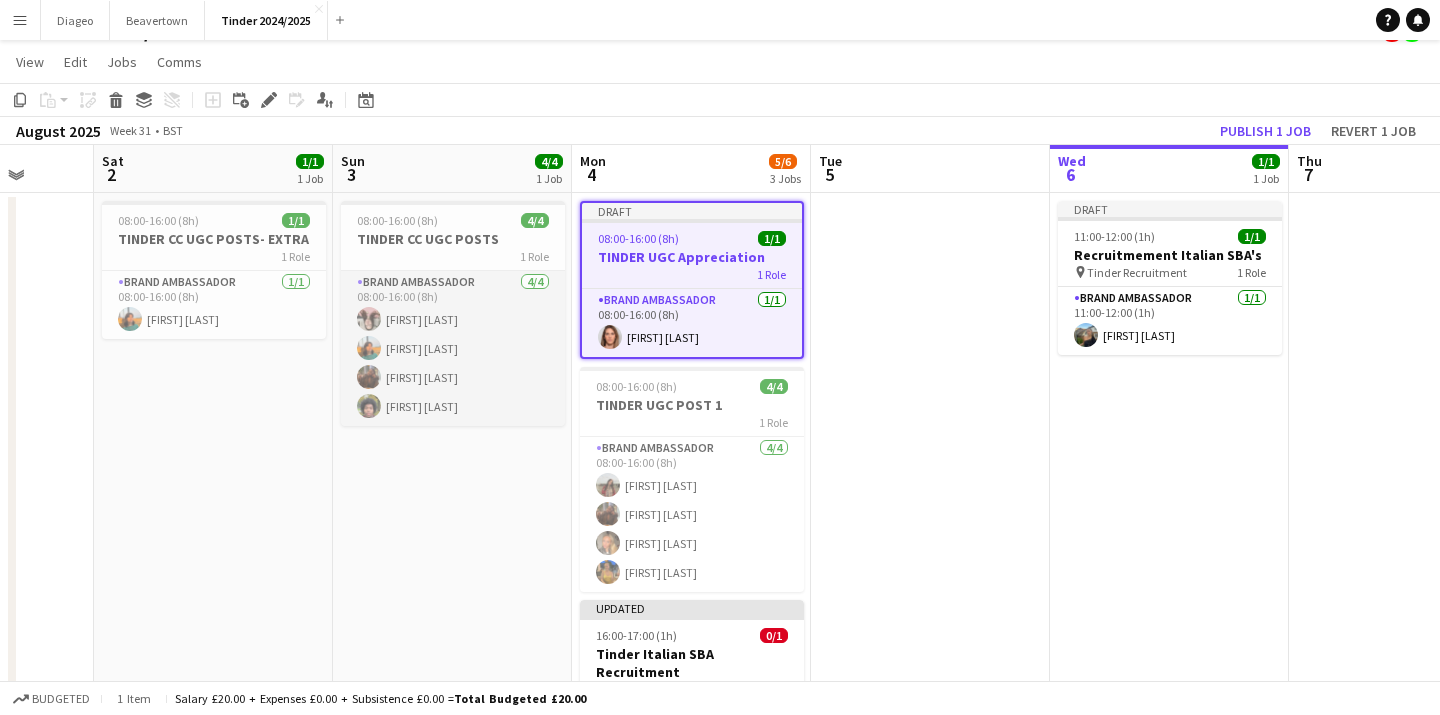 click on "Brand Ambassador   4/4   08:00-16:00 (8h)
Josie Harris Sadie Ault Damilola Oladapo Oghenekeno Ejeneha" at bounding box center (453, 348) 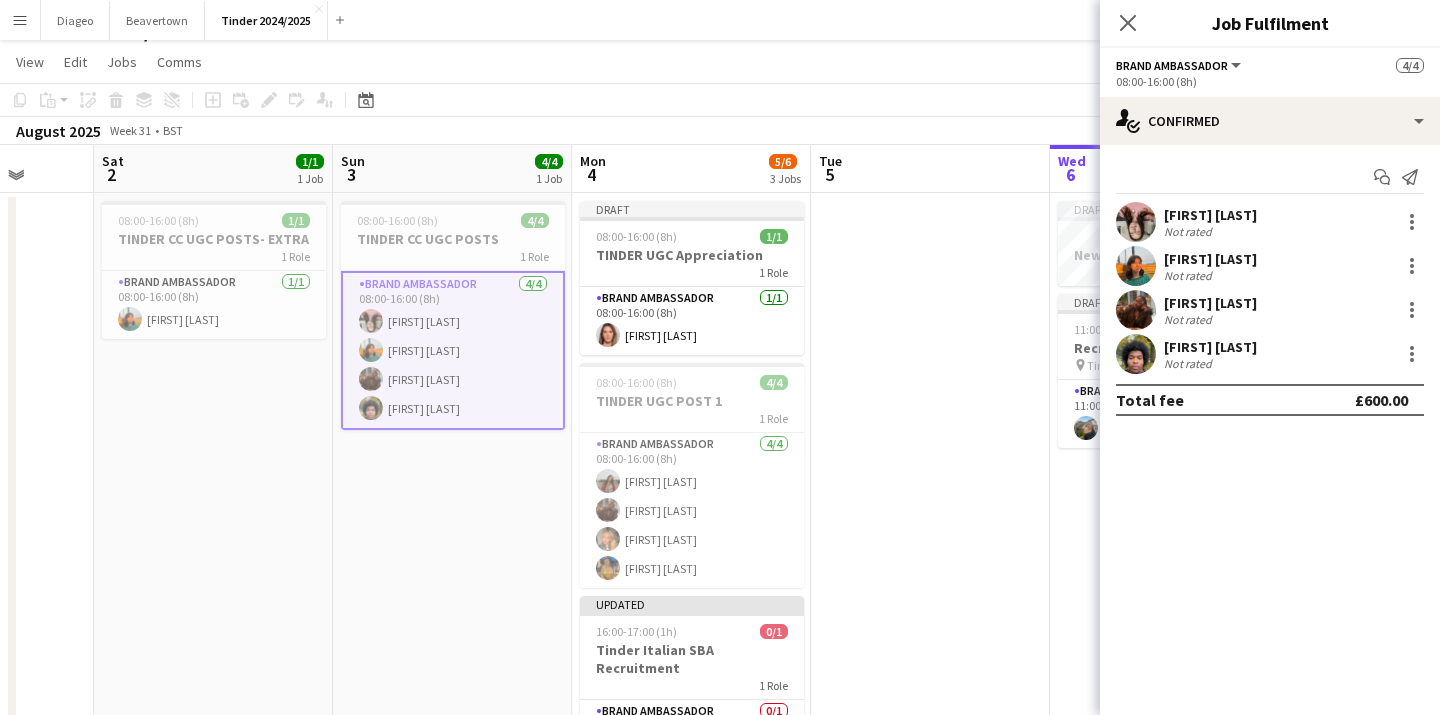 click on "08:00-16:00 (8h)    1/1   TINDER CC UGC POSTS- EXTRA    1 Role   Brand Ambassador   1/1   08:00-16:00 (8h)
Sadie Ault" at bounding box center [213, 512] 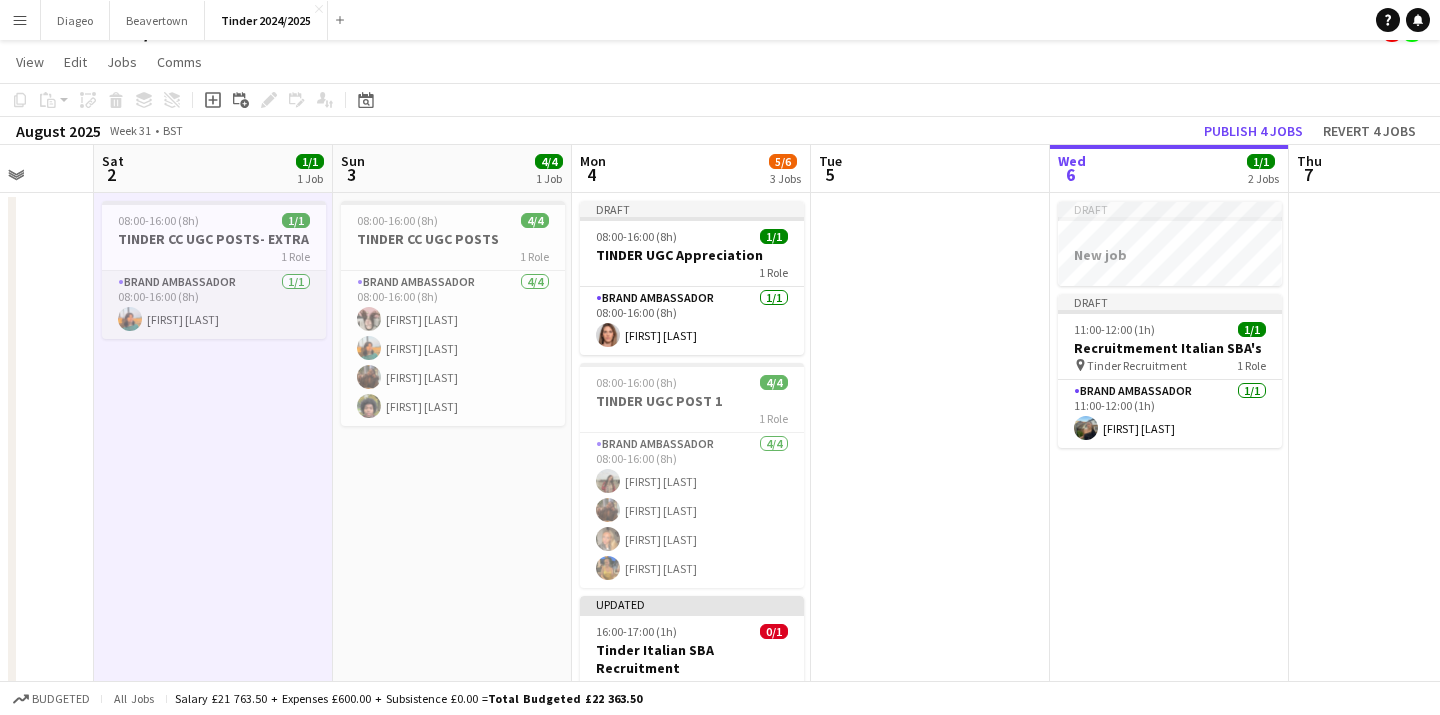 click on "Brand Ambassador   1/1   08:00-16:00 (8h)
Sadie Ault" at bounding box center [214, 305] 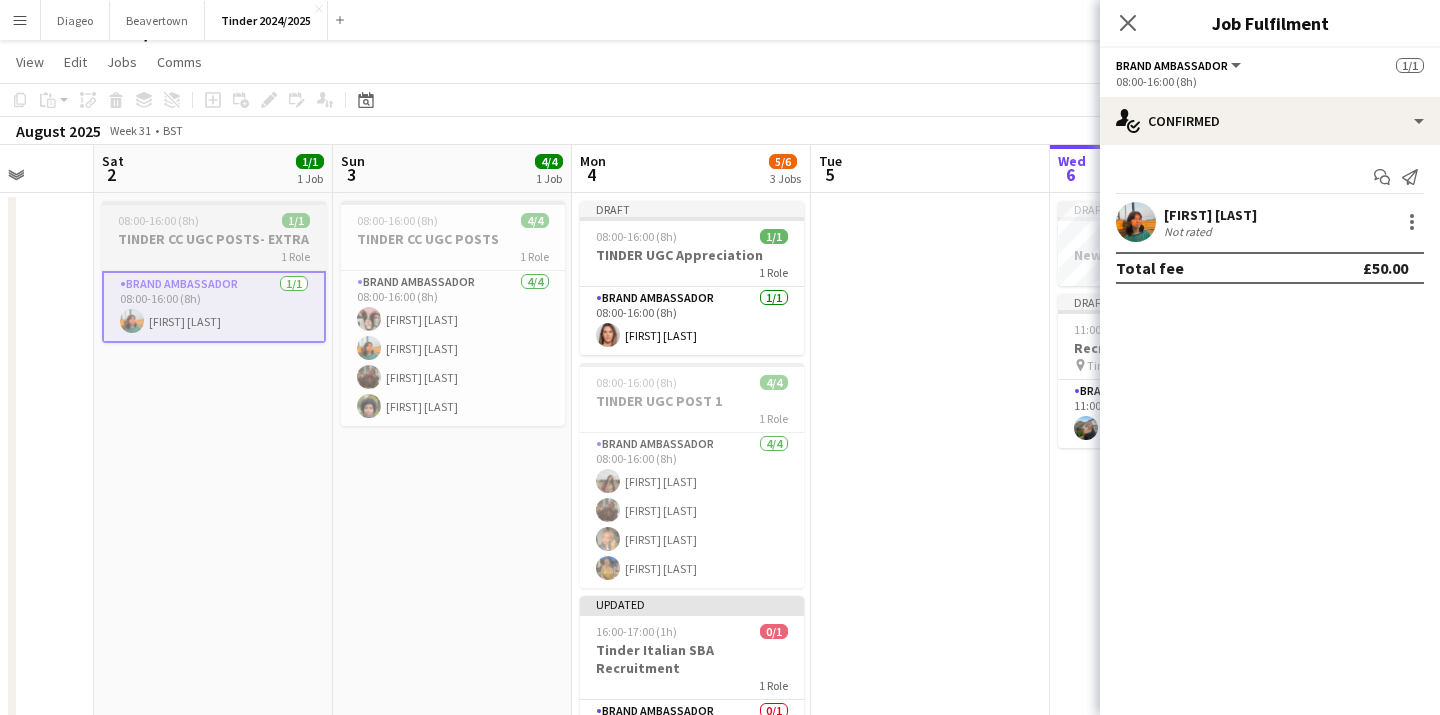 click on "08:00-16:00 (8h)    1/1   TINDER CC UGC POSTS- EXTRA    1 Role   Brand Ambassador   1/1   08:00-16:00 (8h)
Sadie Ault" at bounding box center [214, 272] 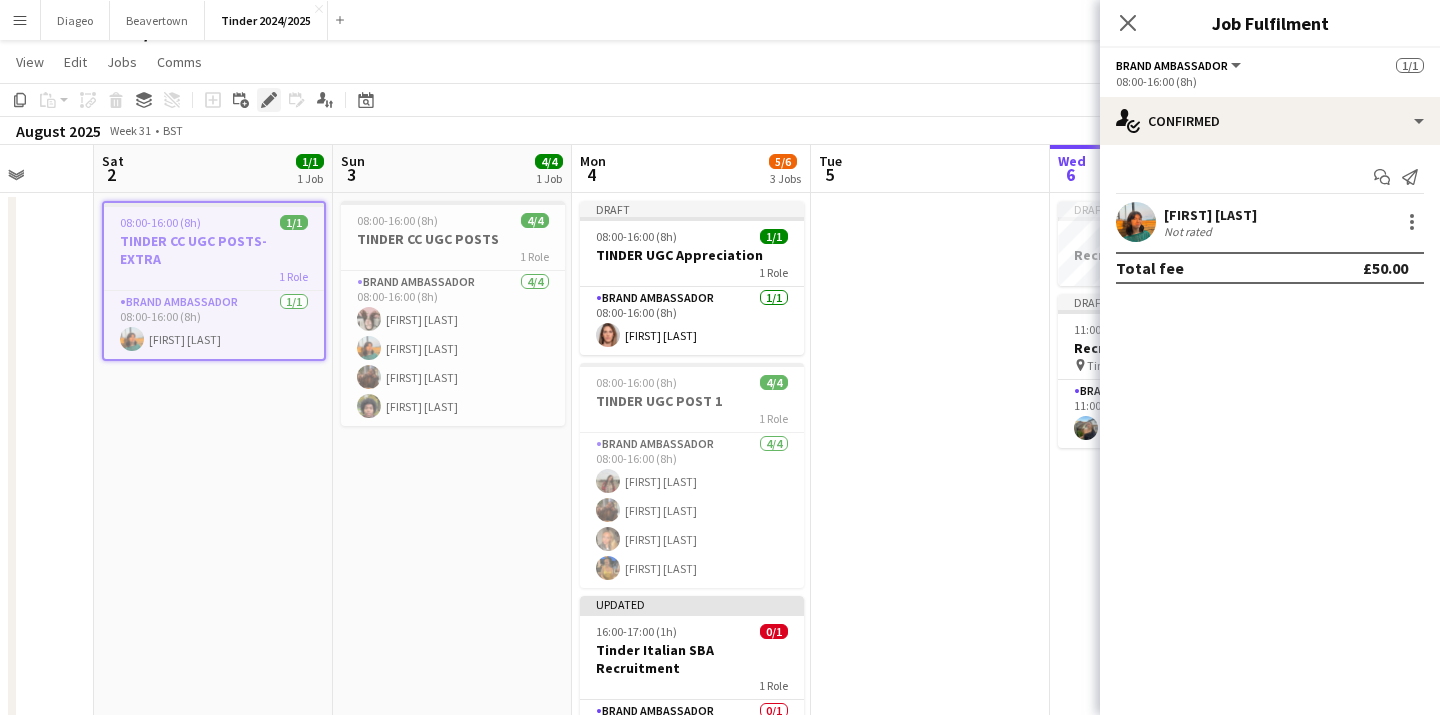 click on "Edit" 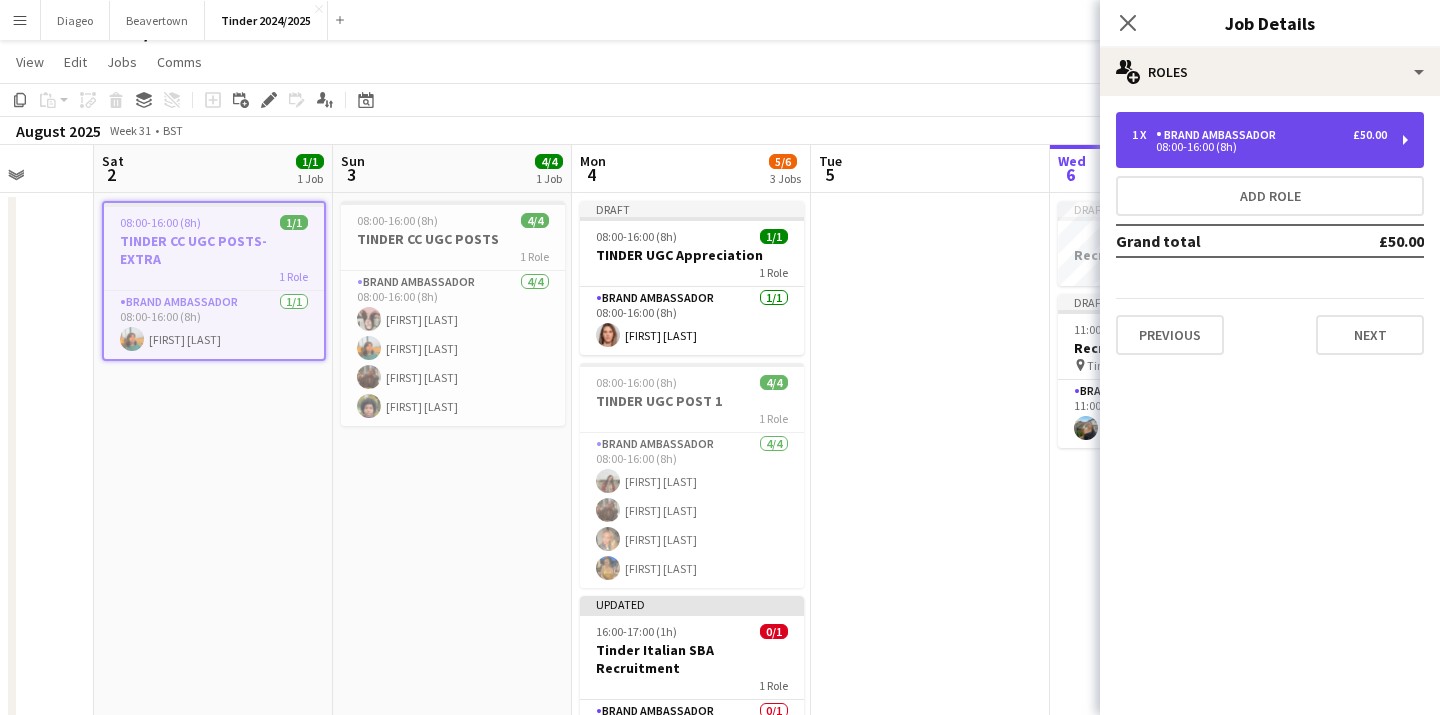 click on "1 x   Brand Ambassador   £50.00   08:00-16:00 (8h)" at bounding box center (1270, 140) 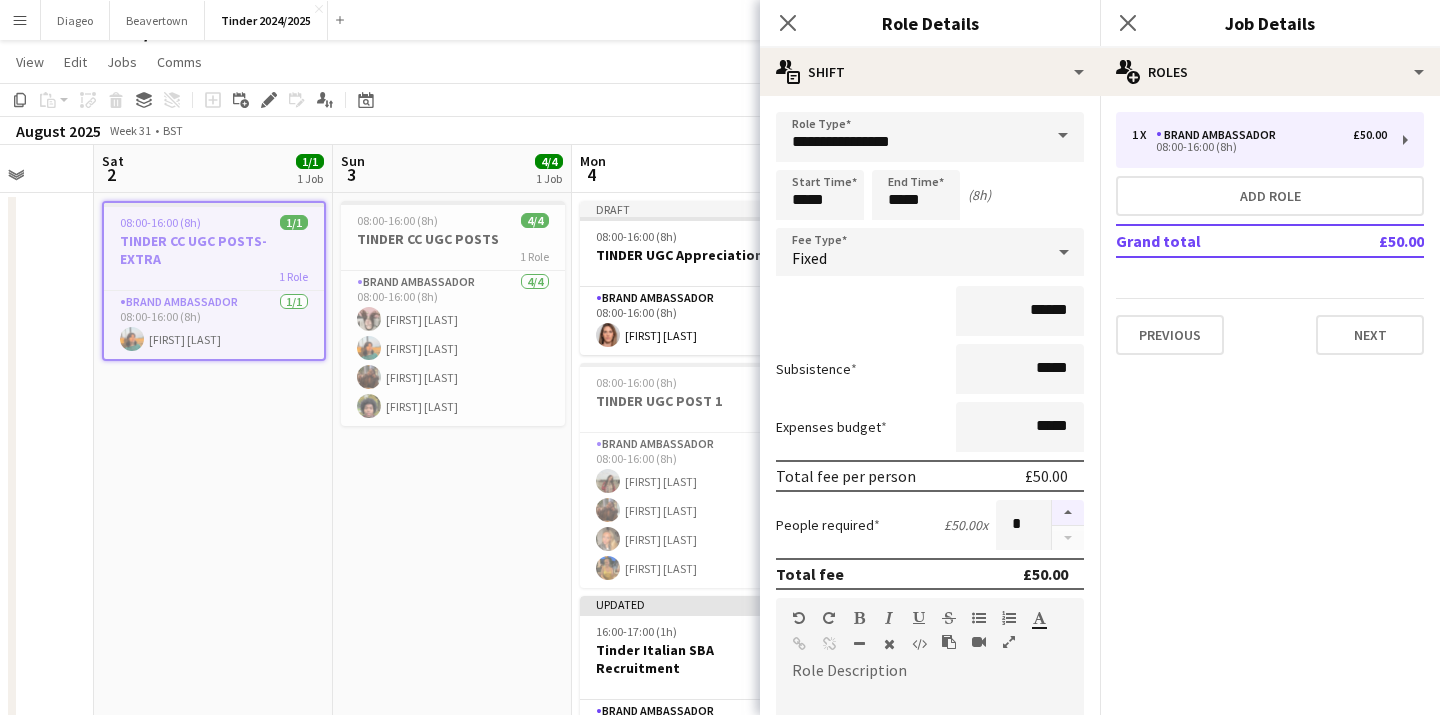 click at bounding box center (1068, 513) 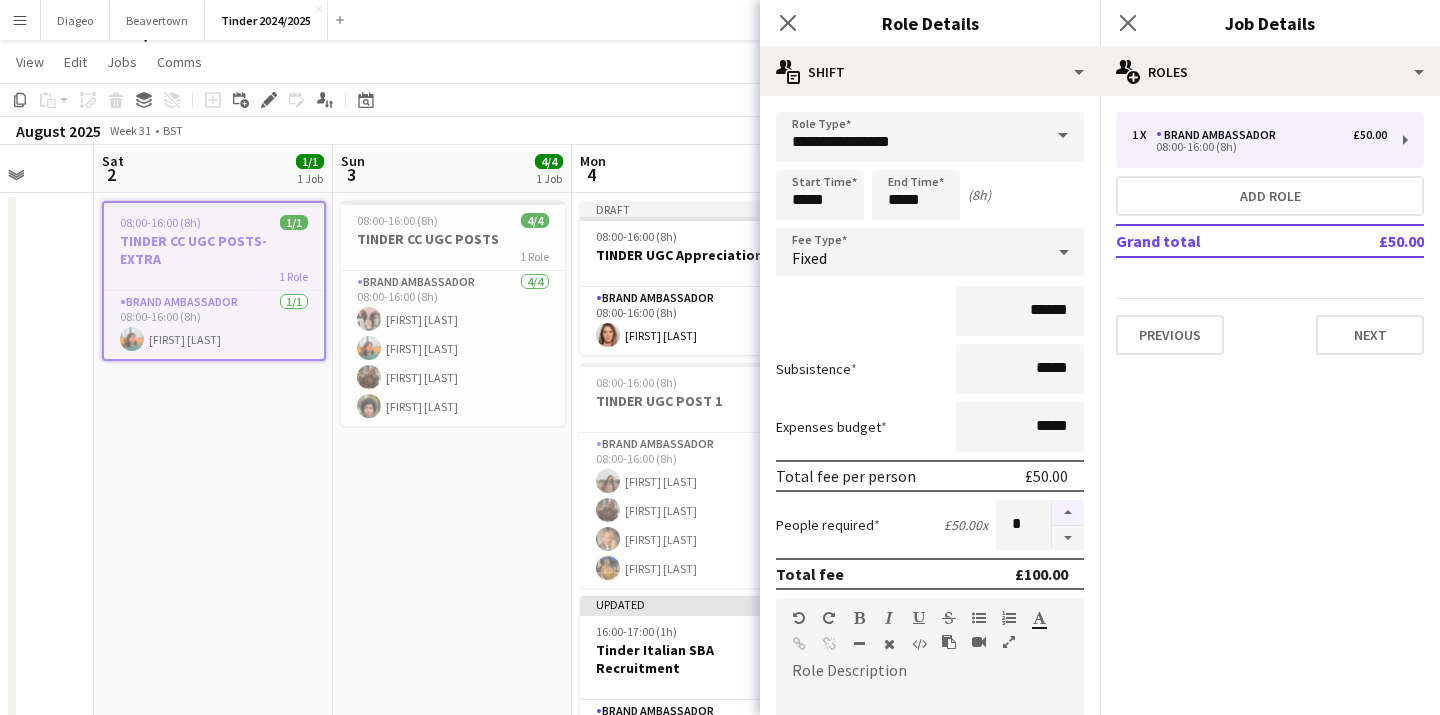 click at bounding box center (1068, 513) 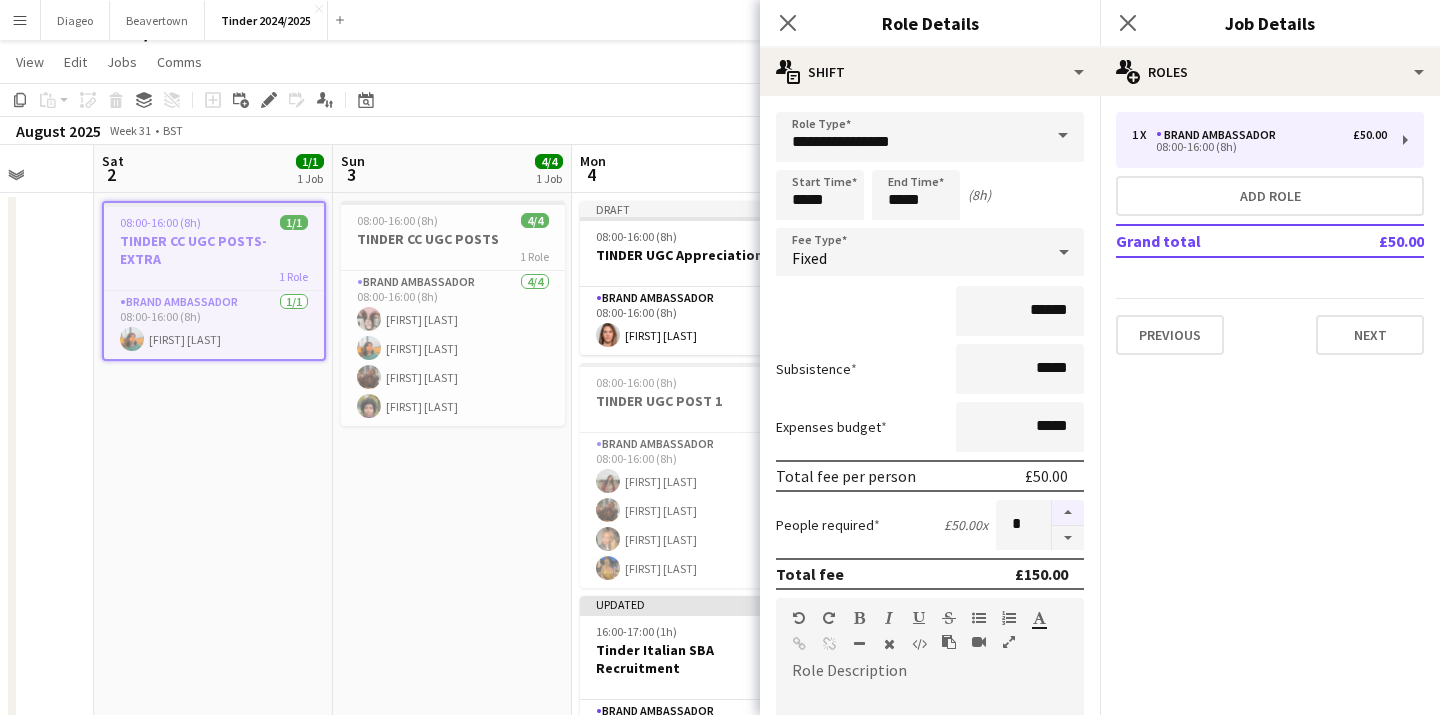 click at bounding box center [1068, 513] 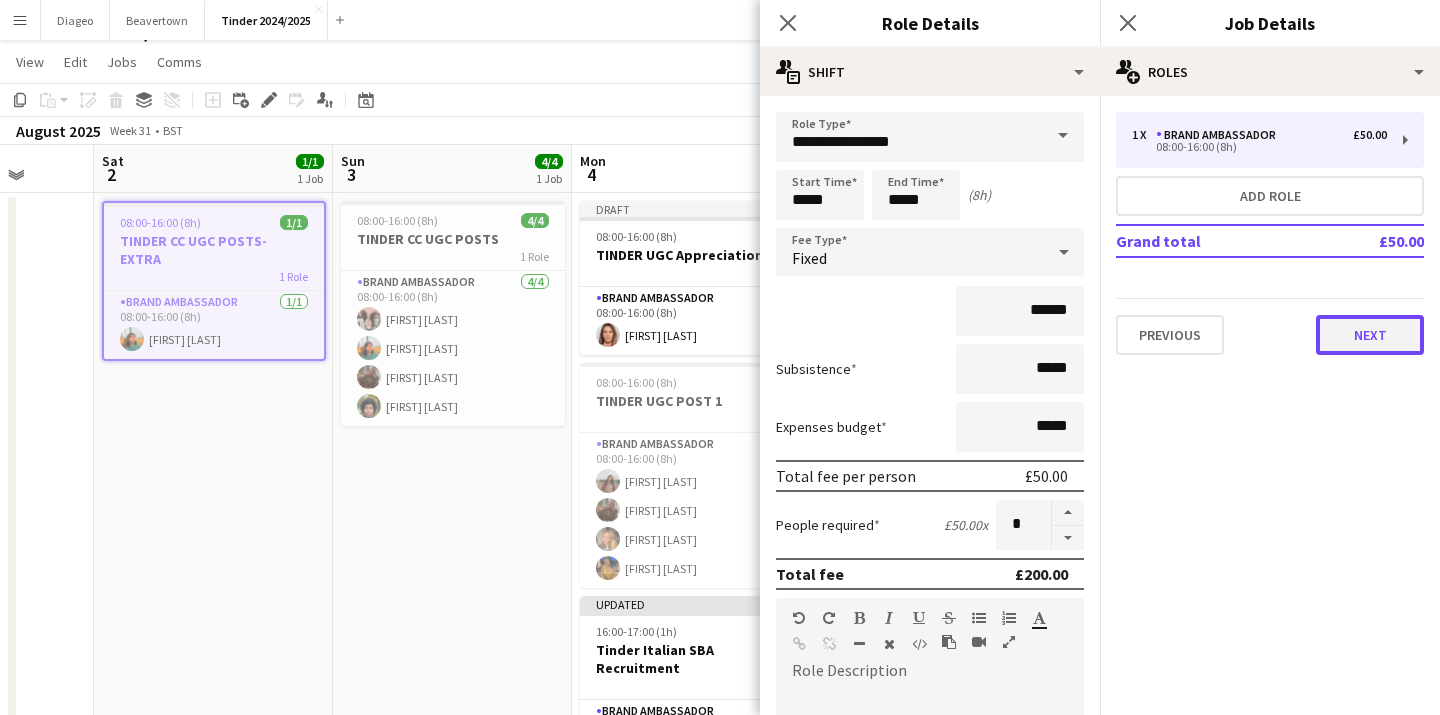 click on "Next" at bounding box center (1370, 335) 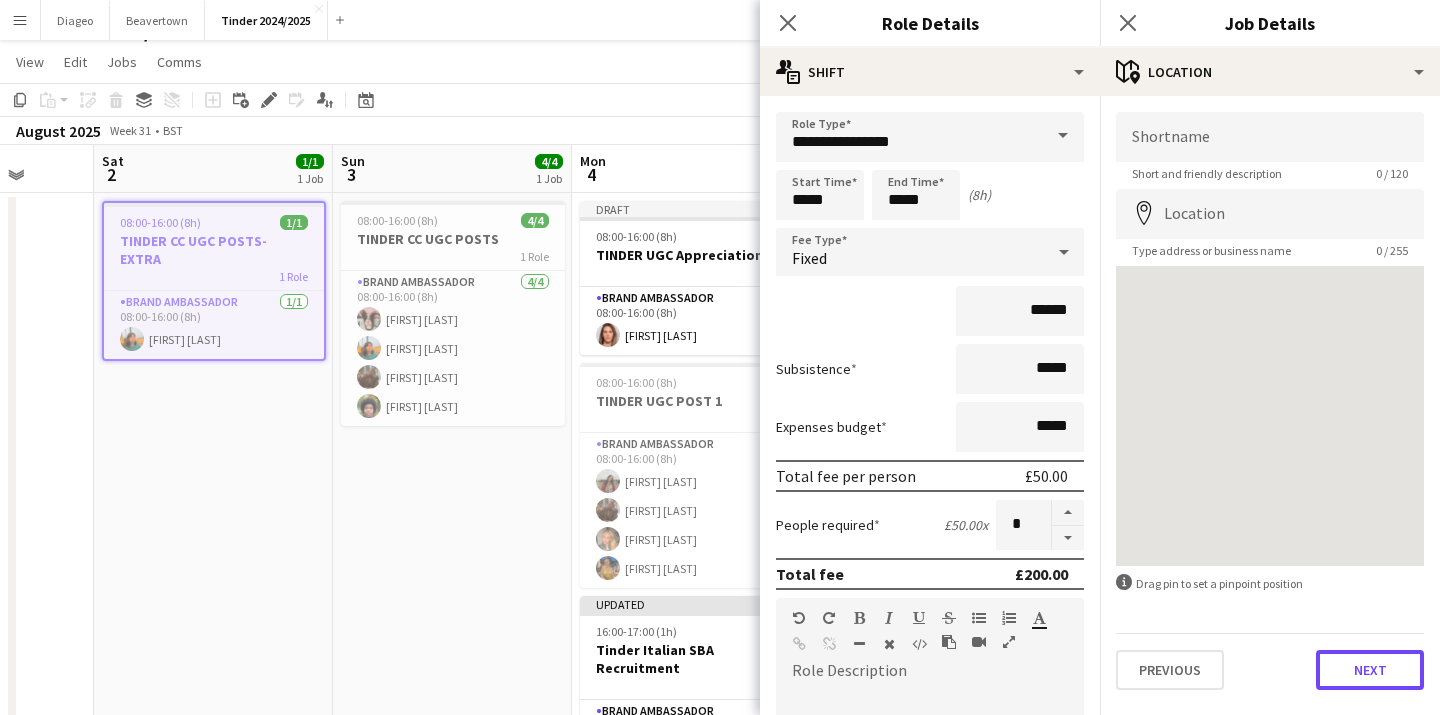 click on "Next" at bounding box center (1370, 670) 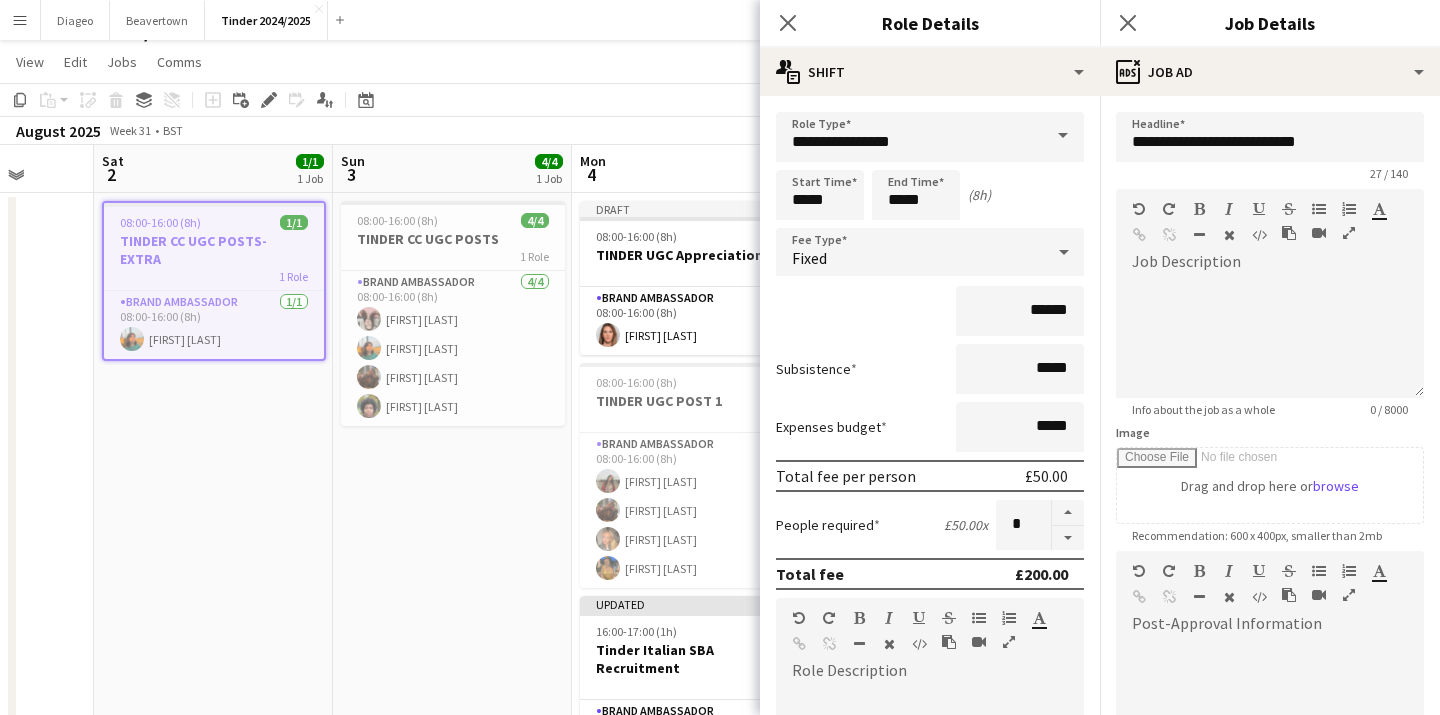 scroll, scrollTop: 273, scrollLeft: 0, axis: vertical 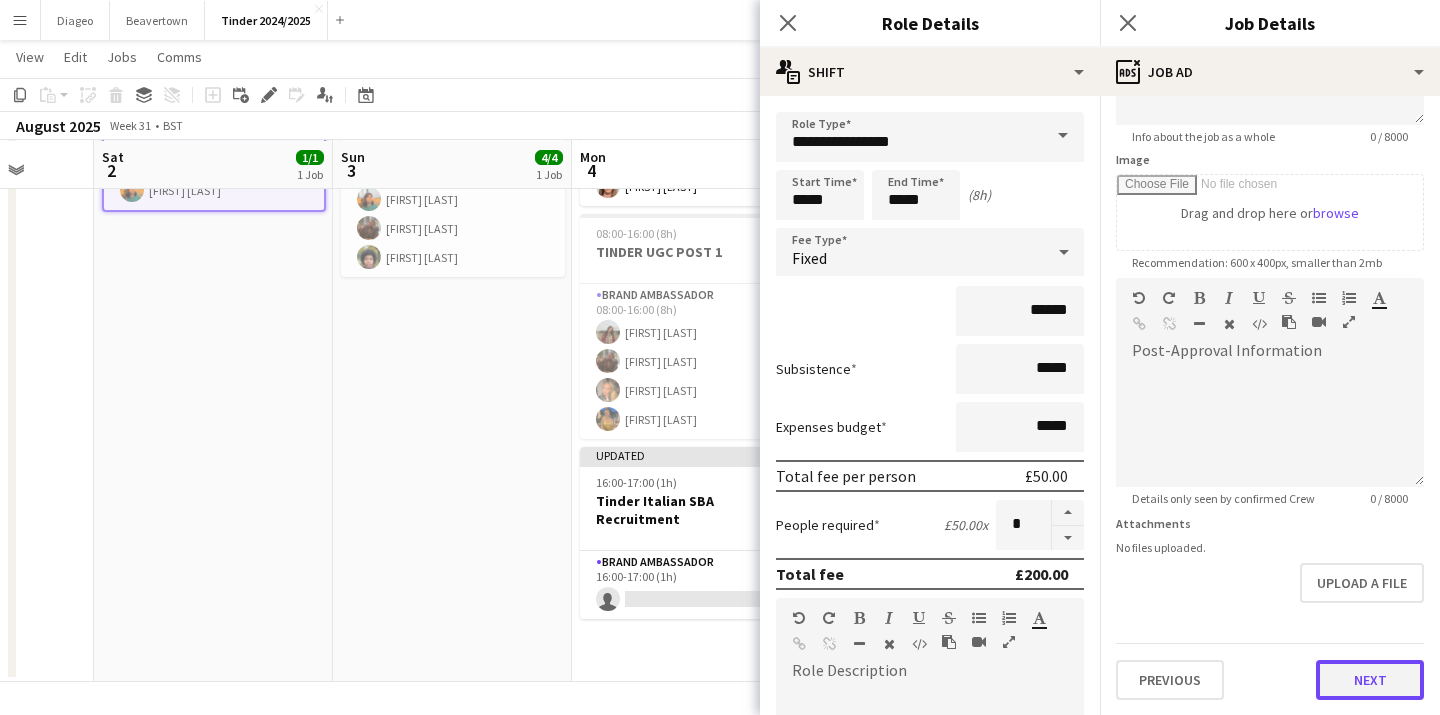 click on "Next" at bounding box center (1370, 680) 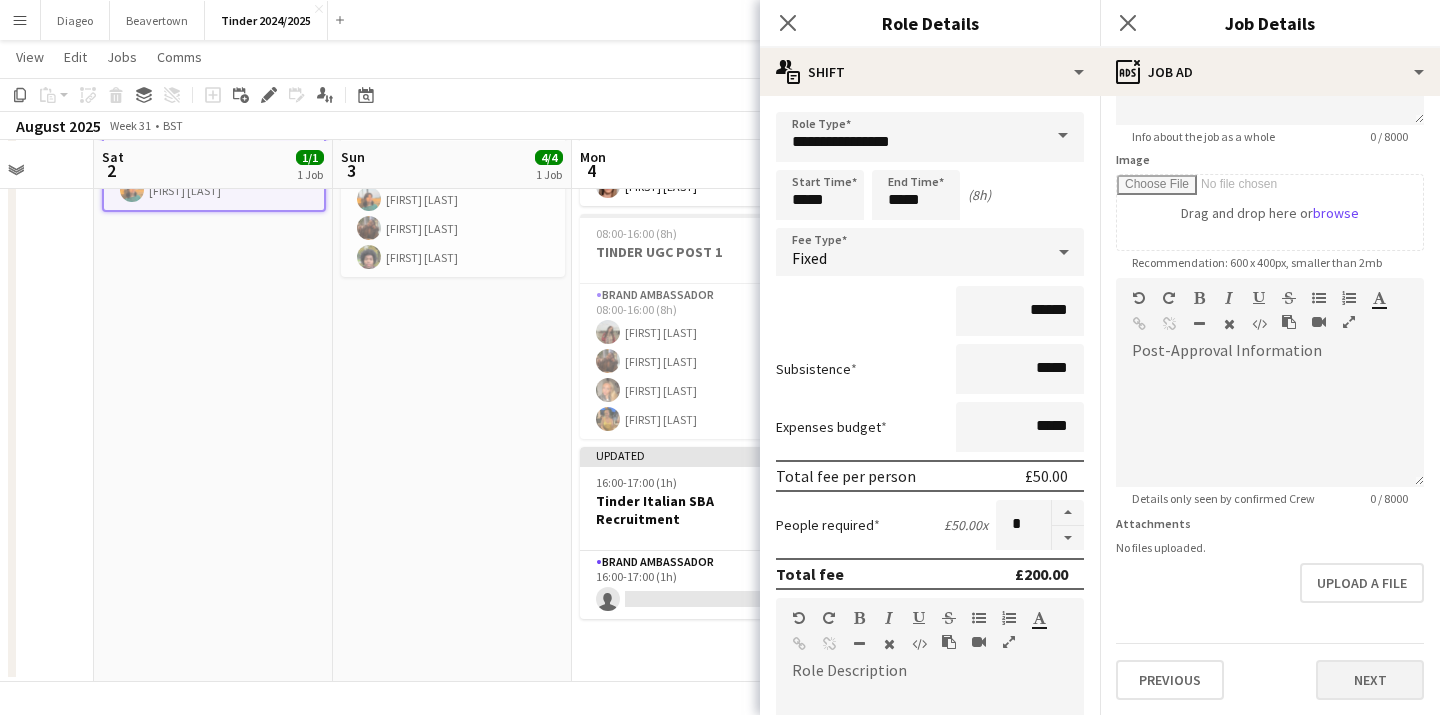 scroll, scrollTop: 0, scrollLeft: 0, axis: both 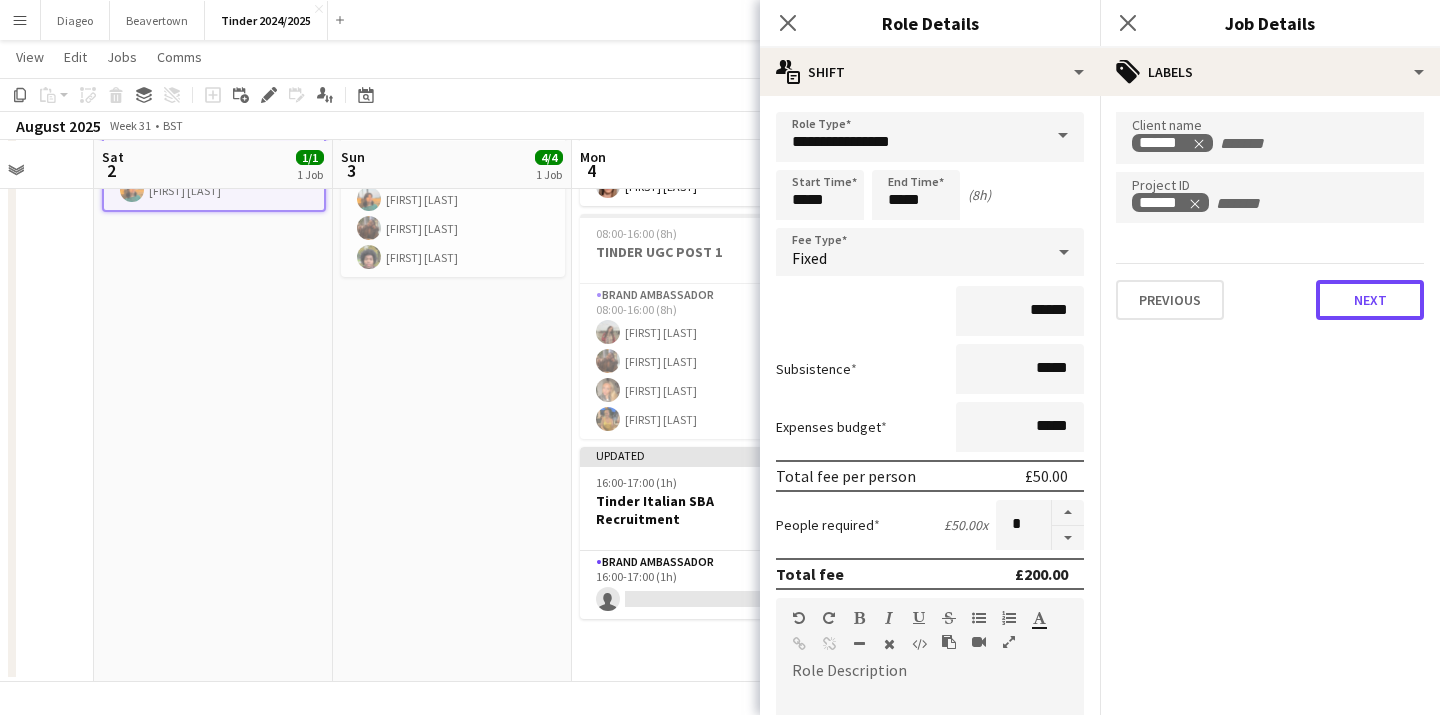 click on "Next" at bounding box center [1370, 300] 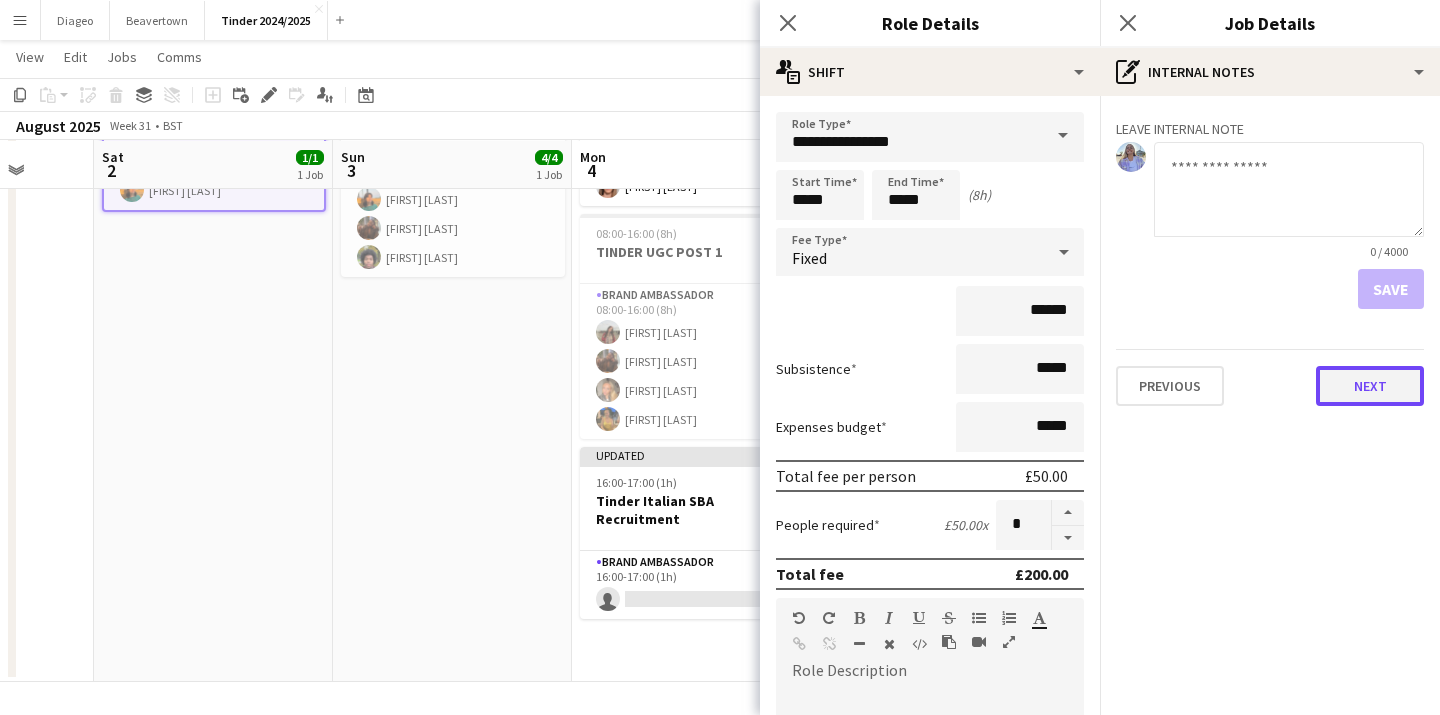 click on "Next" at bounding box center [1370, 386] 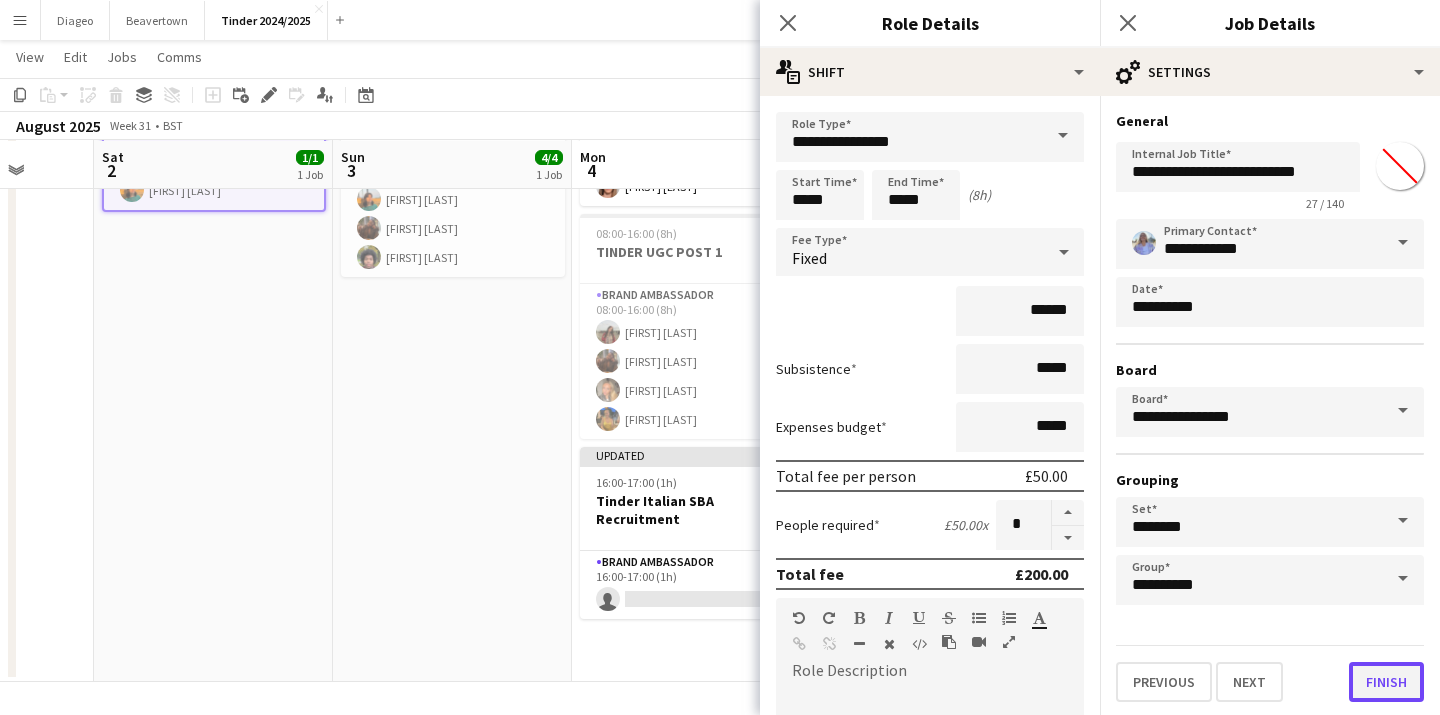 click on "Finish" at bounding box center (1386, 682) 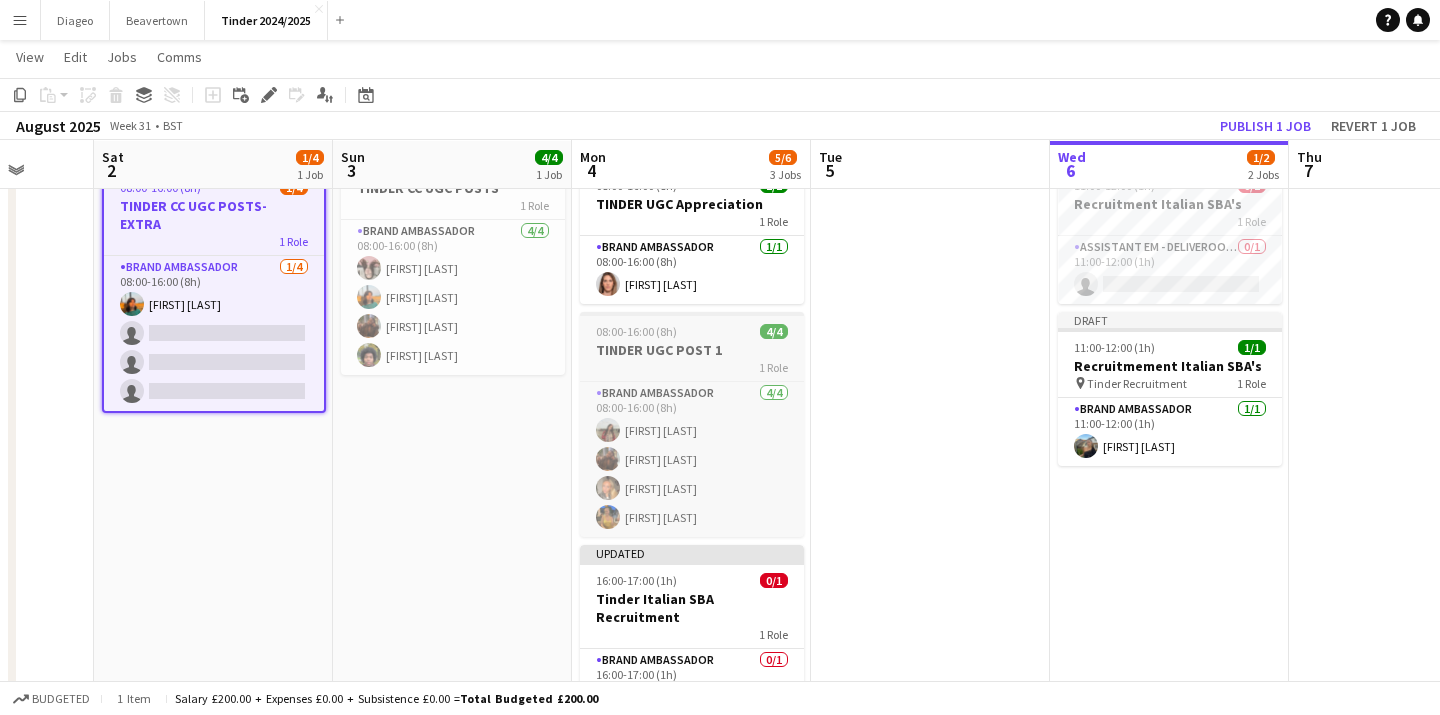 scroll, scrollTop: 59, scrollLeft: 0, axis: vertical 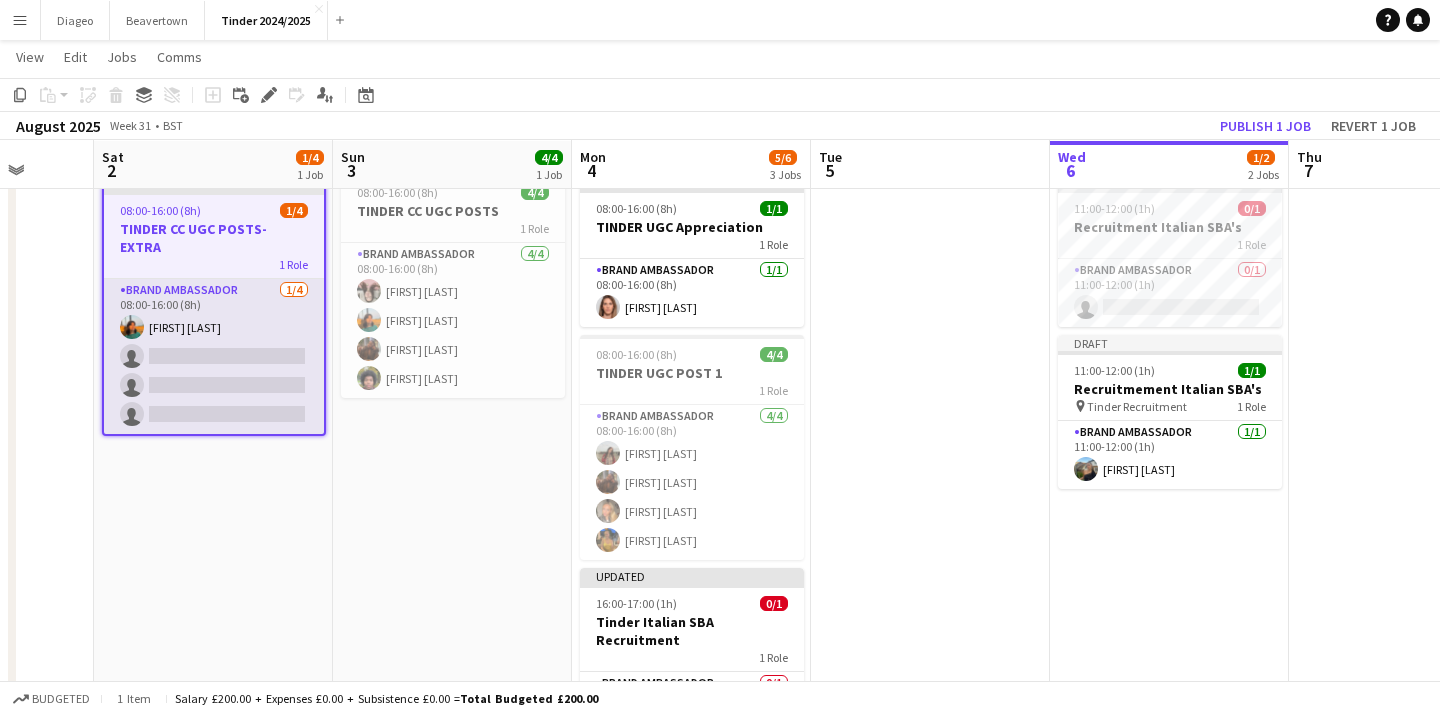 click on "Brand Ambassador   1/4   08:00-16:00 (8h)
Sadie Ault
single-neutral-actions
single-neutral-actions
single-neutral-actions" at bounding box center (214, 356) 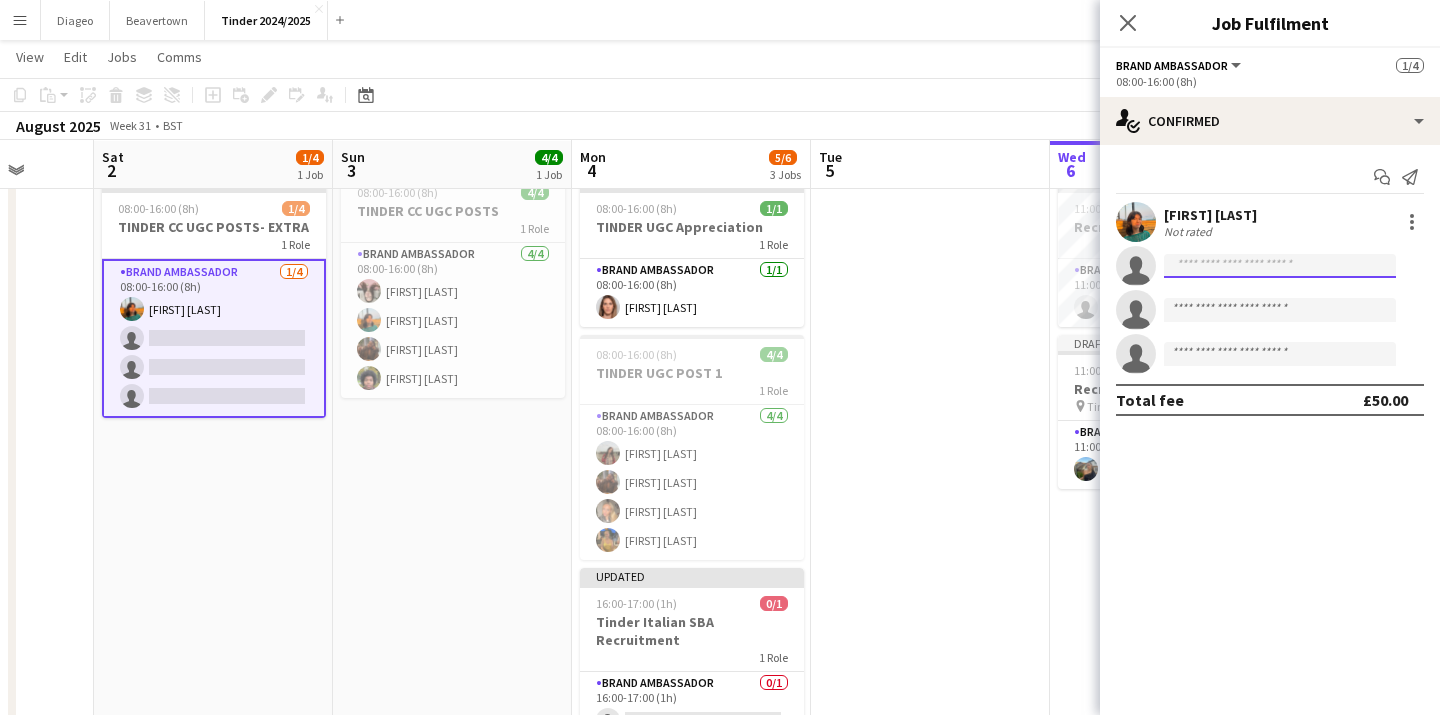 click at bounding box center [1280, 310] 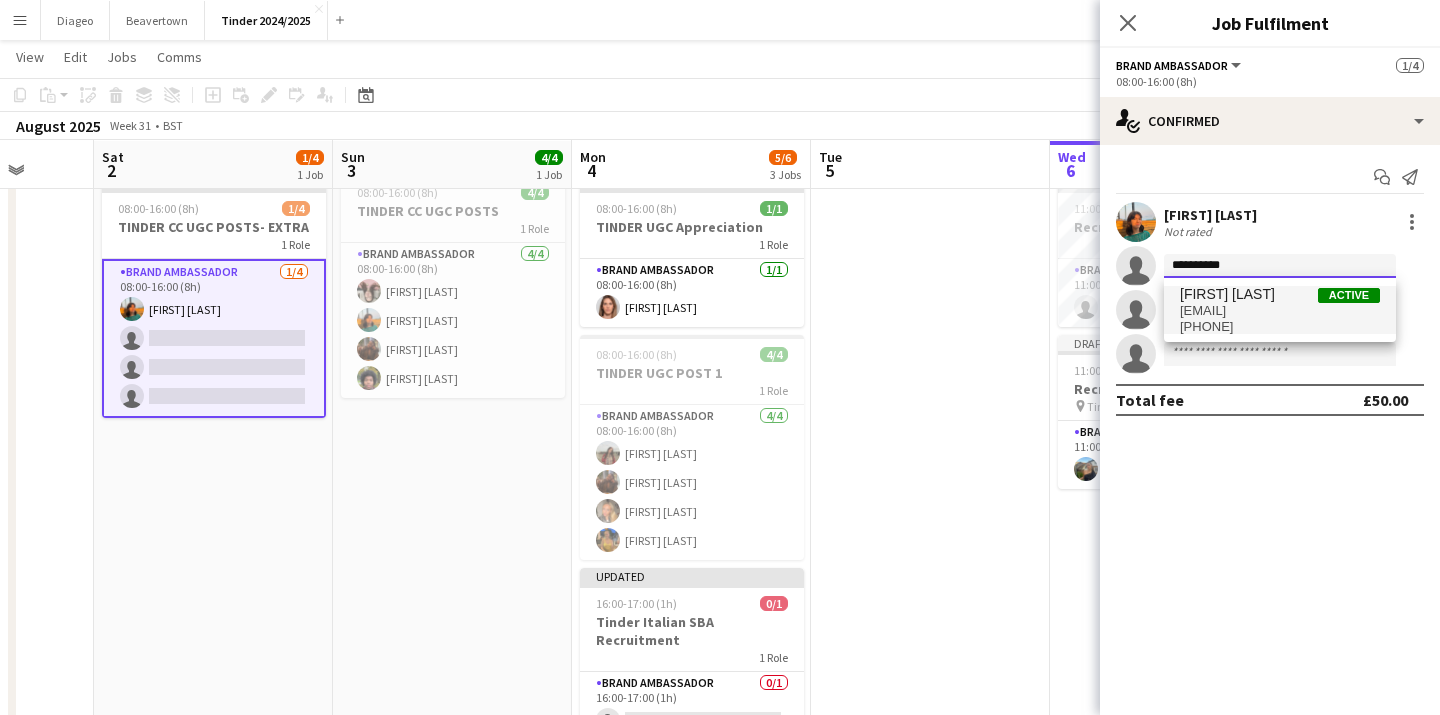 type on "**********" 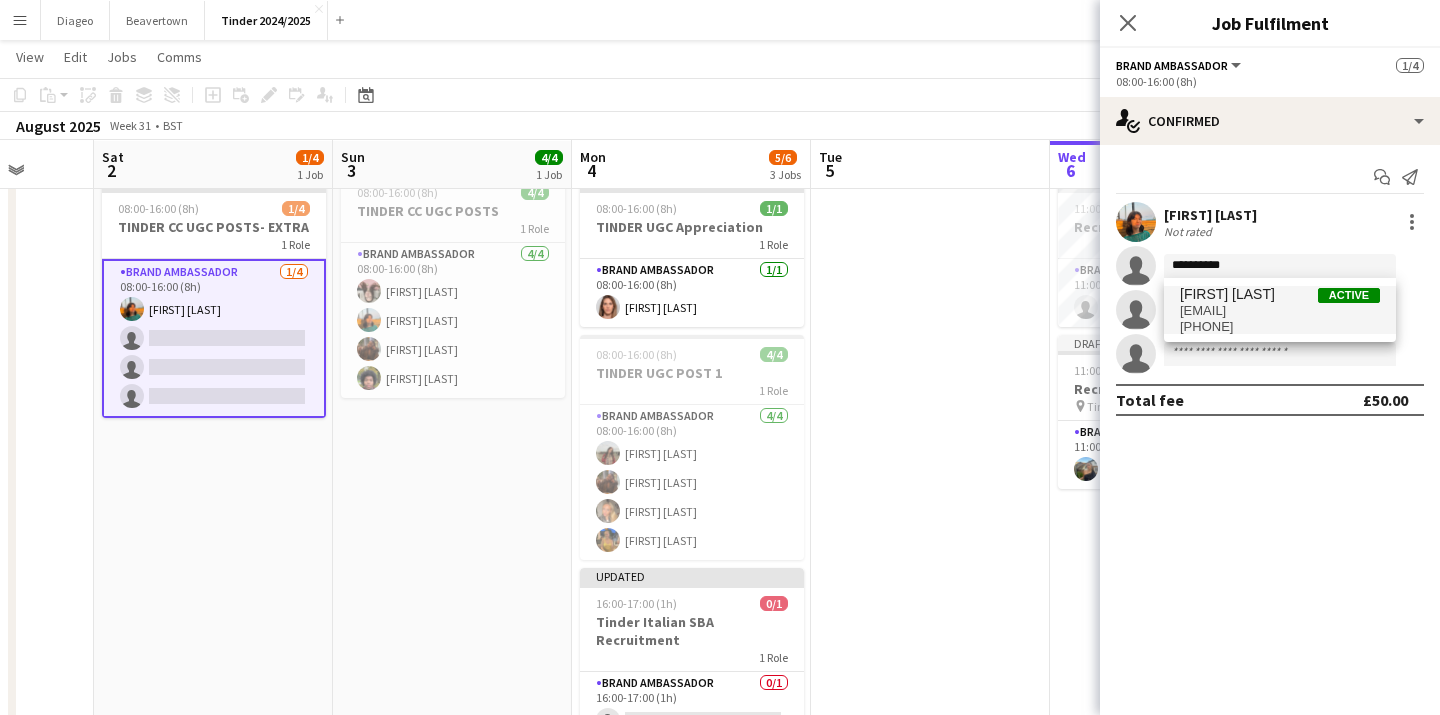 click on "josieharwork@gmail.com" at bounding box center [1280, 311] 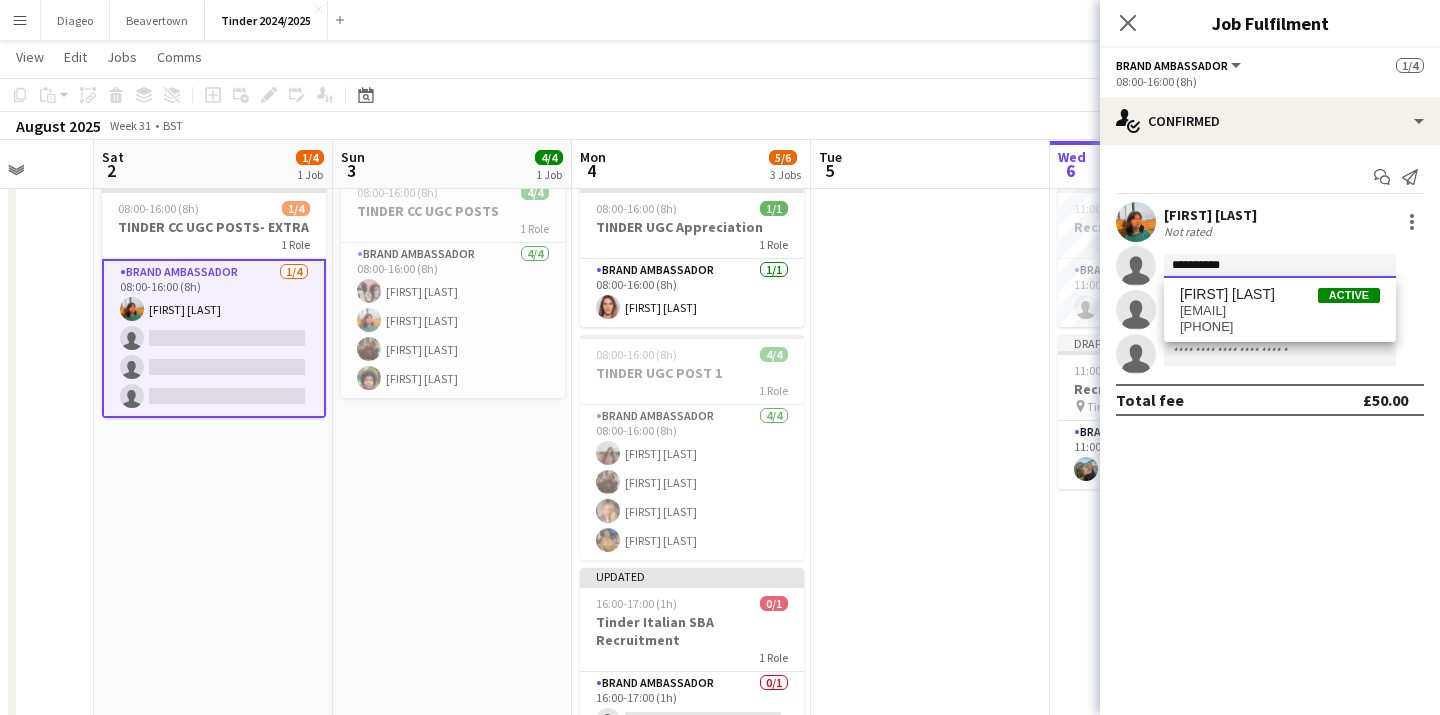 type 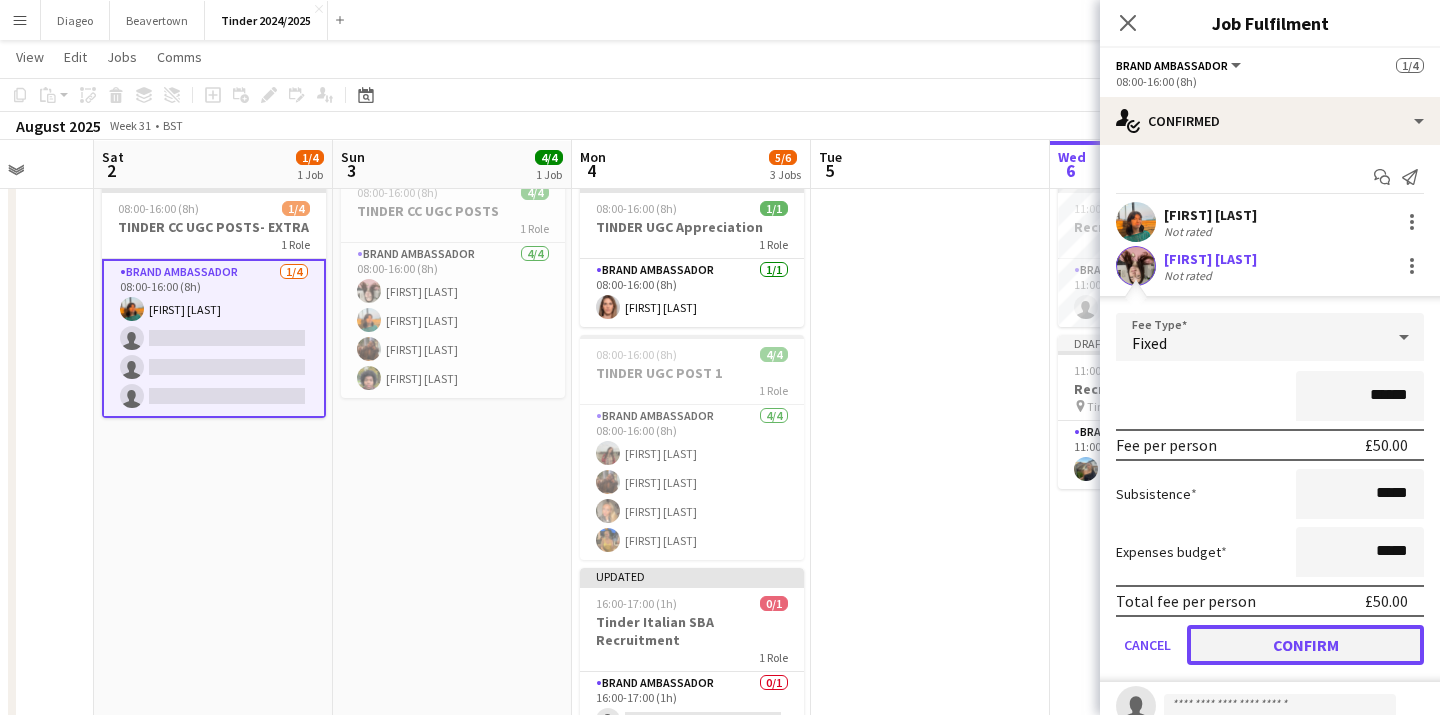 click on "Confirm" at bounding box center (1305, 645) 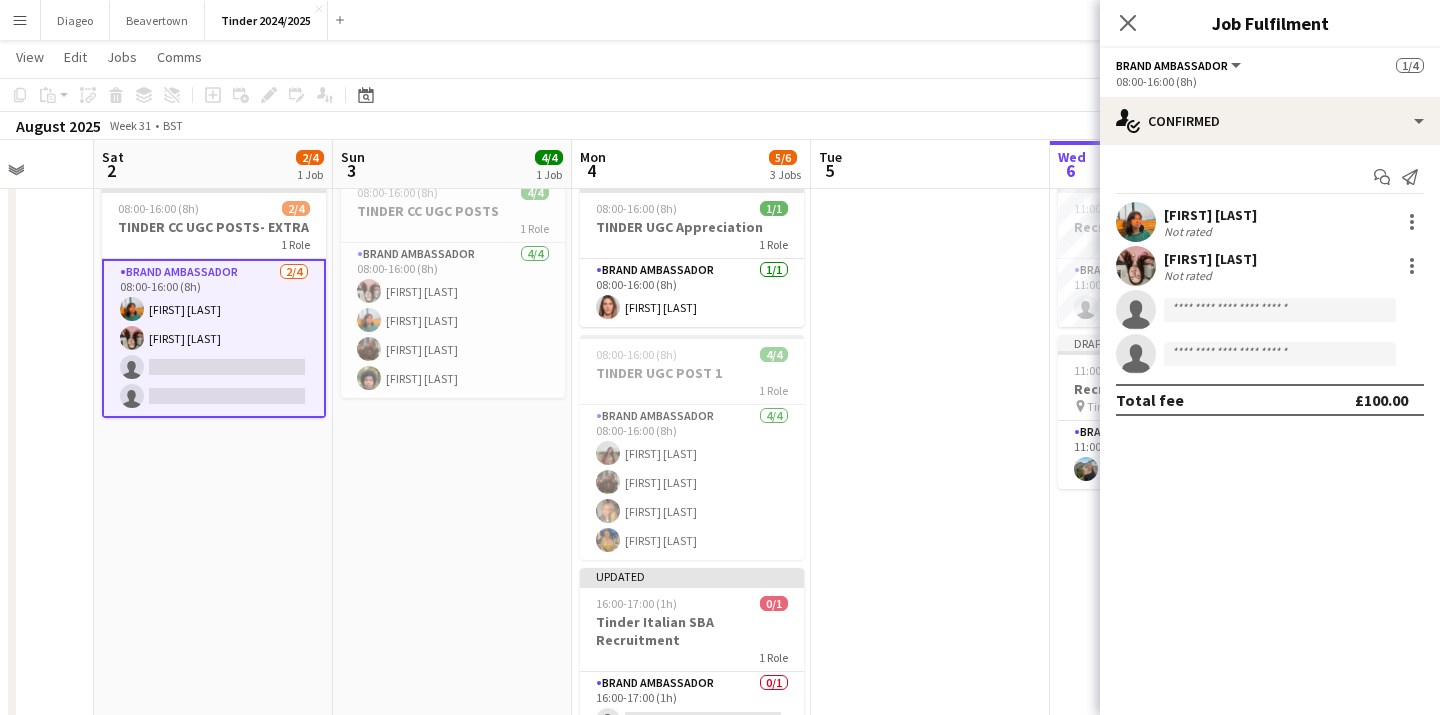 click on "single-neutral-actions" 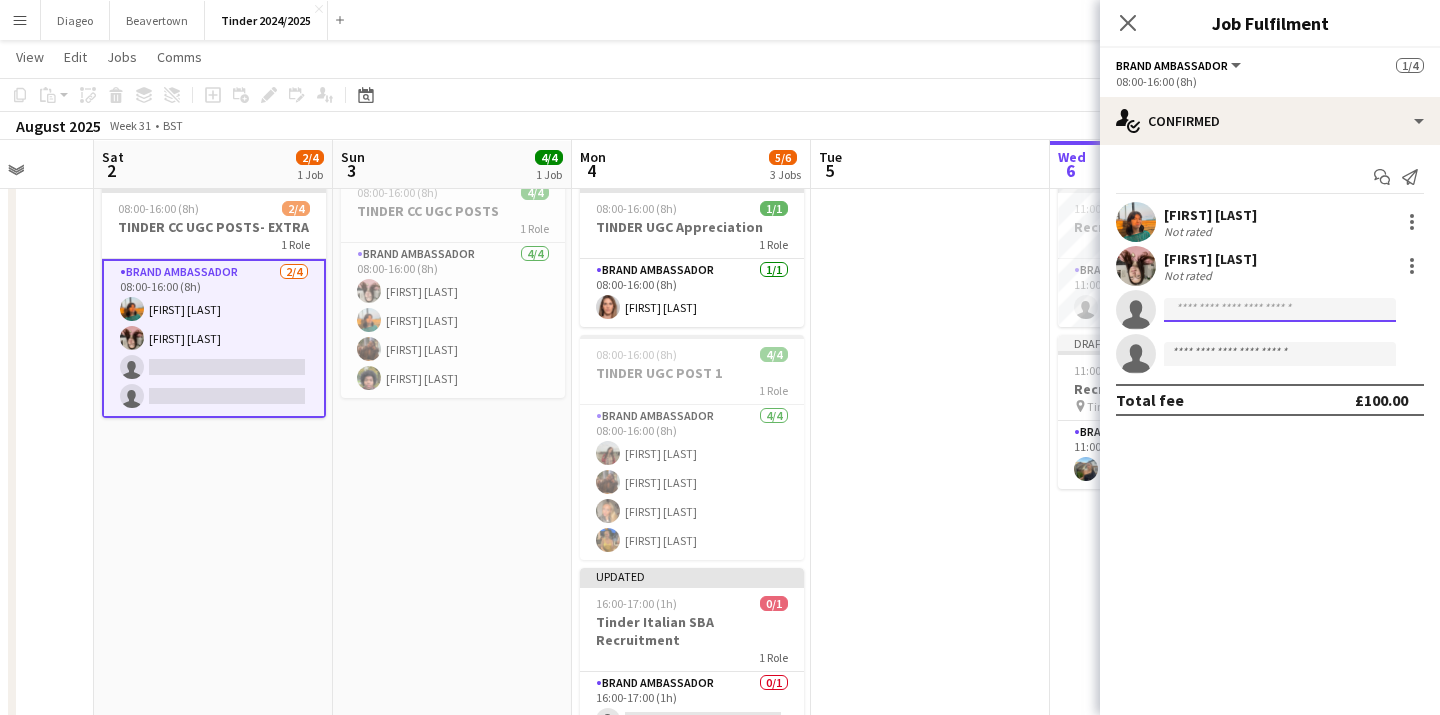 click 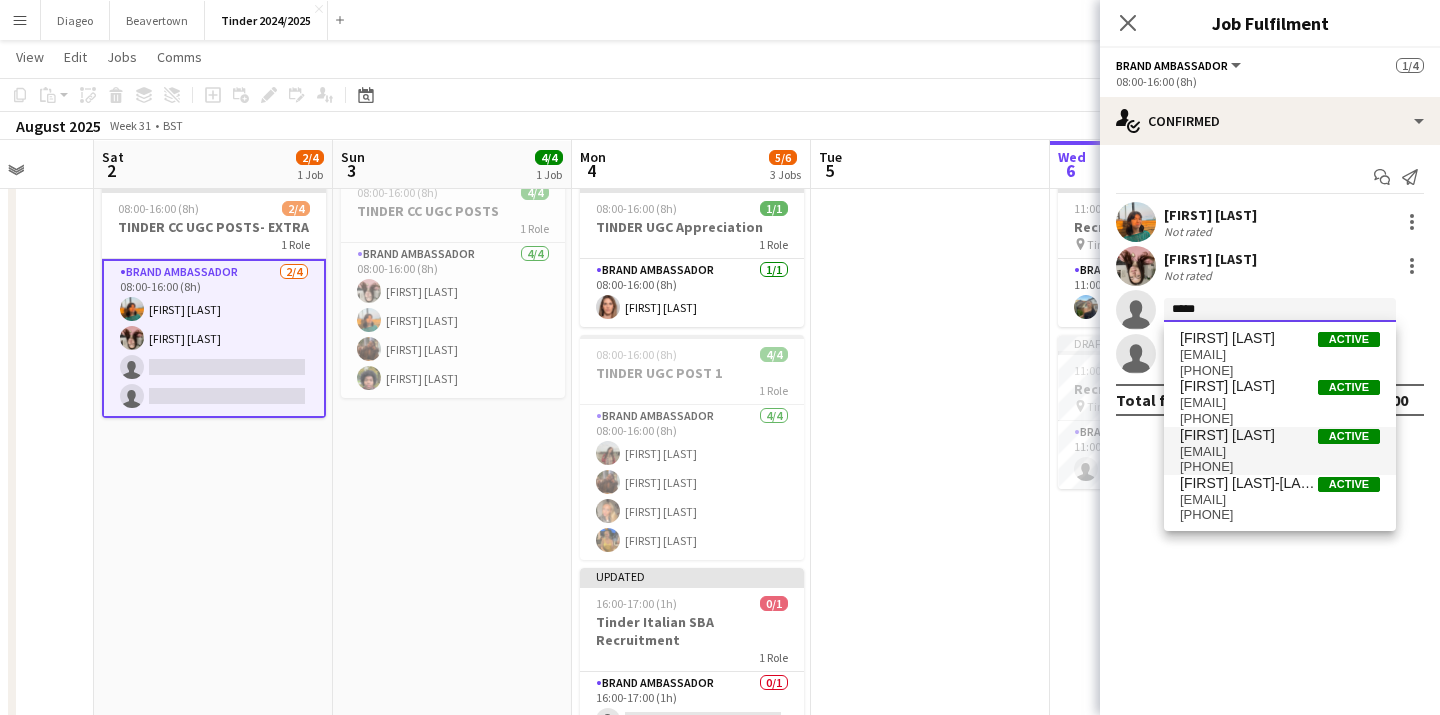 type on "*****" 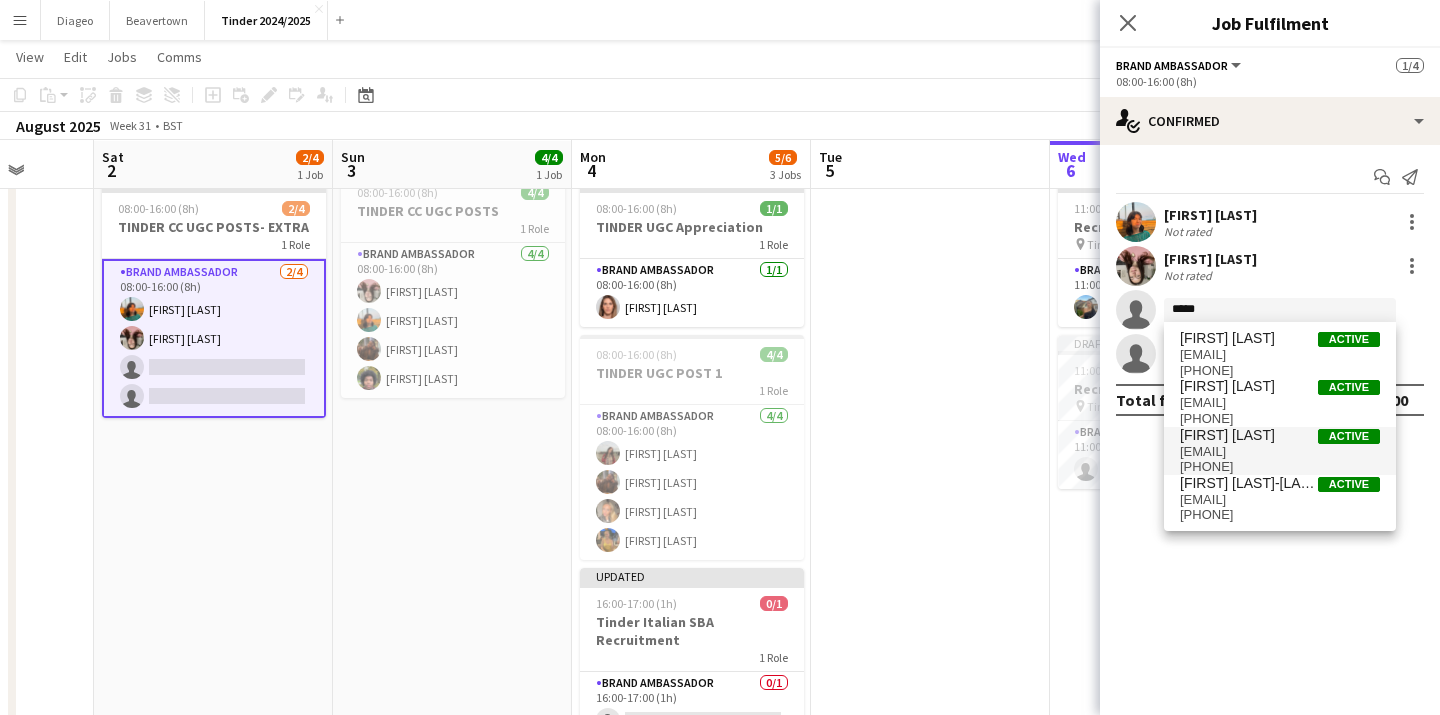 click on "damilola.oladapo.02@gmail.com" at bounding box center (1280, 452) 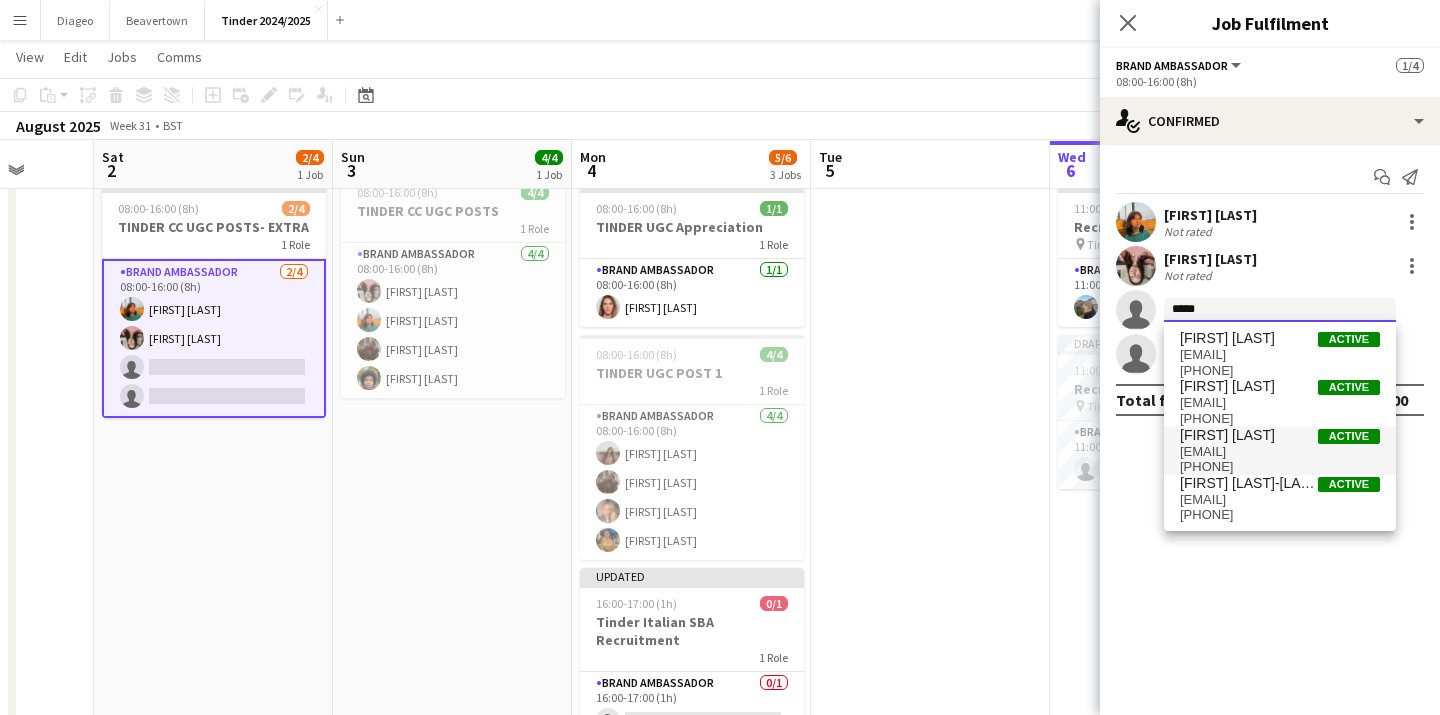 type 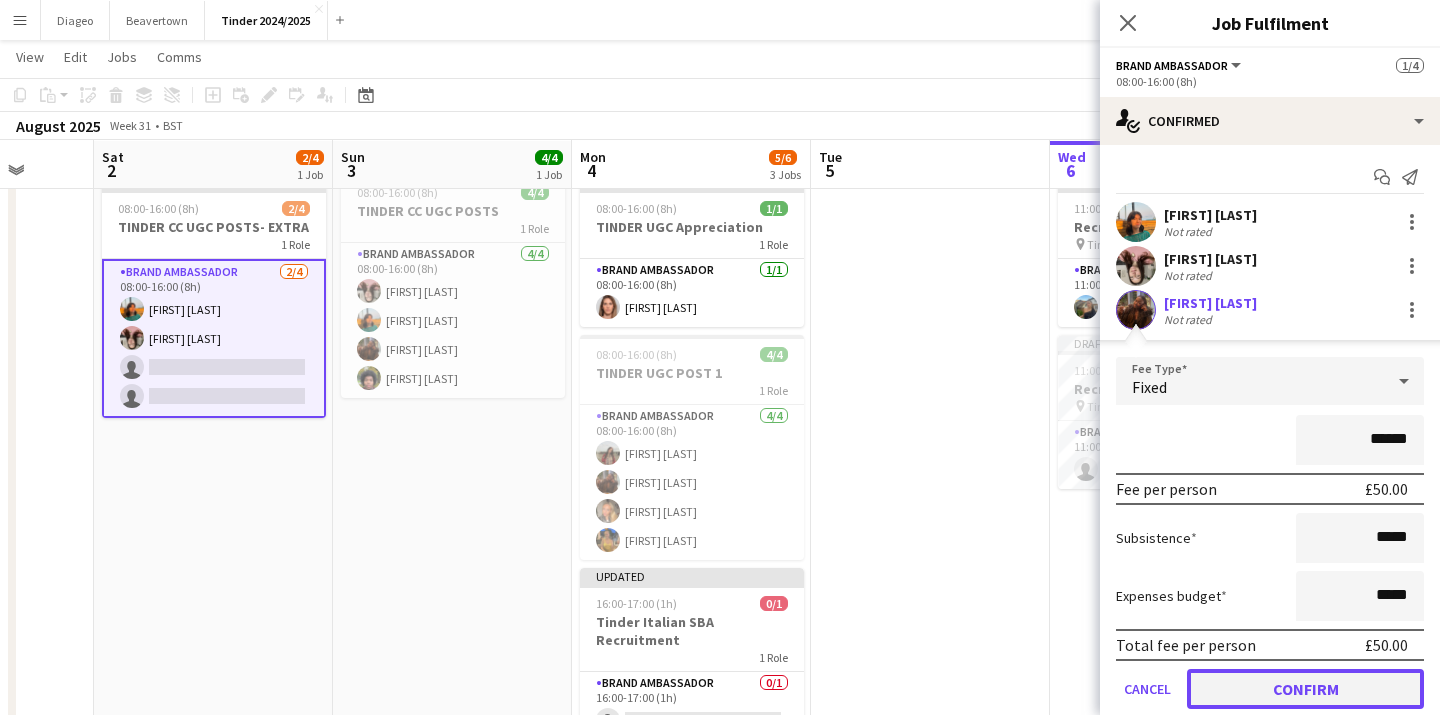 click on "Confirm" at bounding box center [1305, 689] 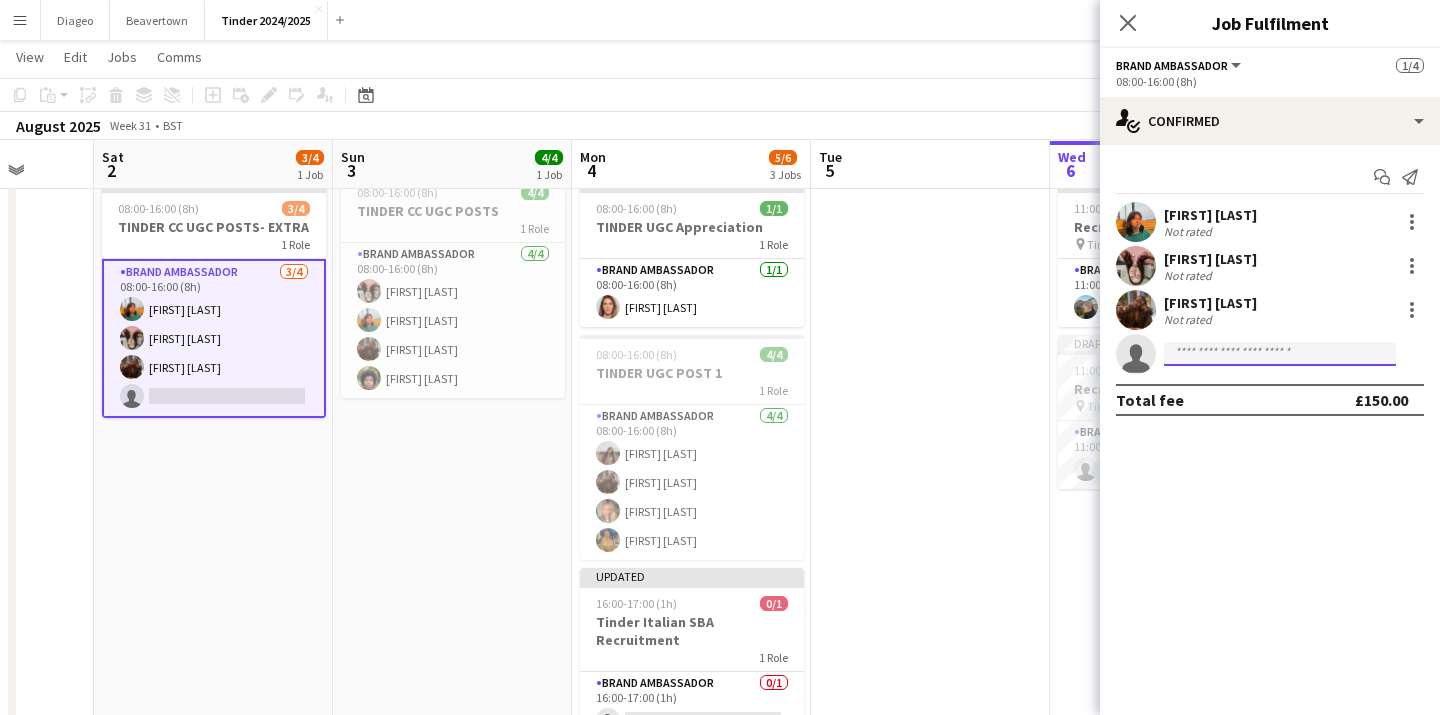 click 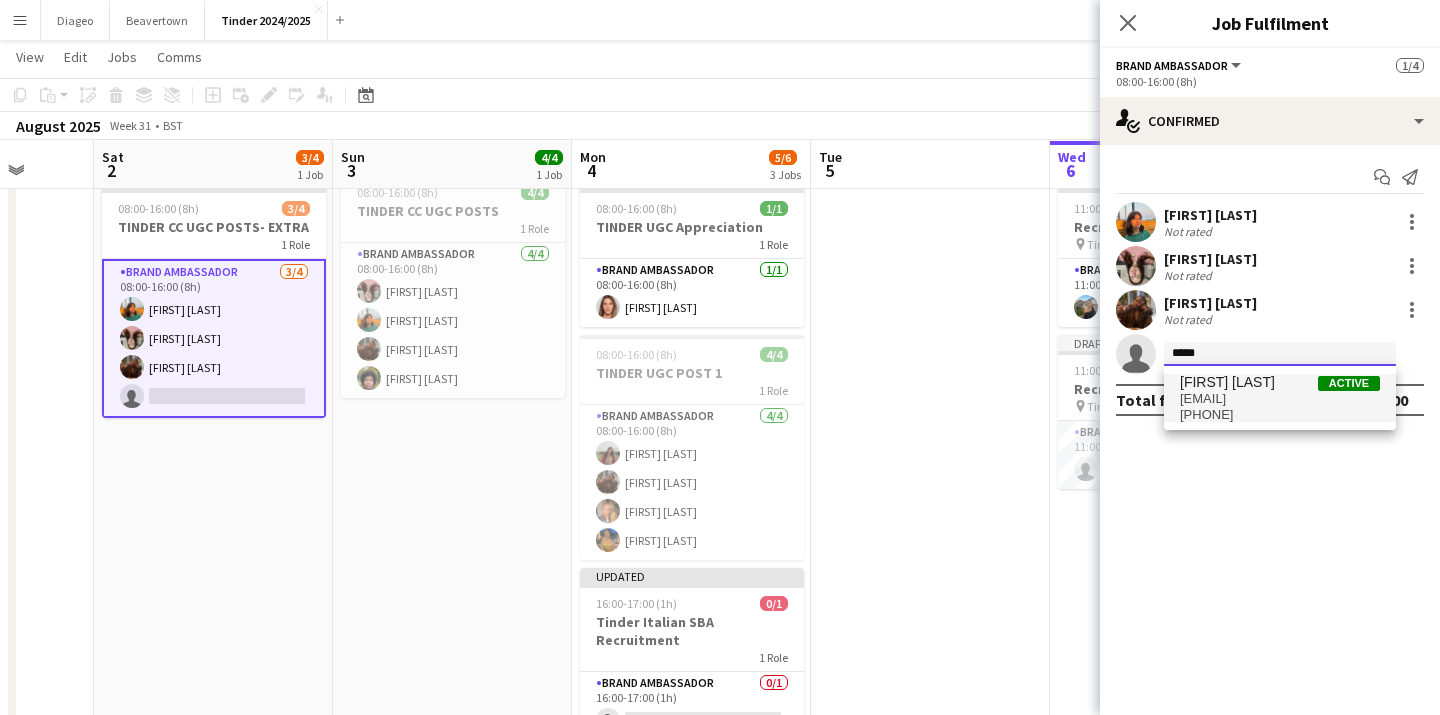 type on "*****" 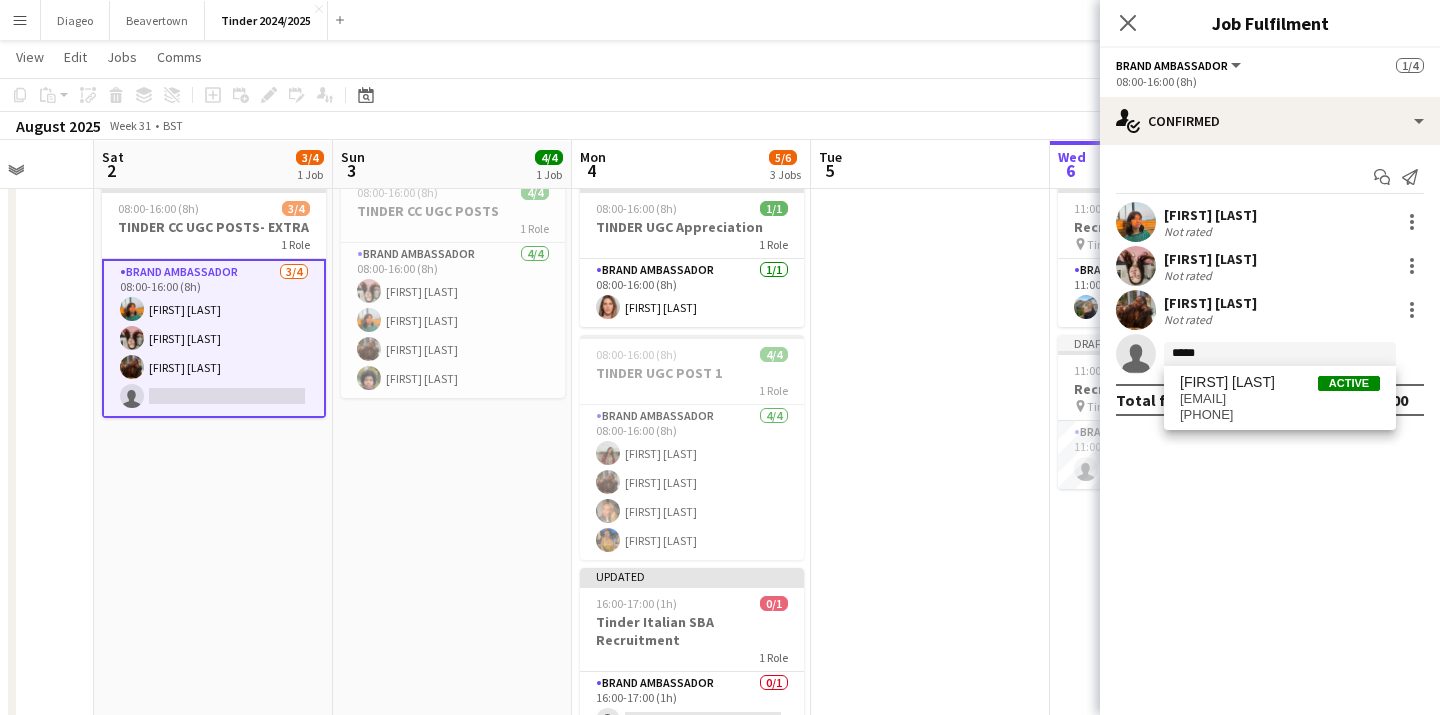 click on "ejenehaash@gmail.com" at bounding box center (1280, 399) 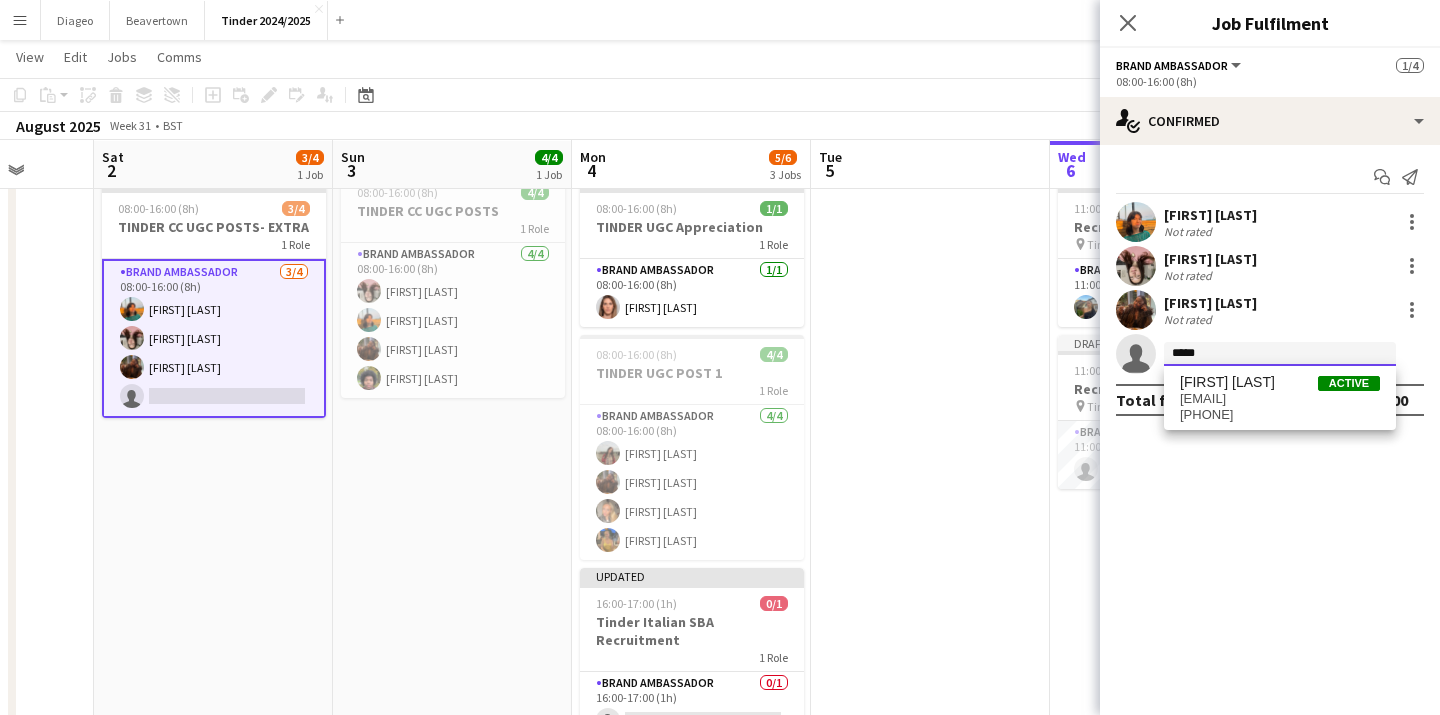 type 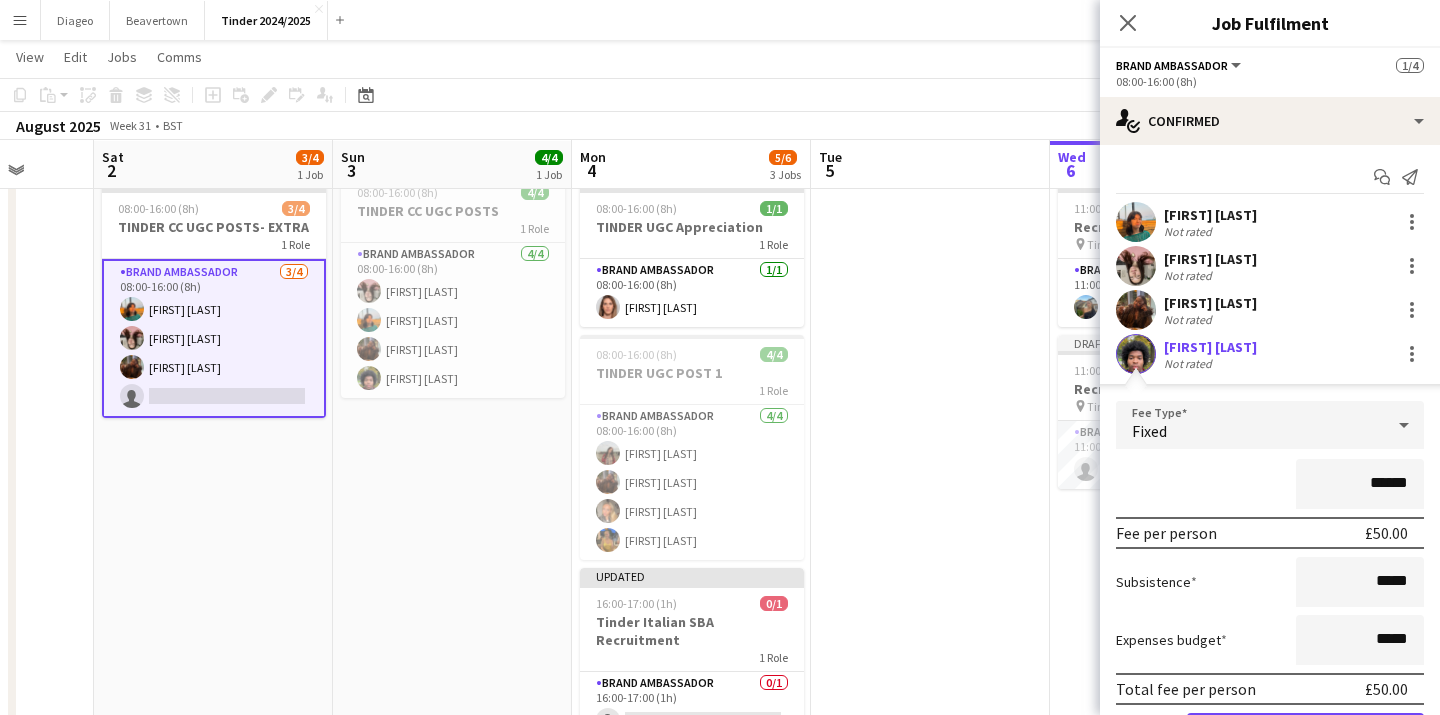 scroll, scrollTop: 113, scrollLeft: 0, axis: vertical 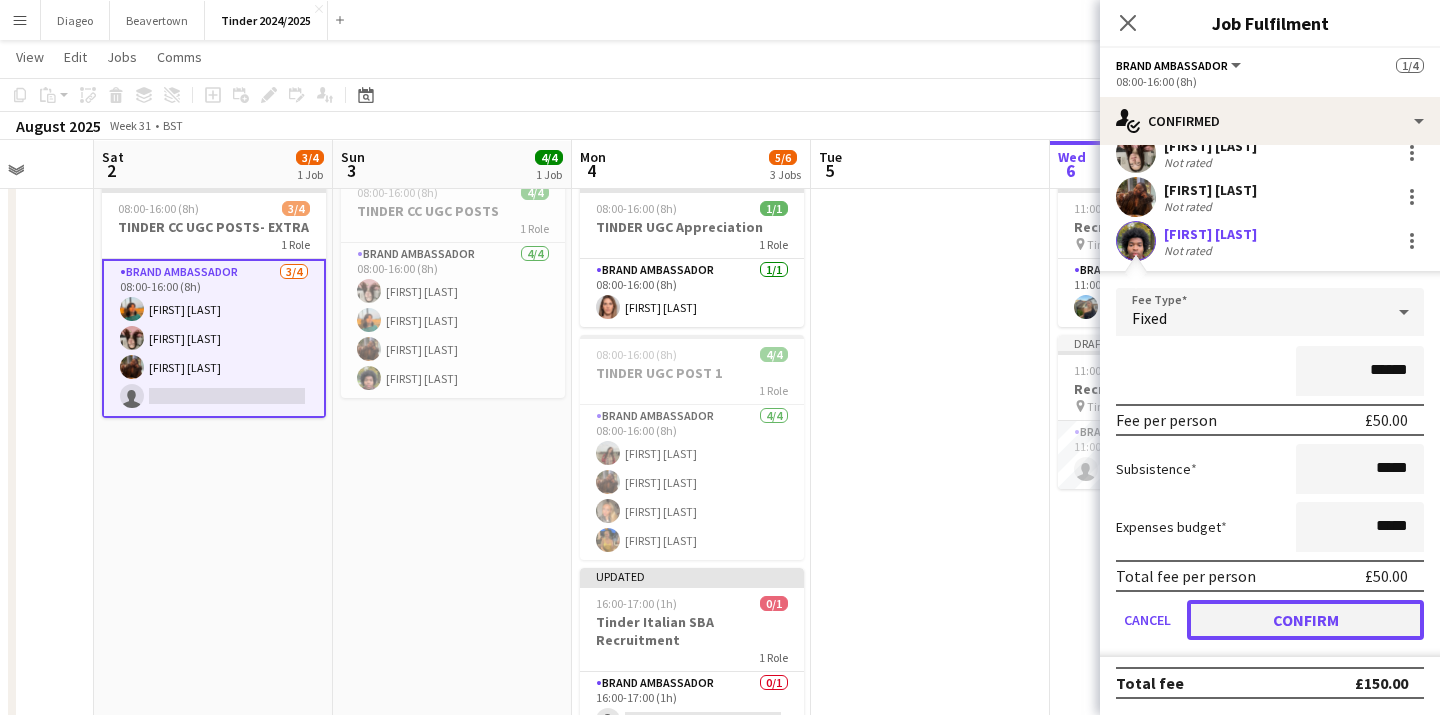 click on "Confirm" at bounding box center [1305, 620] 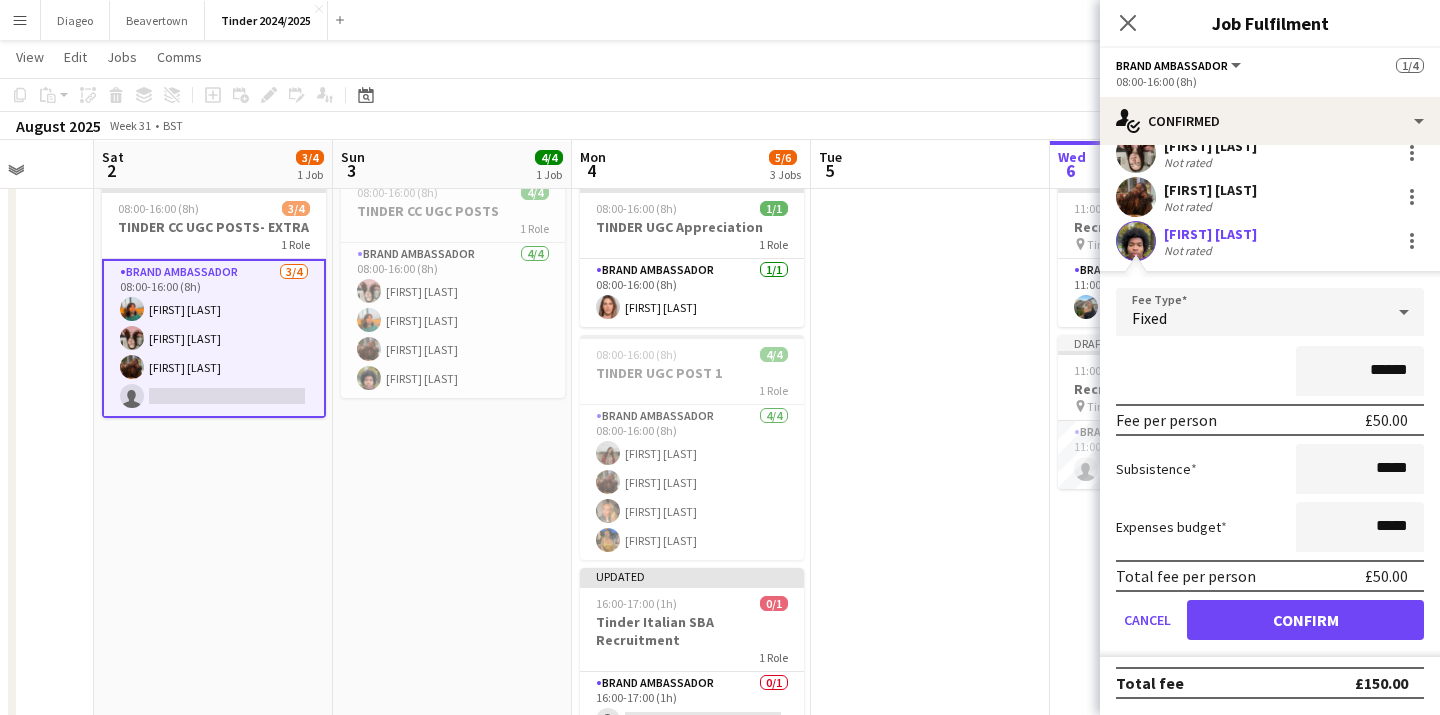 scroll, scrollTop: 0, scrollLeft: 0, axis: both 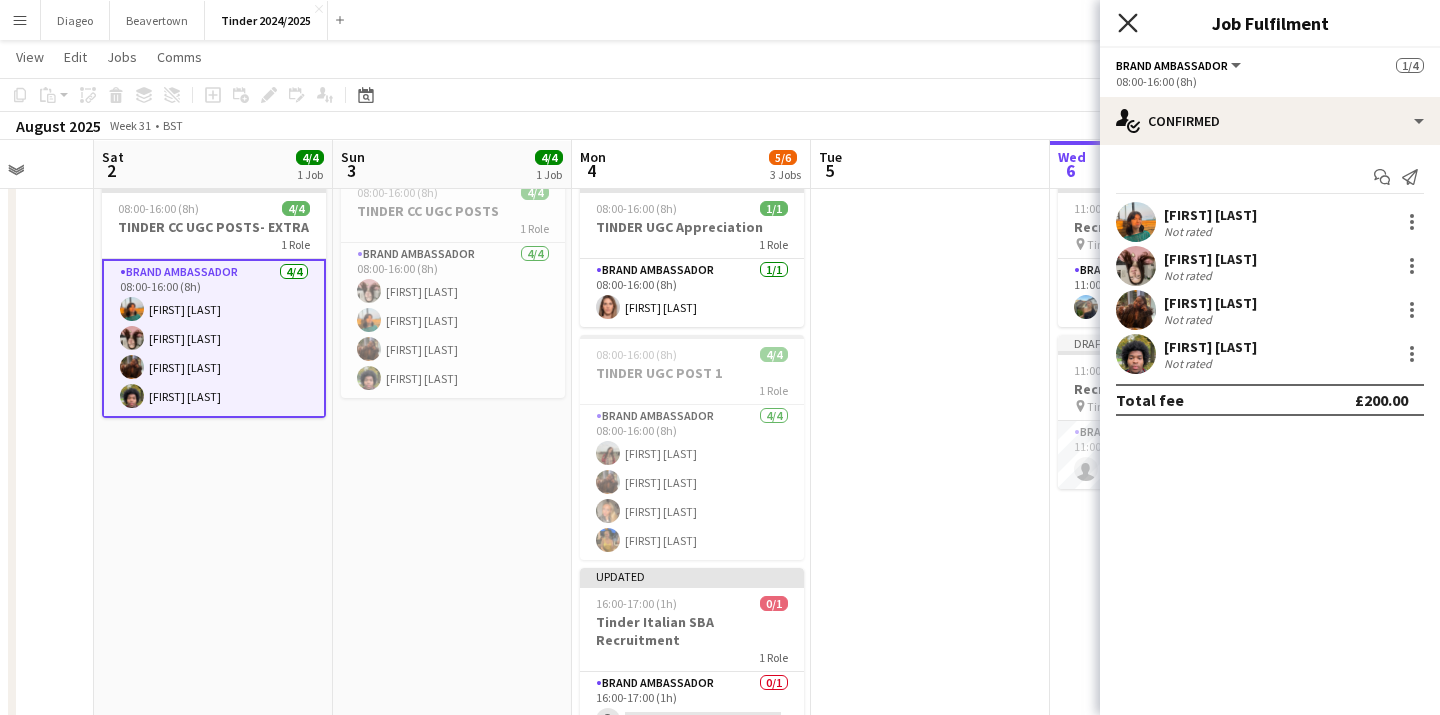 click 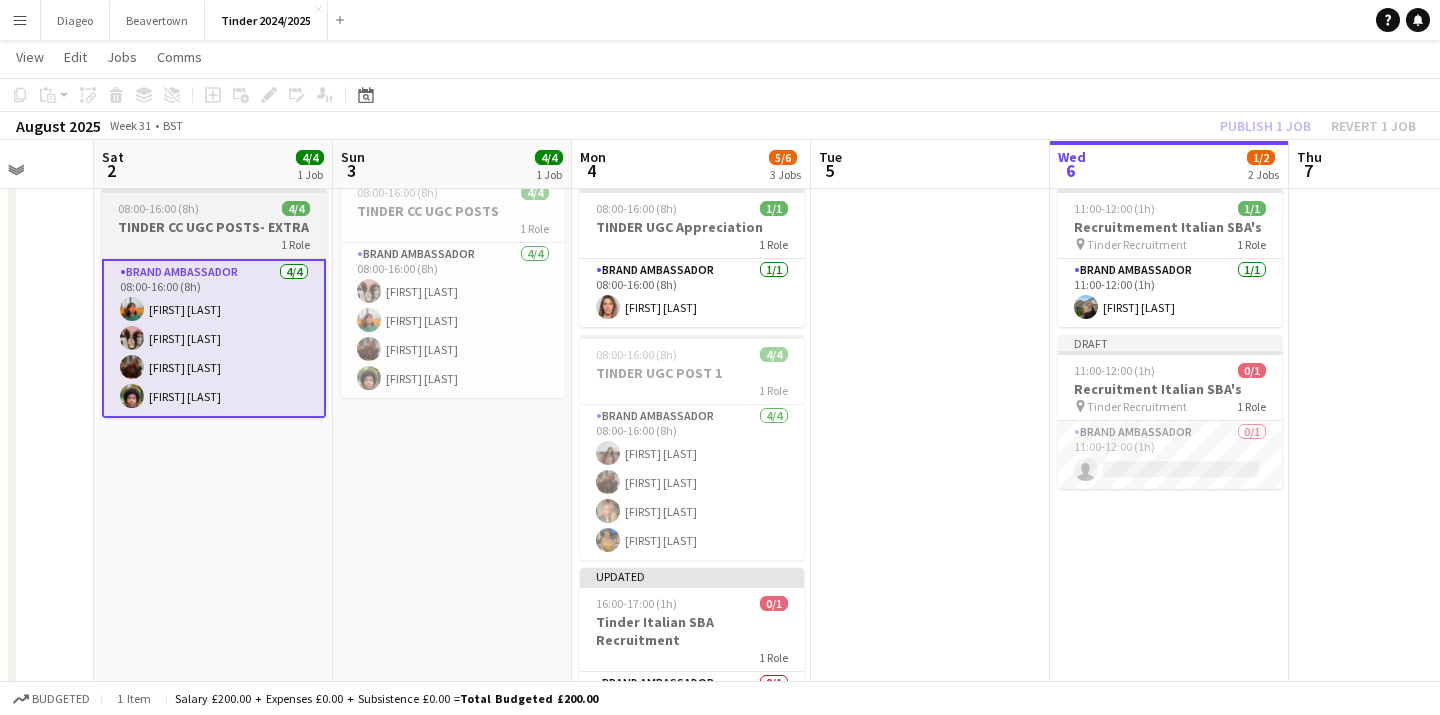 click on "08:00-16:00 (8h)    4/4" at bounding box center [214, 208] 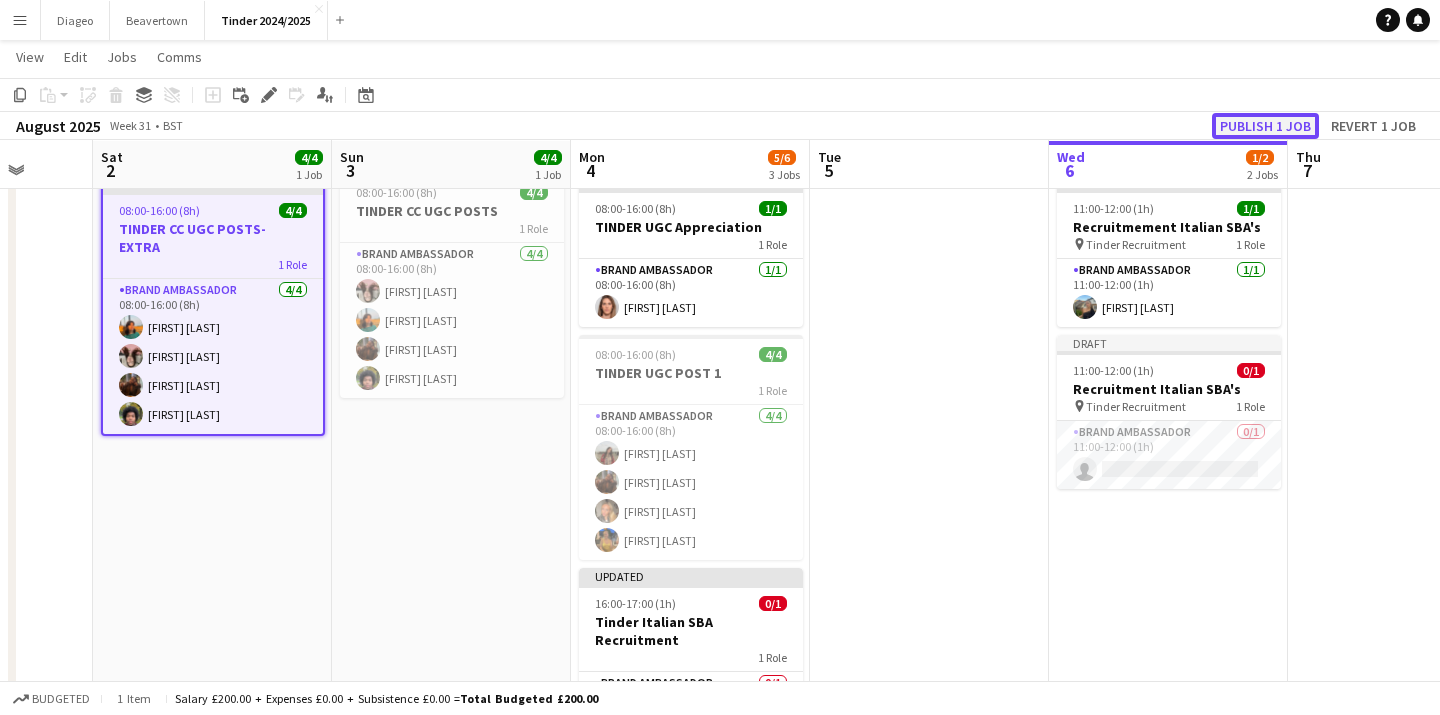 click on "Publish 1 job" 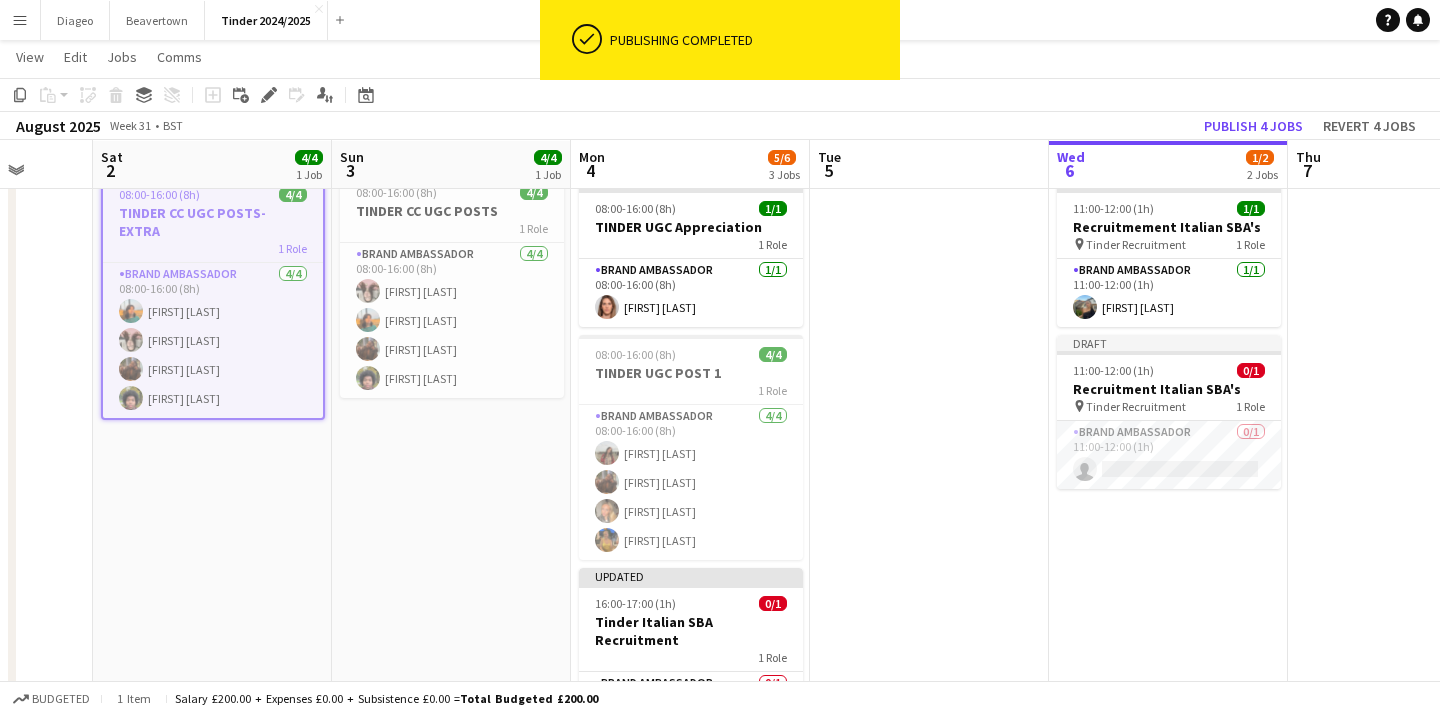 click on "08:00-16:00 (8h)    4/4   TINDER CC UGC POSTS   1 Role   Brand Ambassador   4/4   08:00-16:00 (8h)
Josie Harris Sadie Ault Damilola Oladapo Oghenekeno Ejeneha" at bounding box center (451, 484) 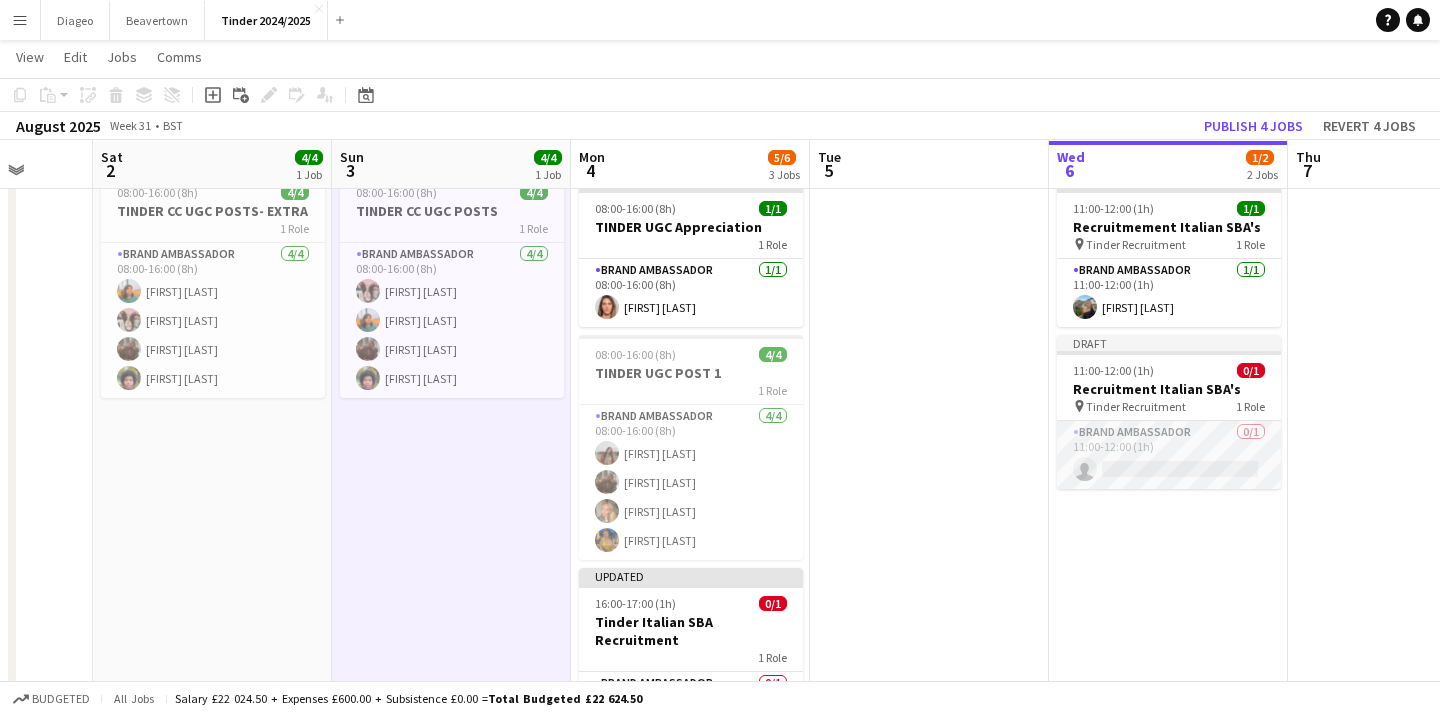 click on "Brand Ambassador   0/1   11:00-12:00 (1h)
single-neutral-actions" at bounding box center [1169, 455] 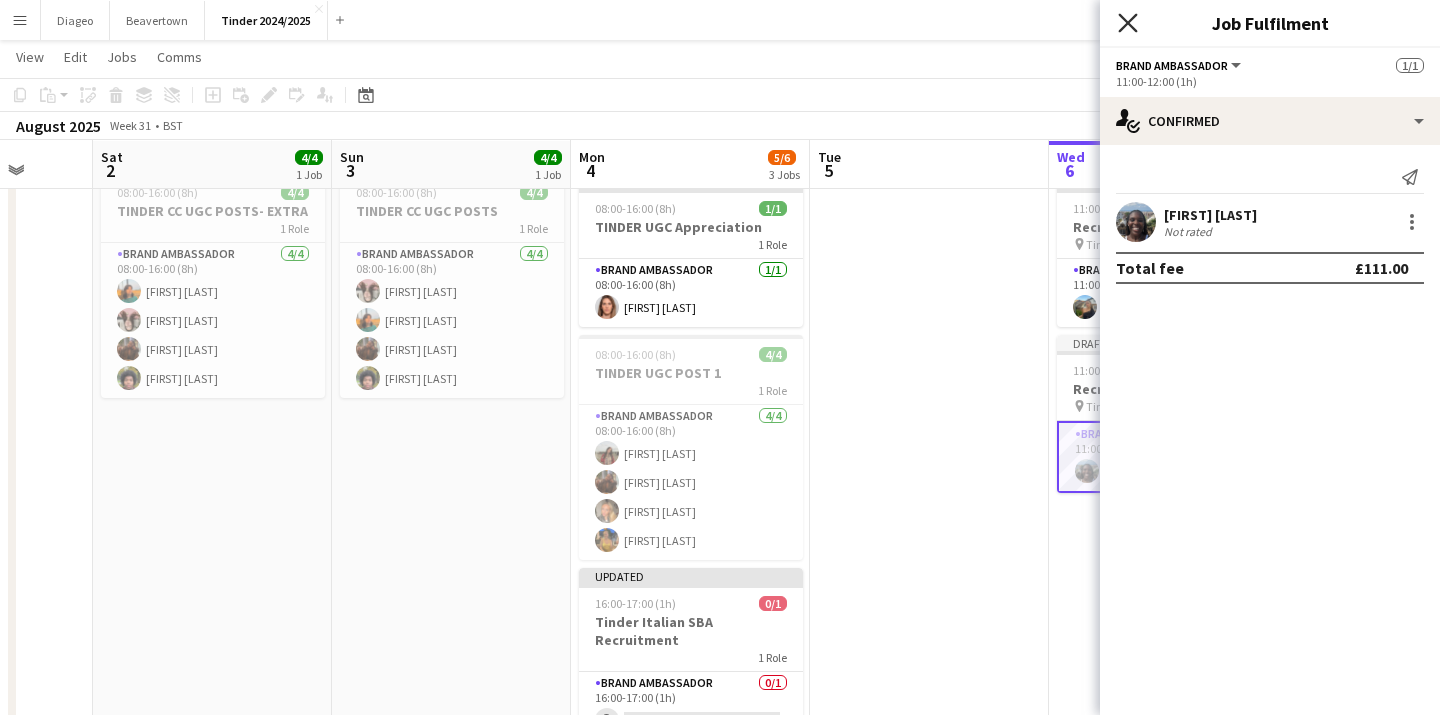 click on "Close pop-in" 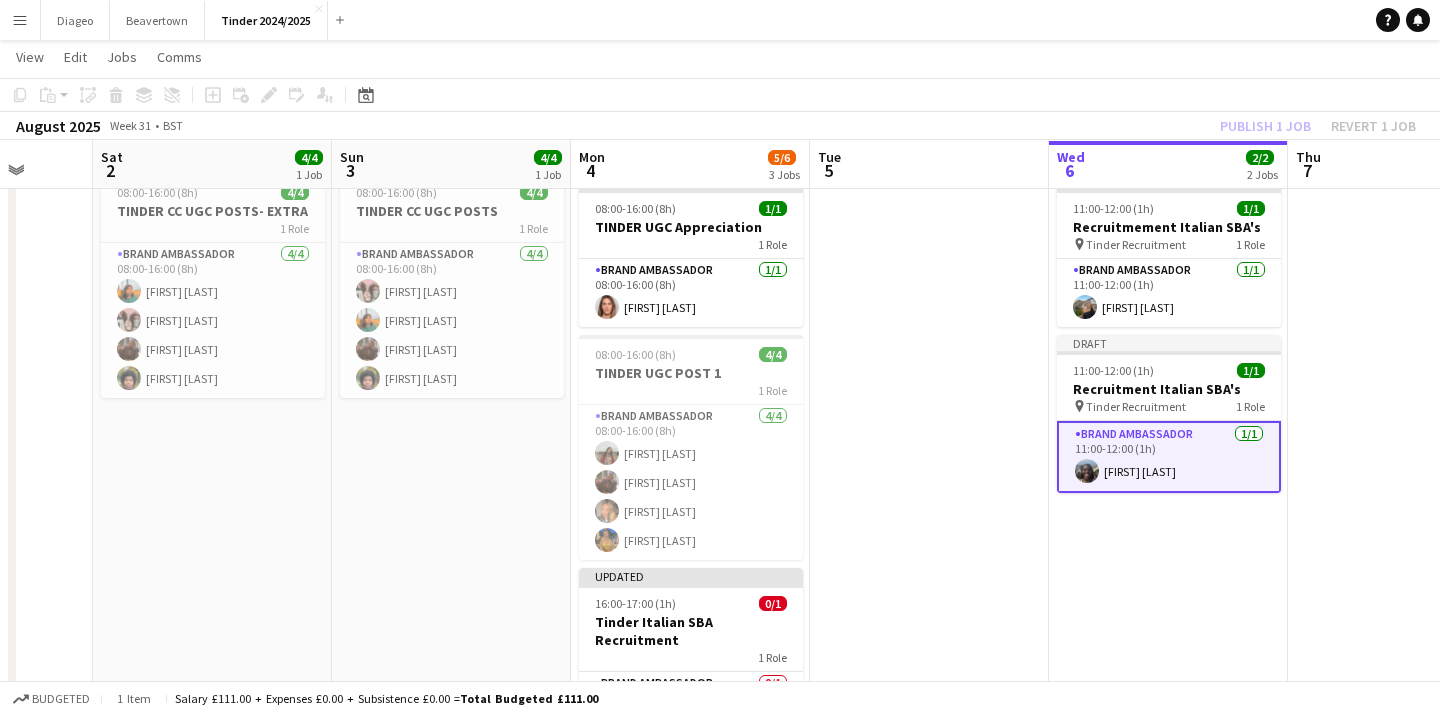 click at bounding box center [929, 484] 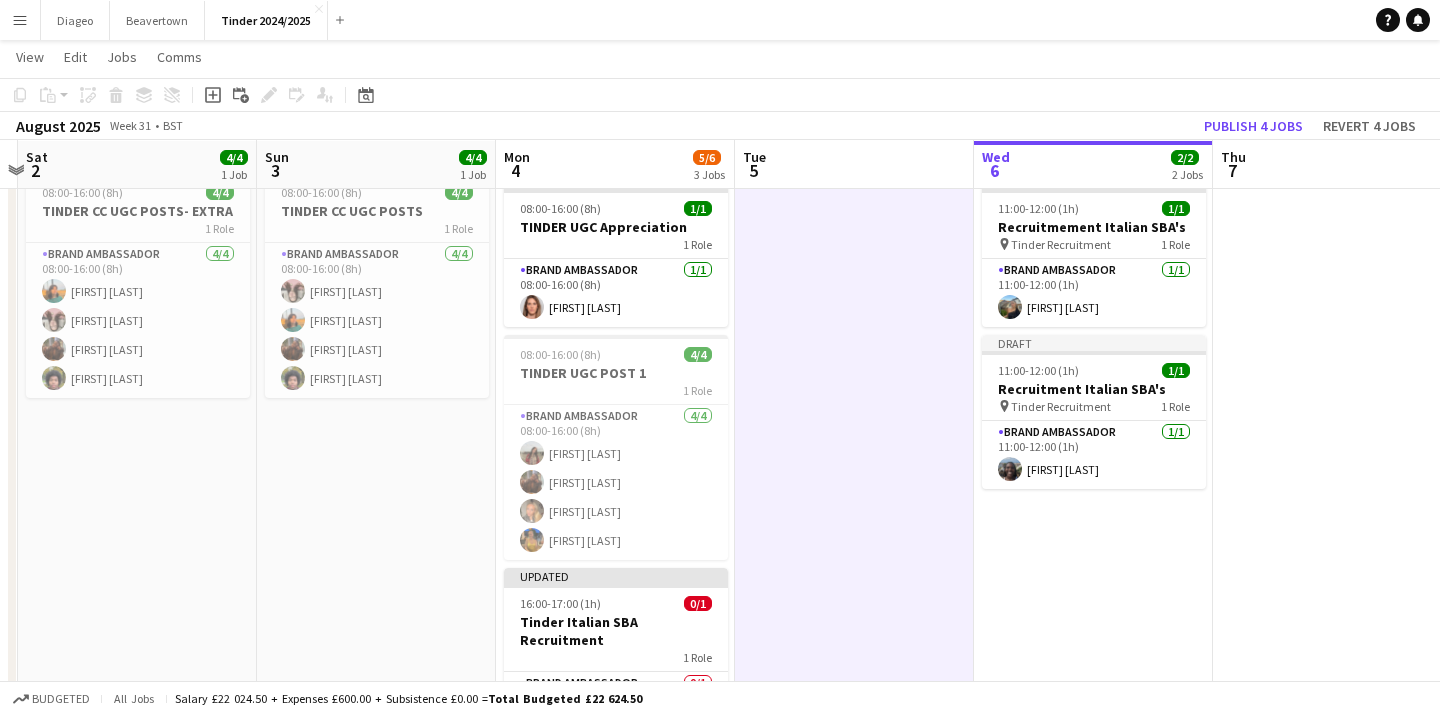 scroll, scrollTop: 0, scrollLeft: 712, axis: horizontal 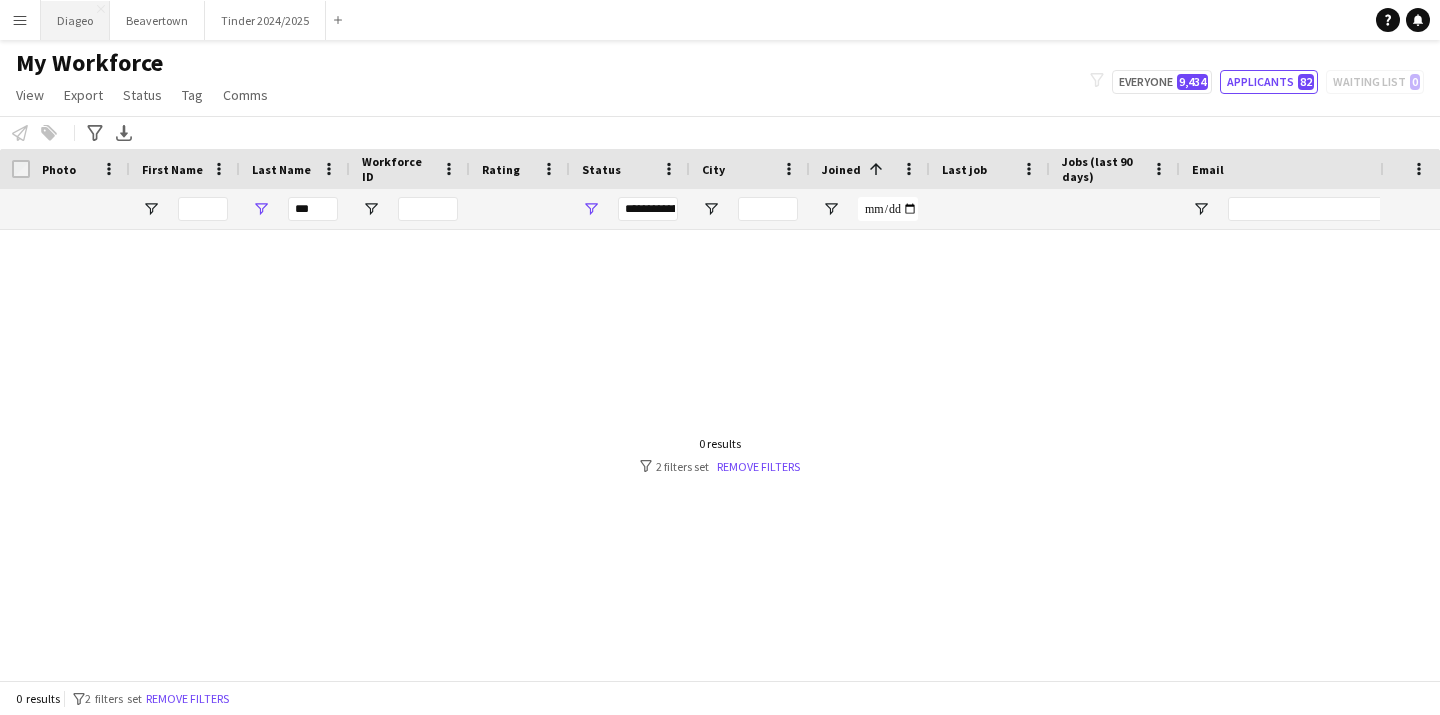 click on "Diageo
Close" at bounding box center (75, 20) 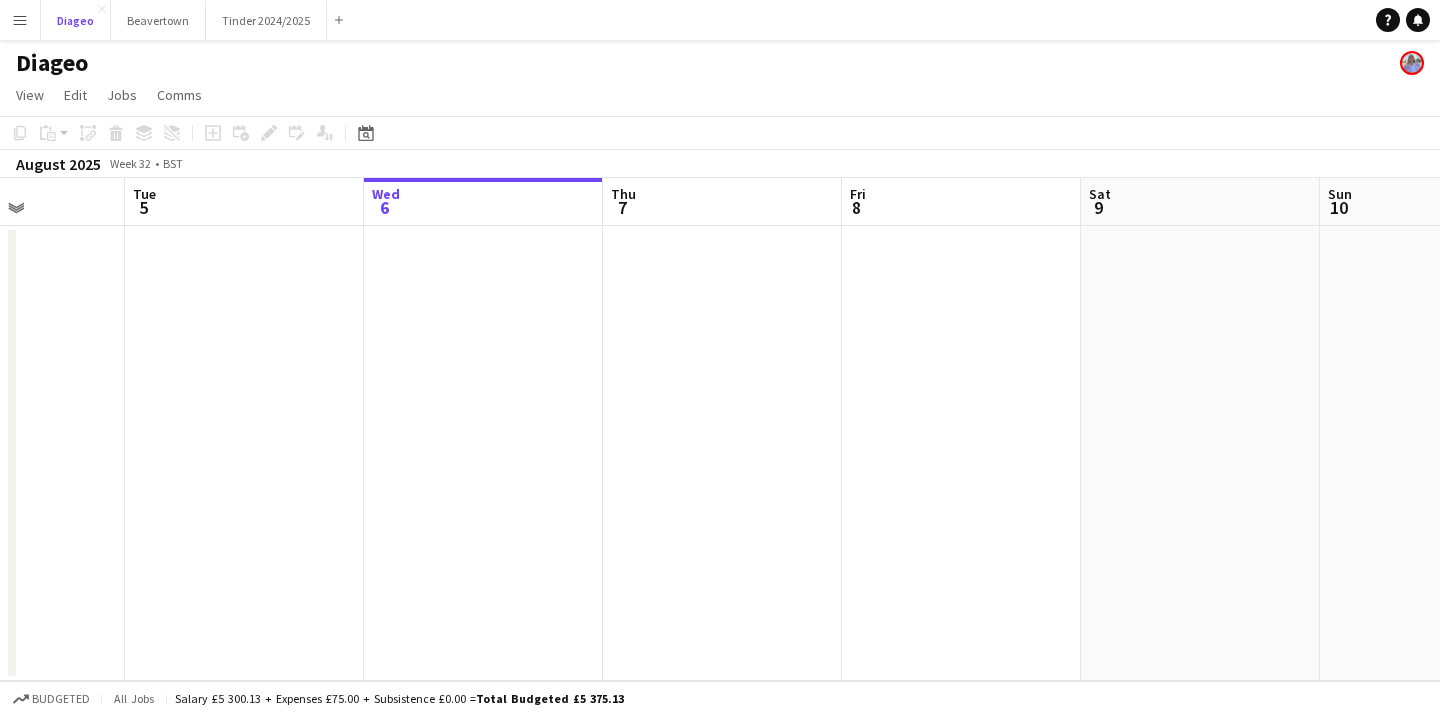 scroll, scrollTop: 0, scrollLeft: 833, axis: horizontal 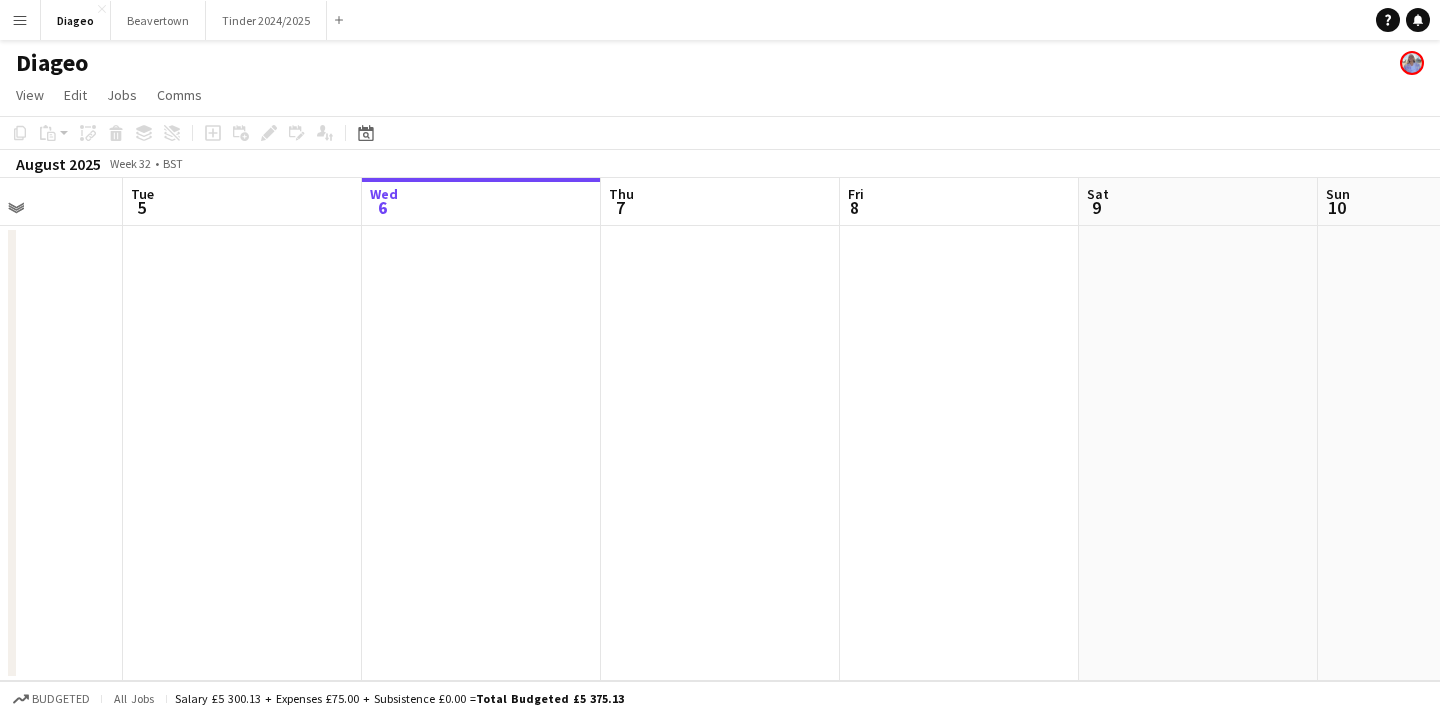 click at bounding box center [481, 453] 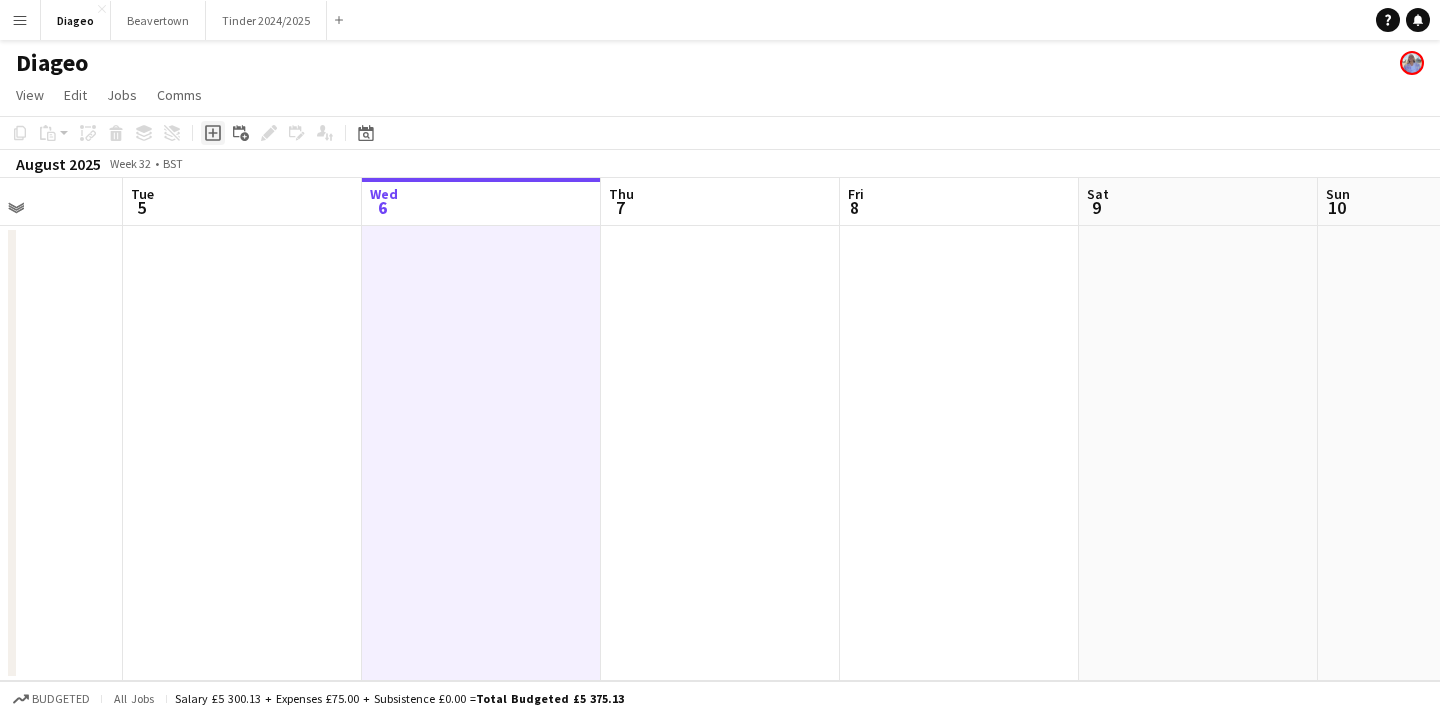 click on "Add job" 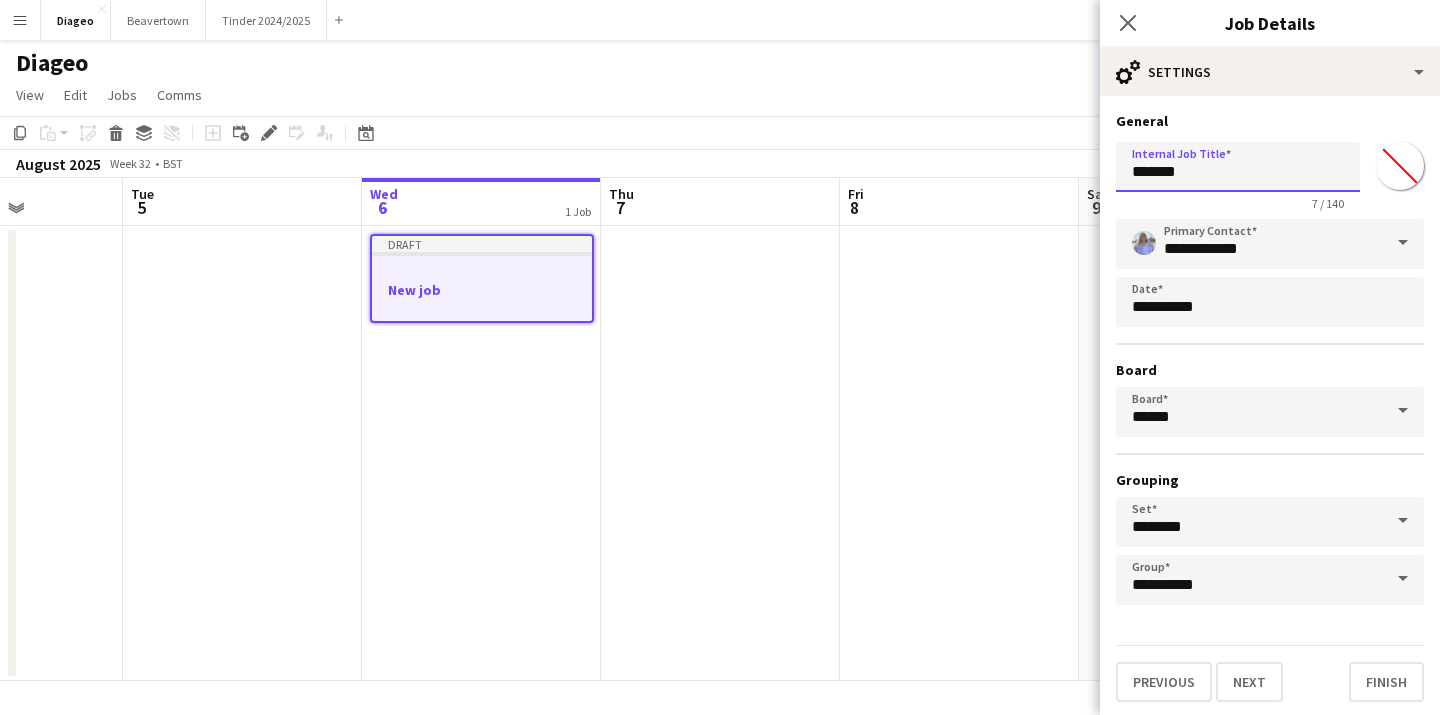drag, startPoint x: 1208, startPoint y: 173, endPoint x: 1022, endPoint y: 155, distance: 186.86894 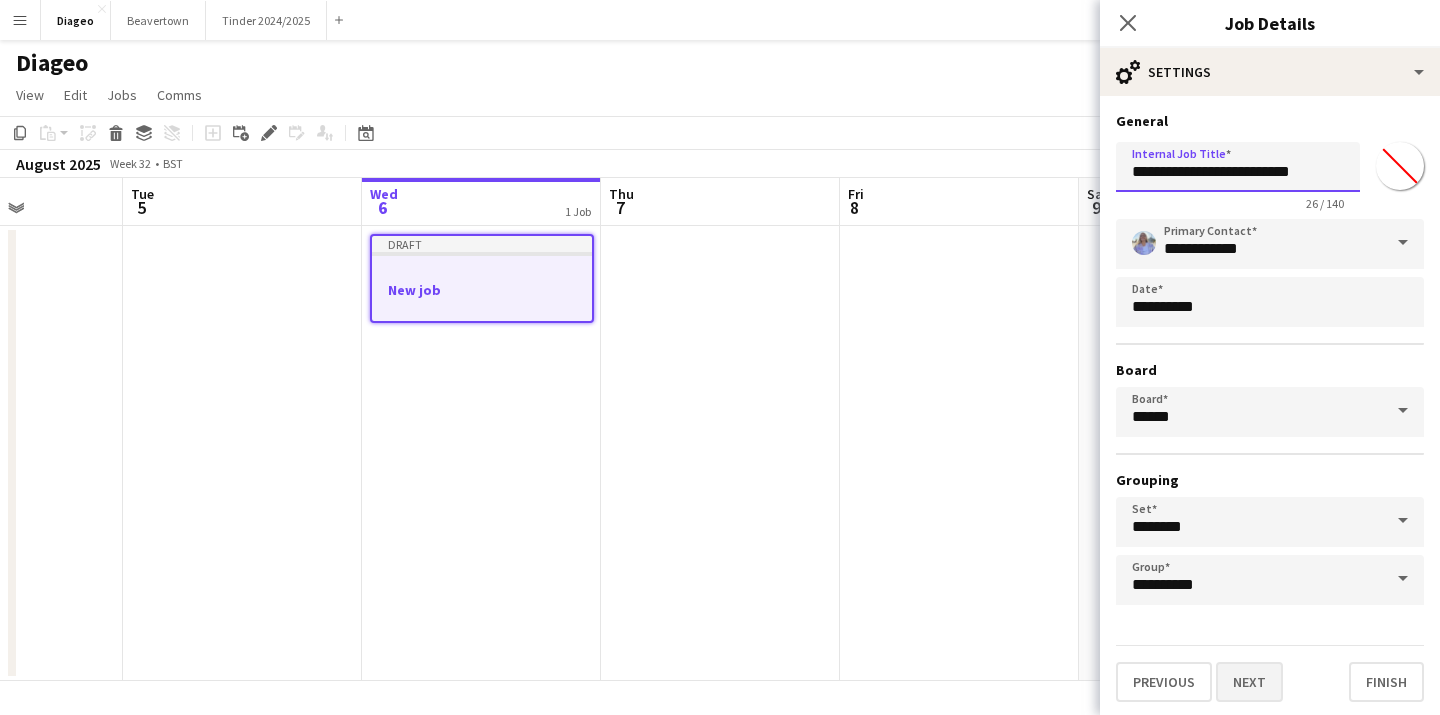 type on "**********" 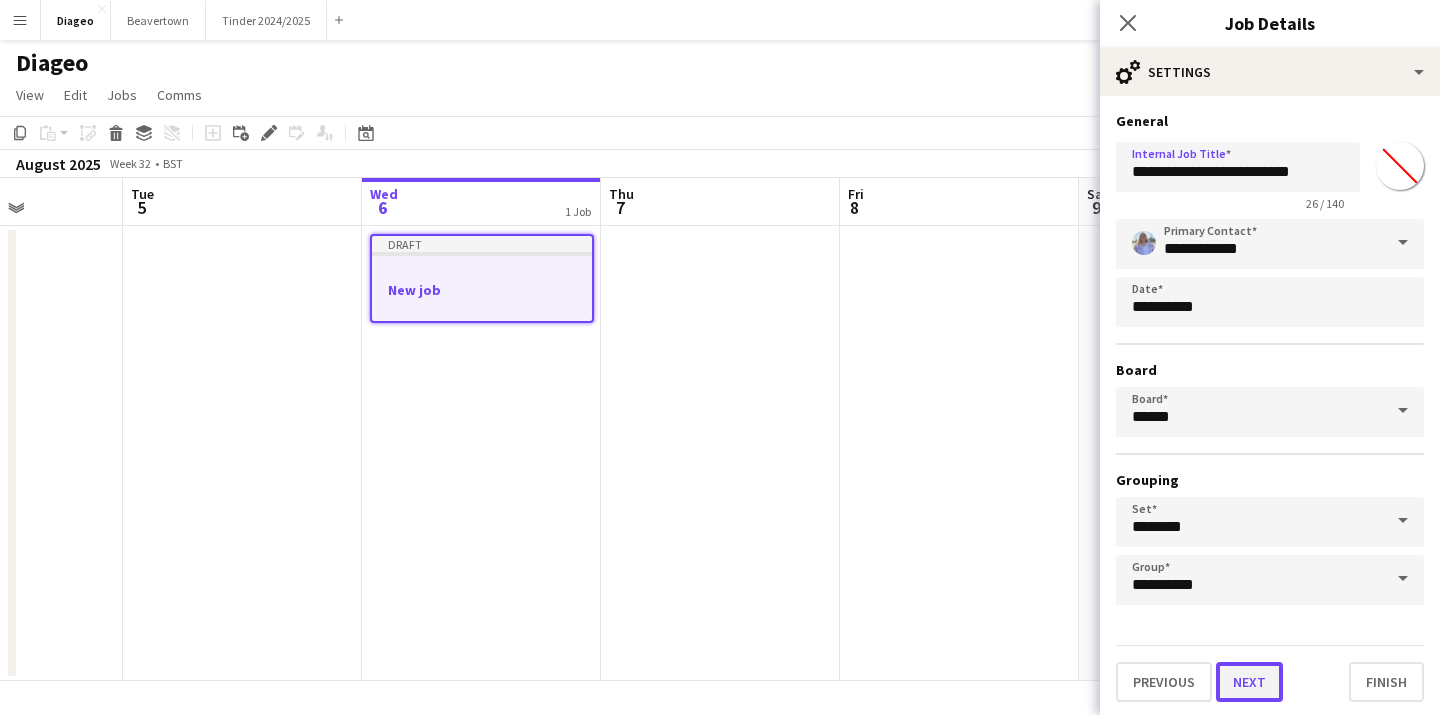 click on "Next" at bounding box center (1249, 682) 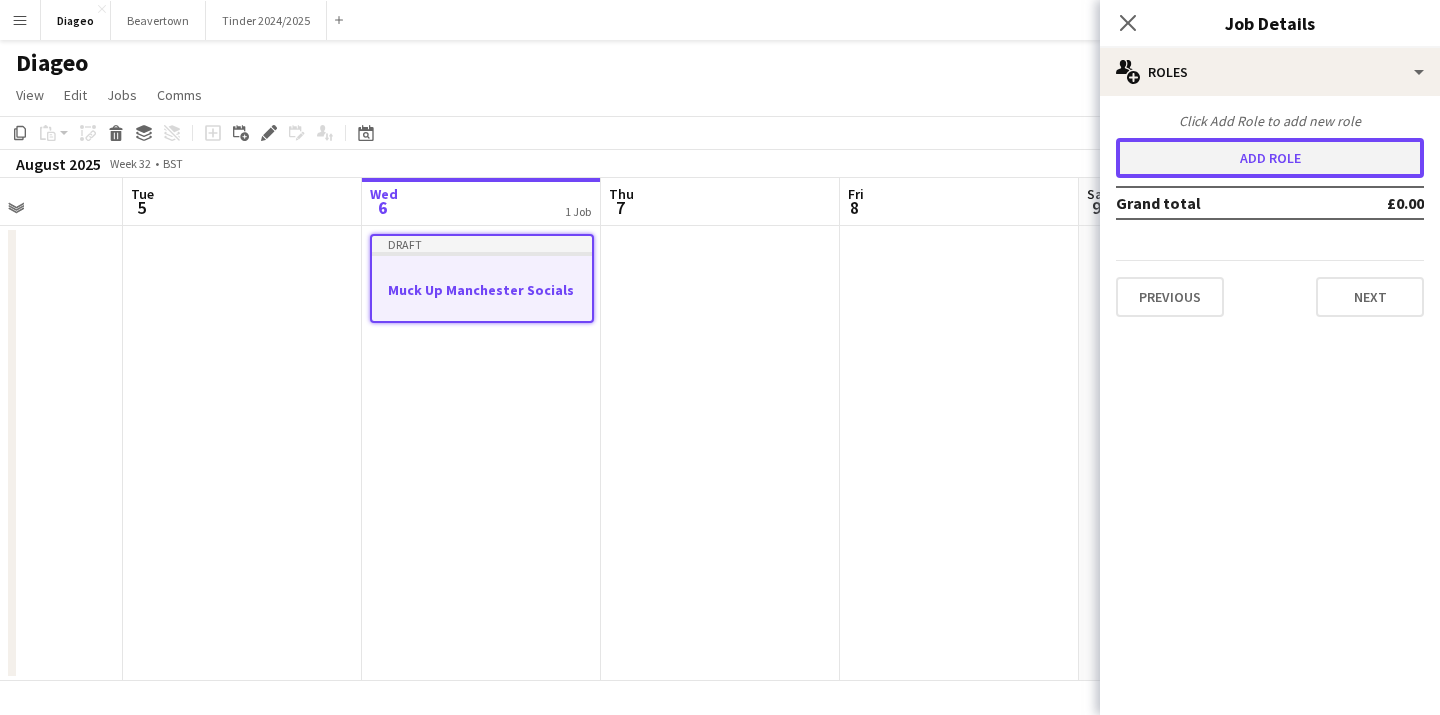 click on "Add role" at bounding box center [1270, 158] 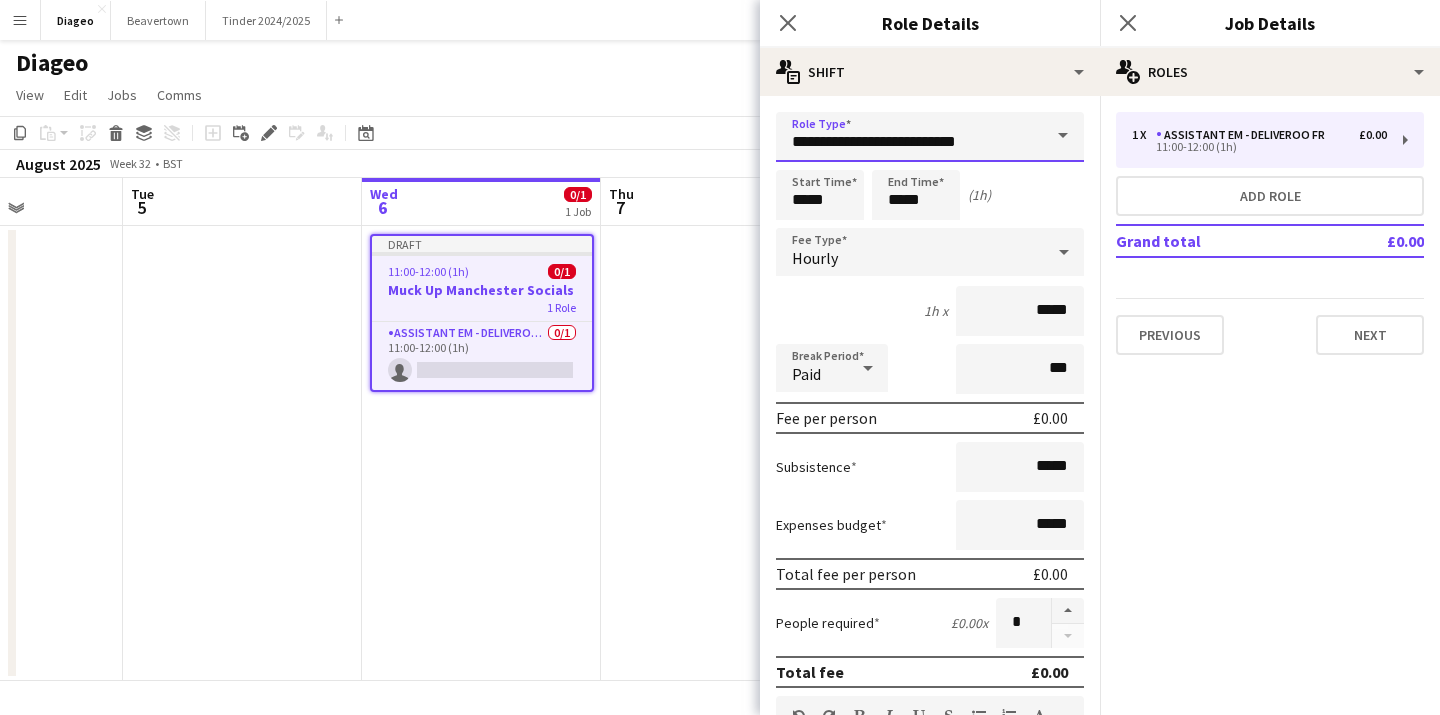click on "**********" at bounding box center [930, 137] 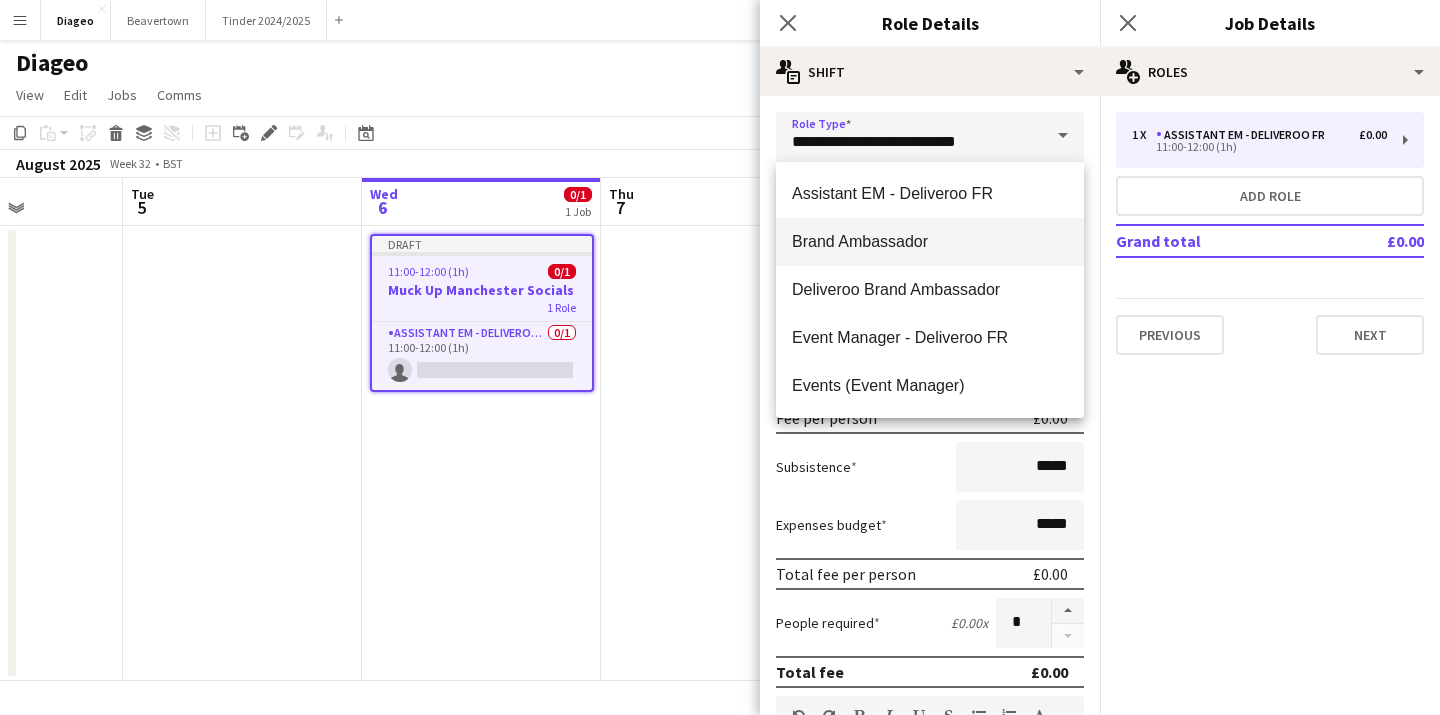 click on "Brand Ambassador" at bounding box center [930, 242] 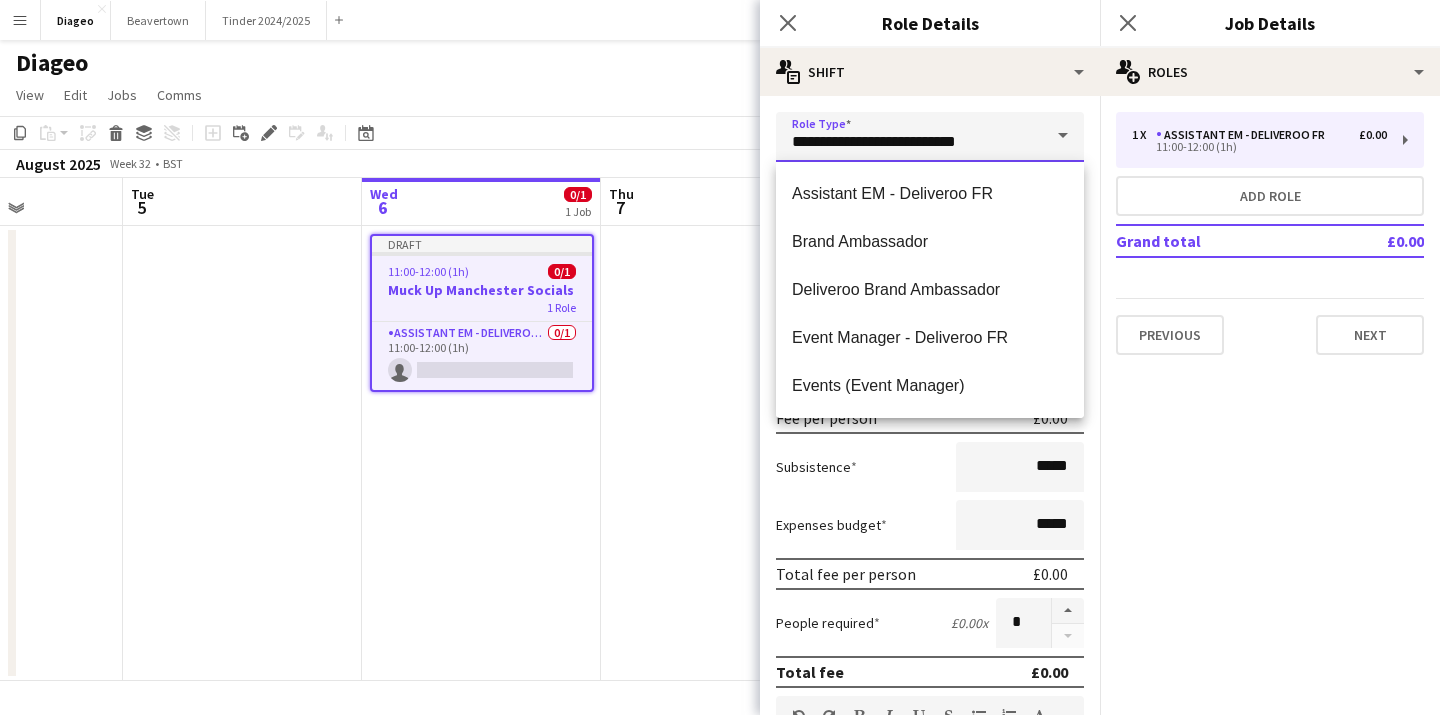 type on "**********" 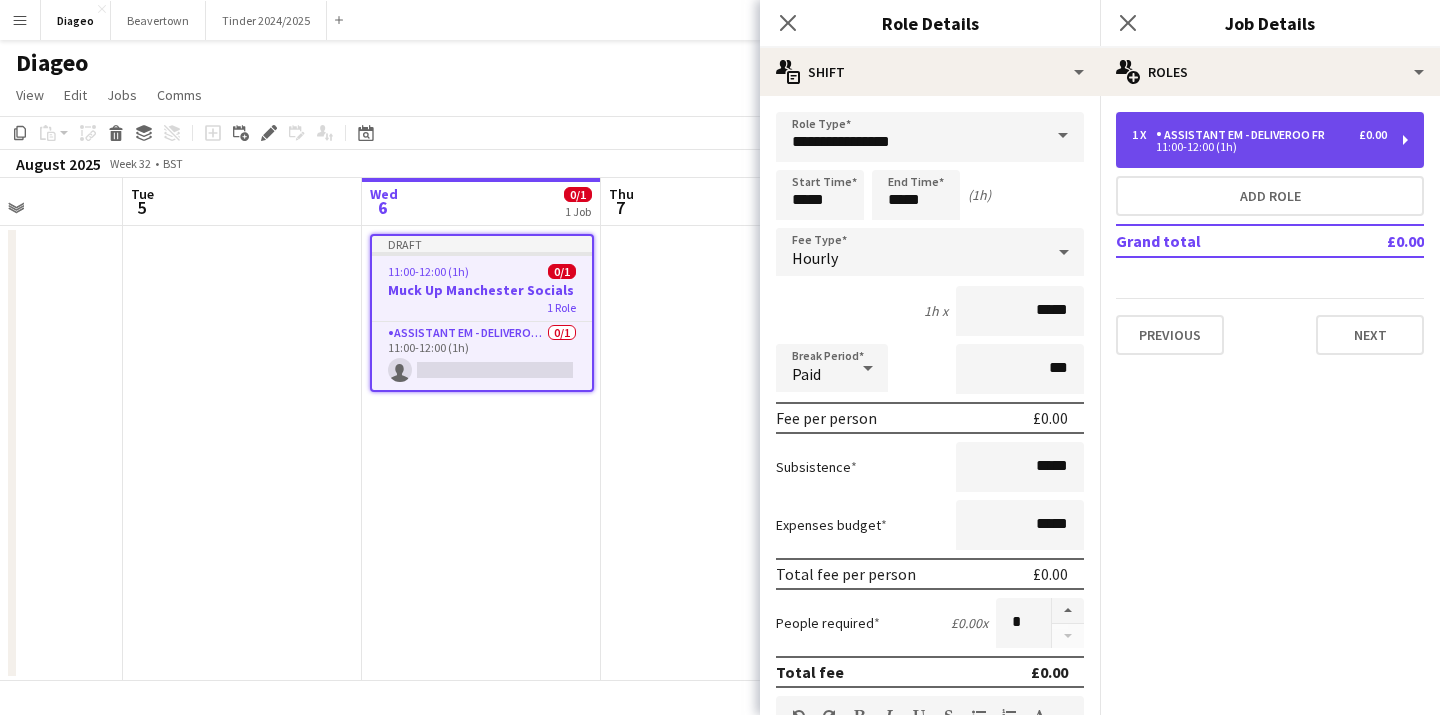 click on "11:00-12:00 (1h)" at bounding box center [1259, 147] 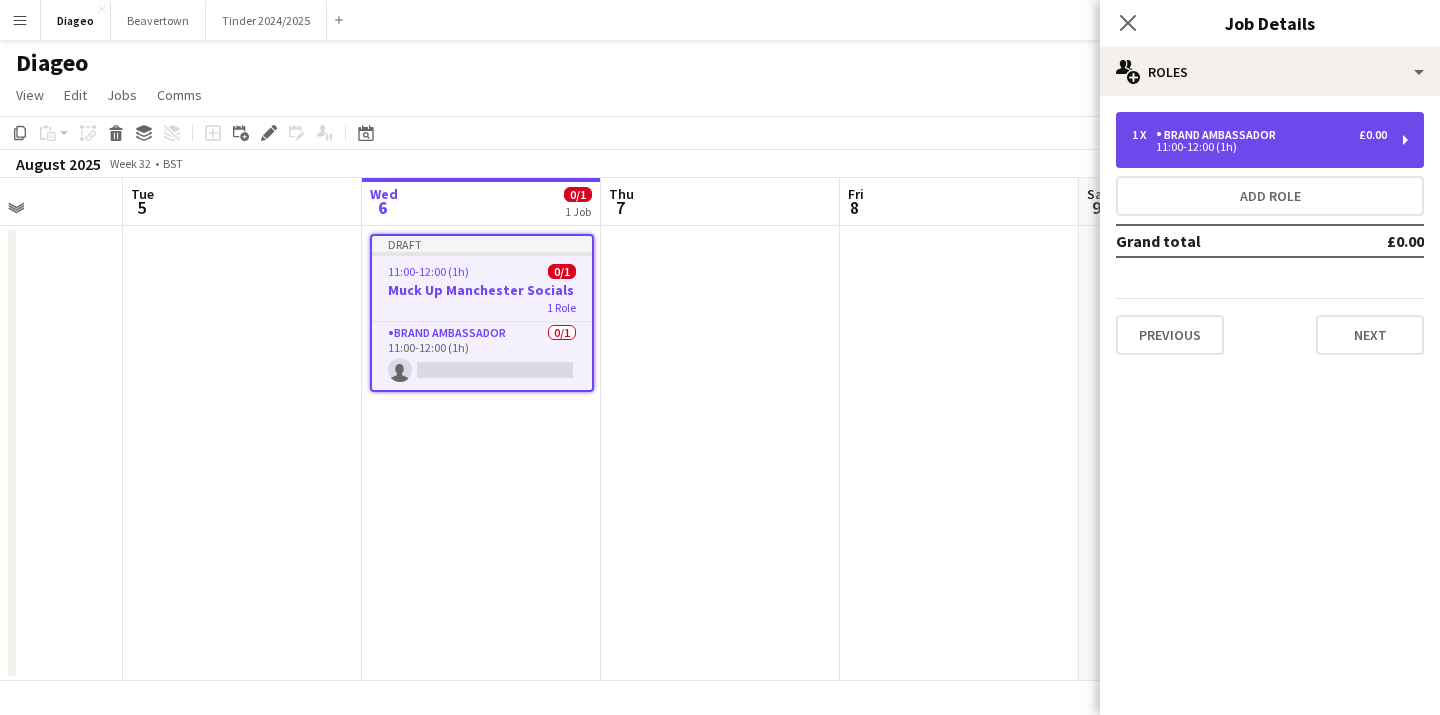 click on "11:00-12:00 (1h)" at bounding box center (1259, 147) 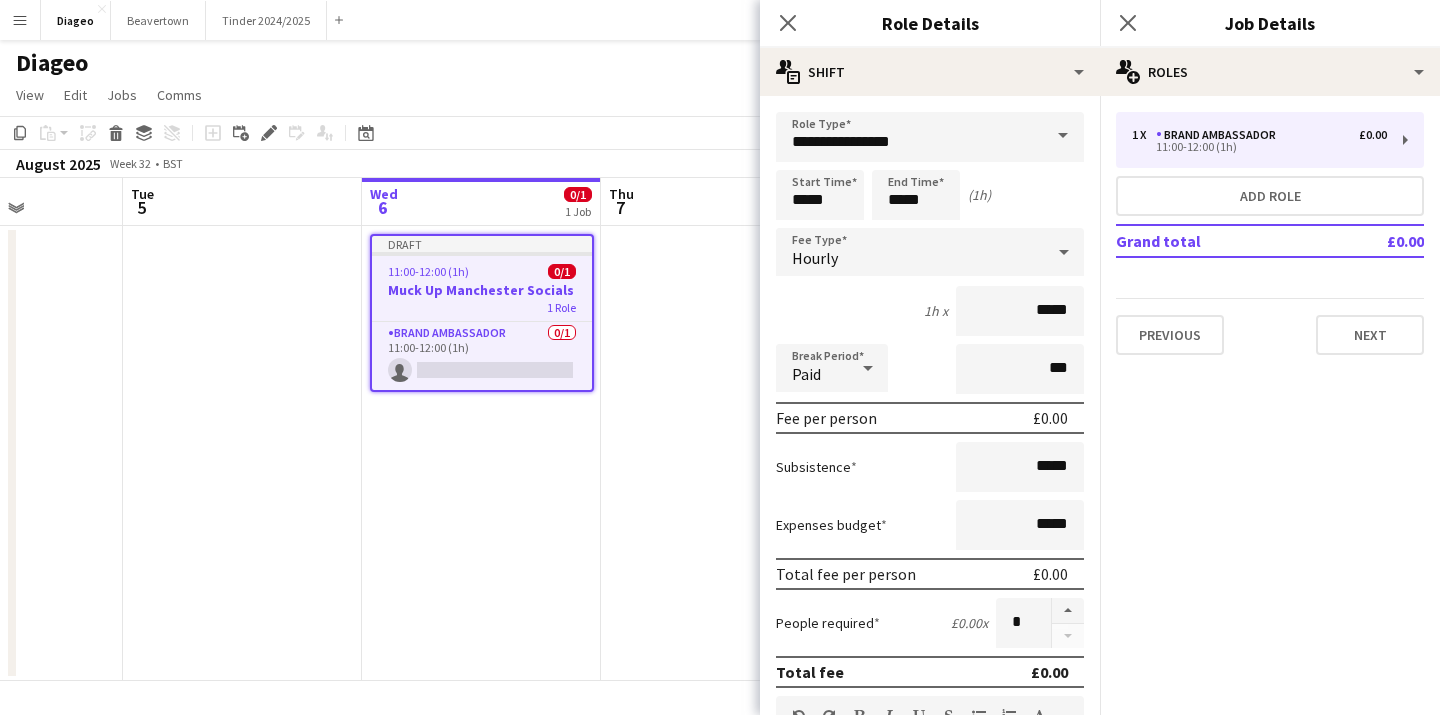 click on "Hourly" at bounding box center (910, 252) 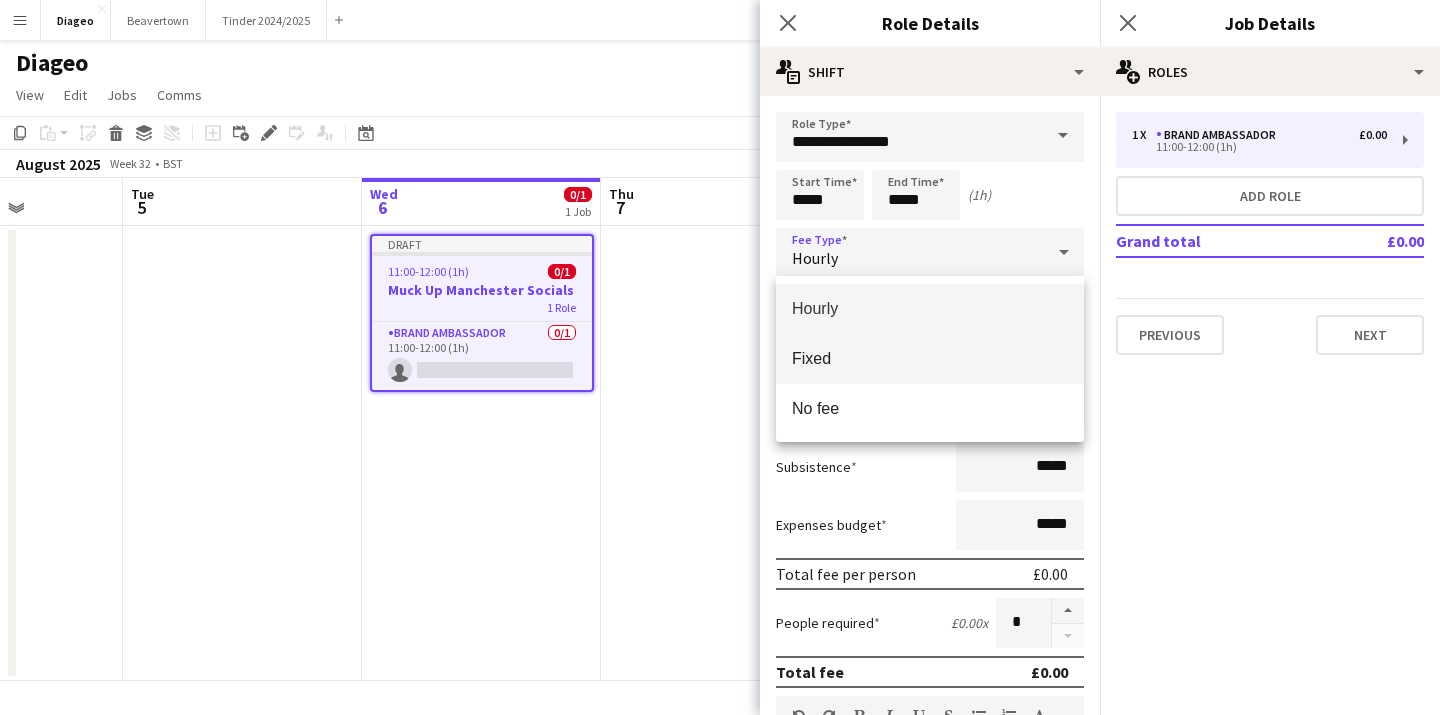 click on "Fixed" at bounding box center [930, 359] 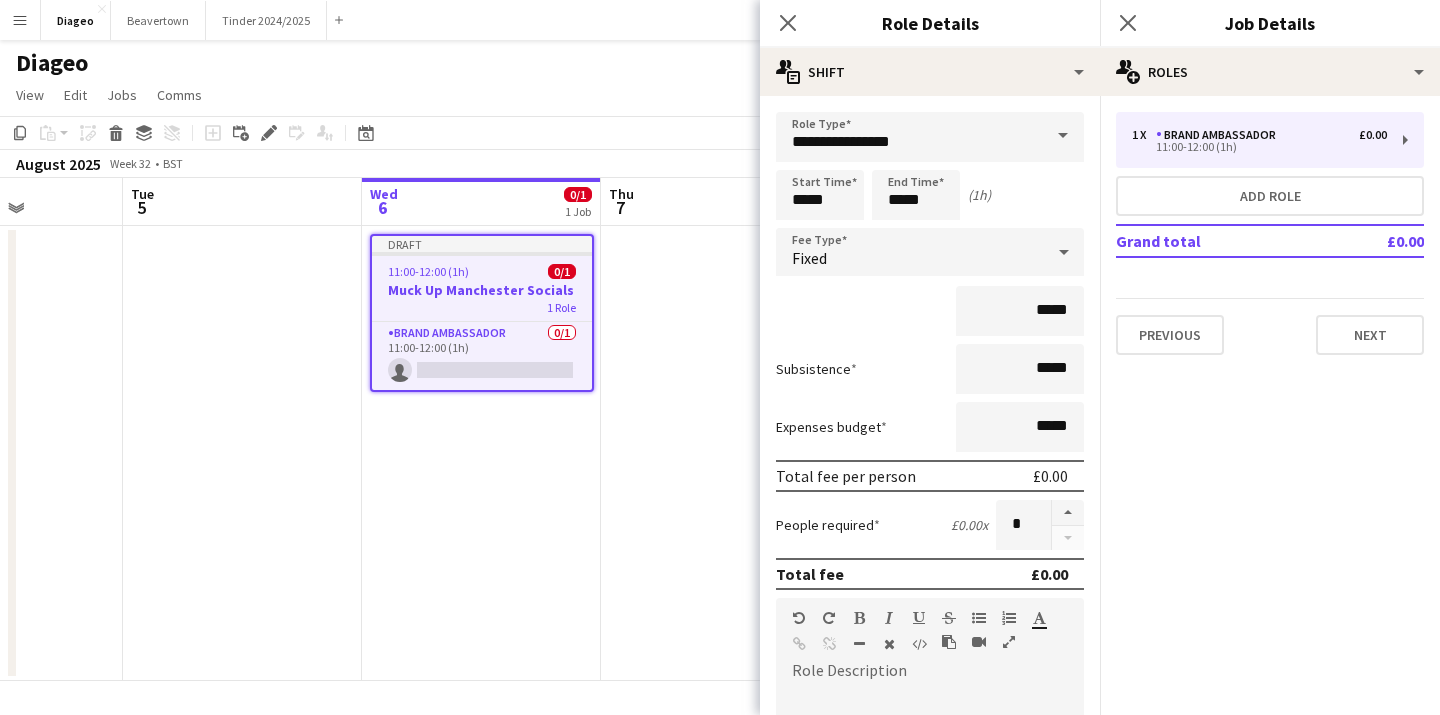 click on "Start Time  *****  End Time  *****  (1h)" at bounding box center (930, 195) 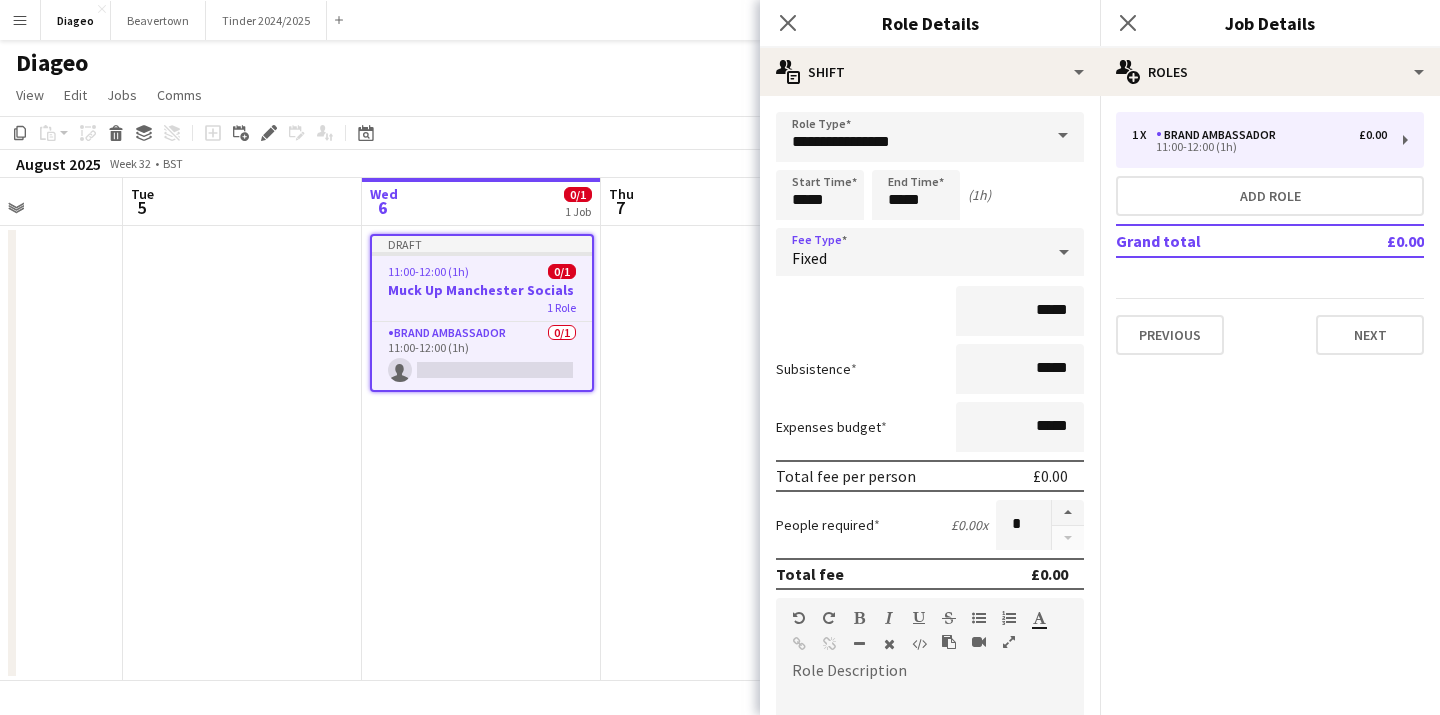 click on "Fixed" at bounding box center [910, 252] 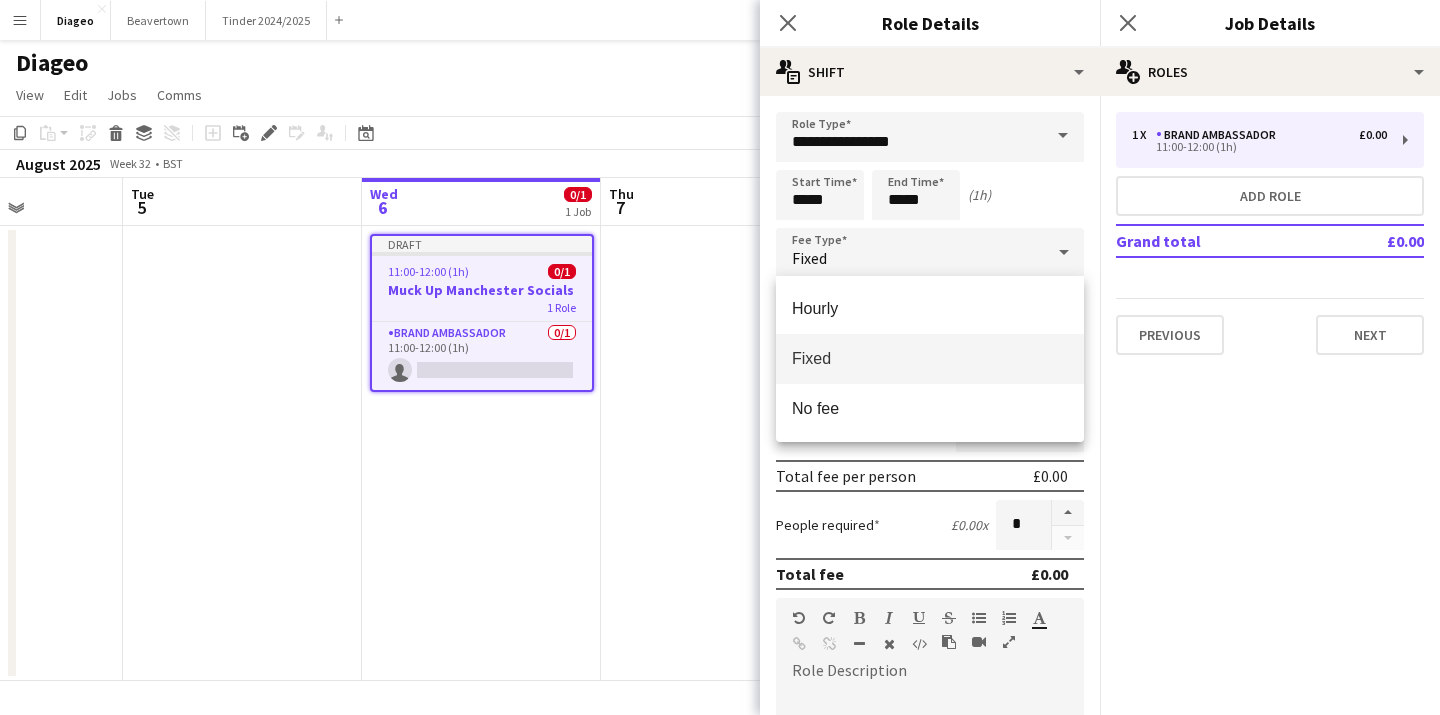 click at bounding box center [720, 357] 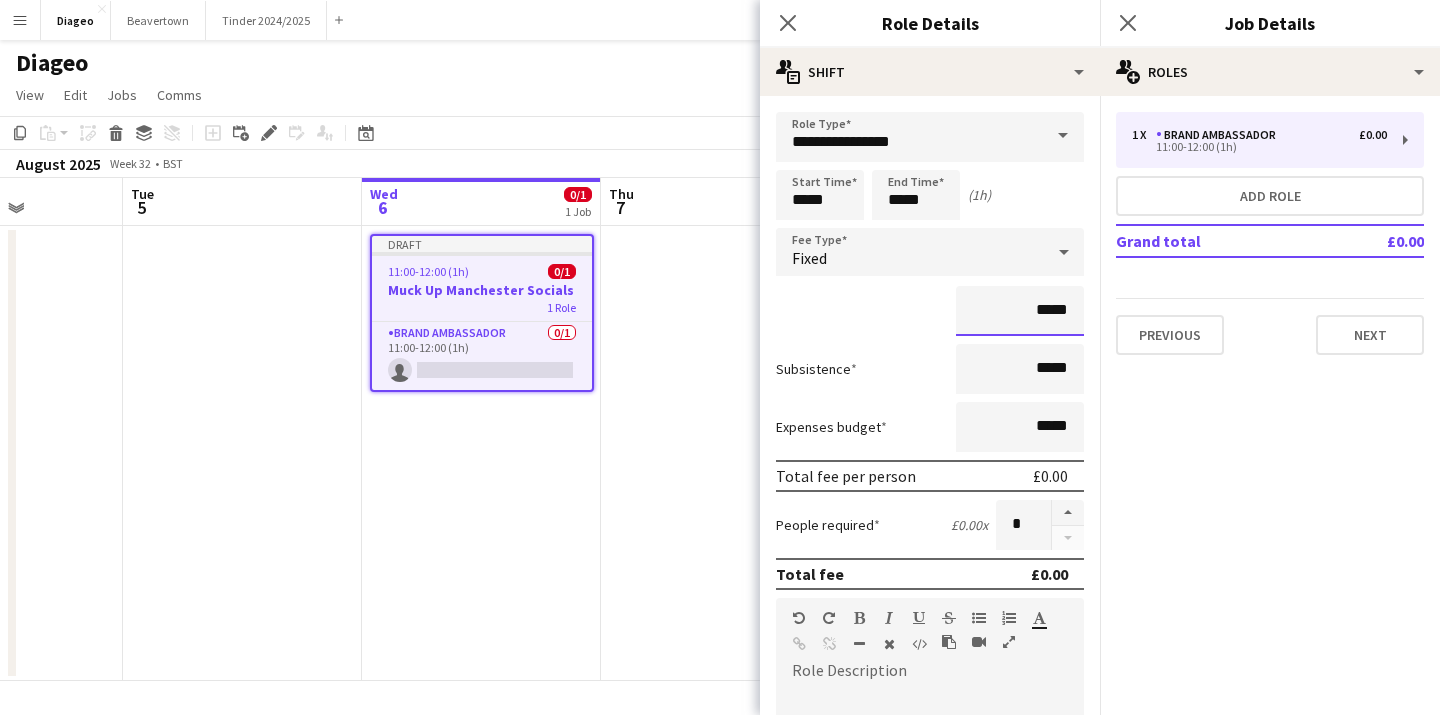 click on "*****" at bounding box center [1020, 311] 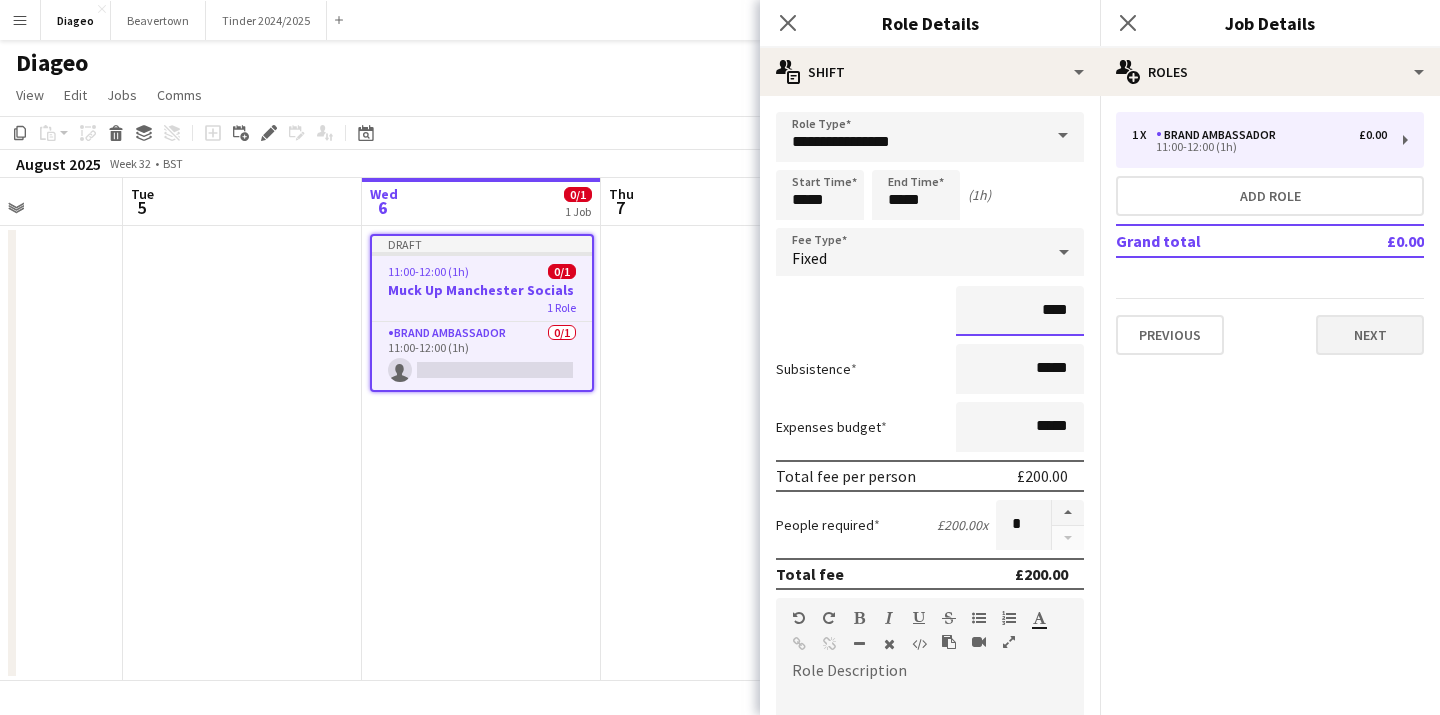 type on "****" 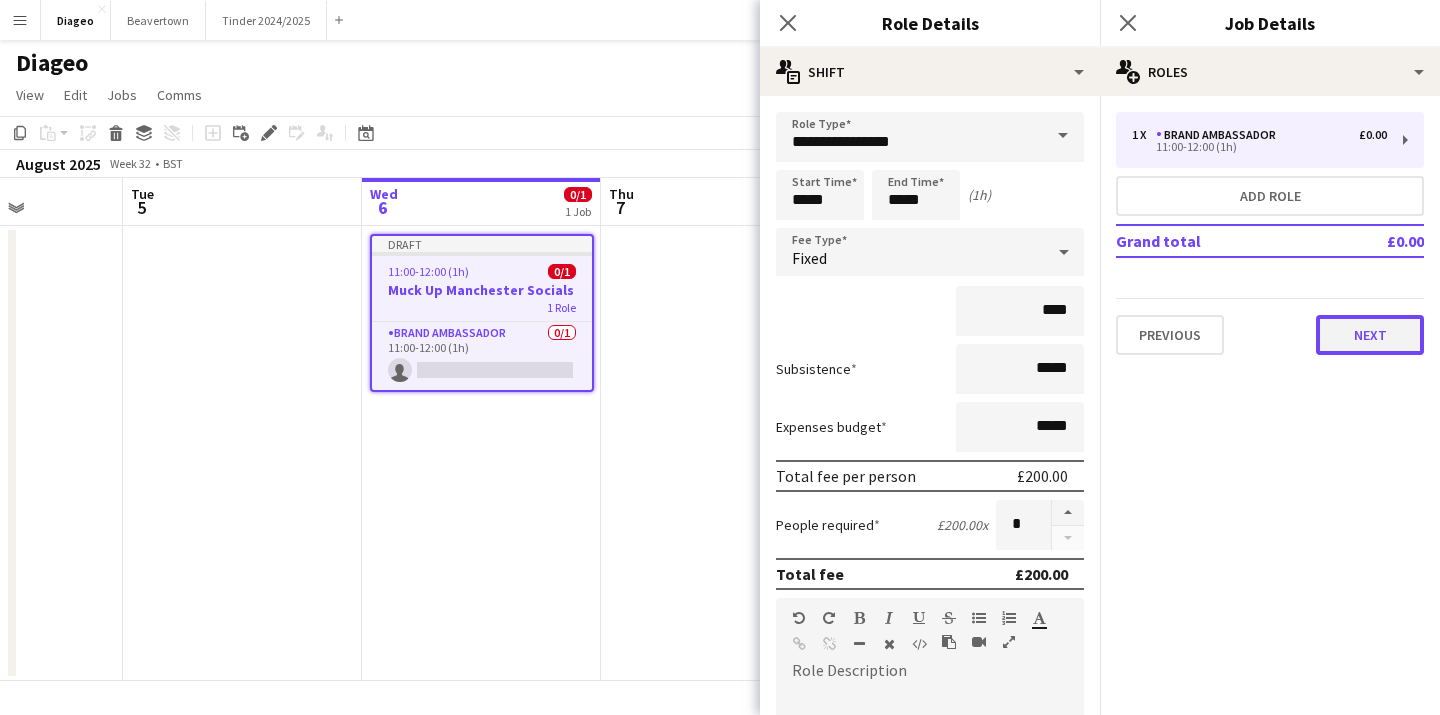click on "Next" at bounding box center [1370, 335] 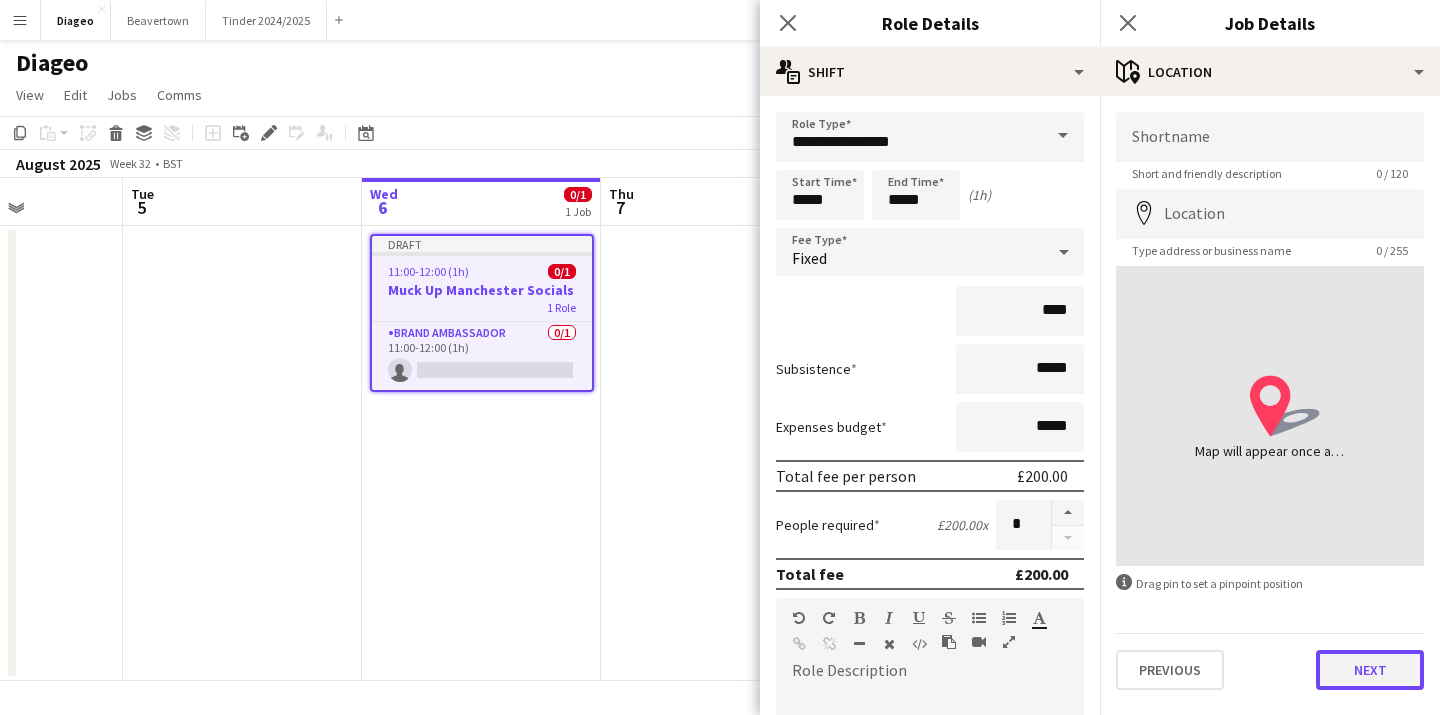 click on "Next" at bounding box center [1370, 670] 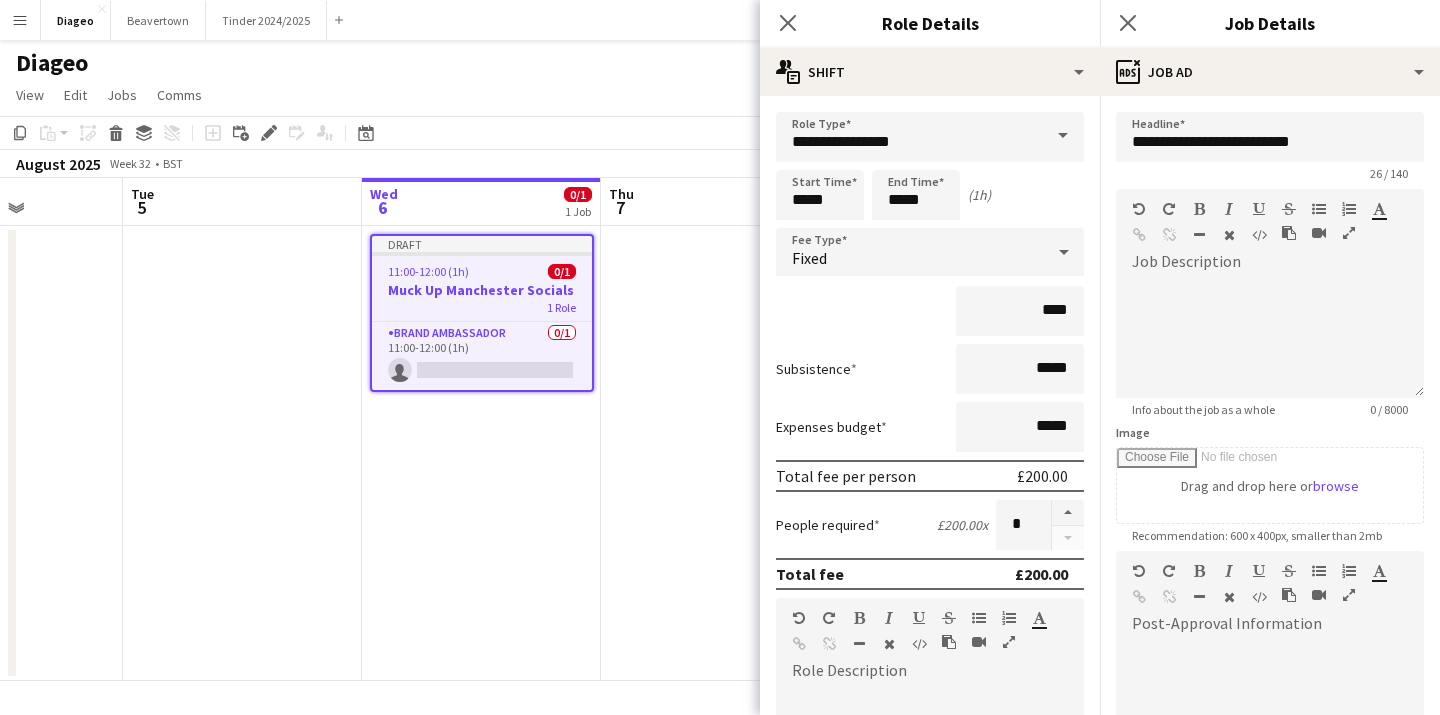scroll, scrollTop: 273, scrollLeft: 0, axis: vertical 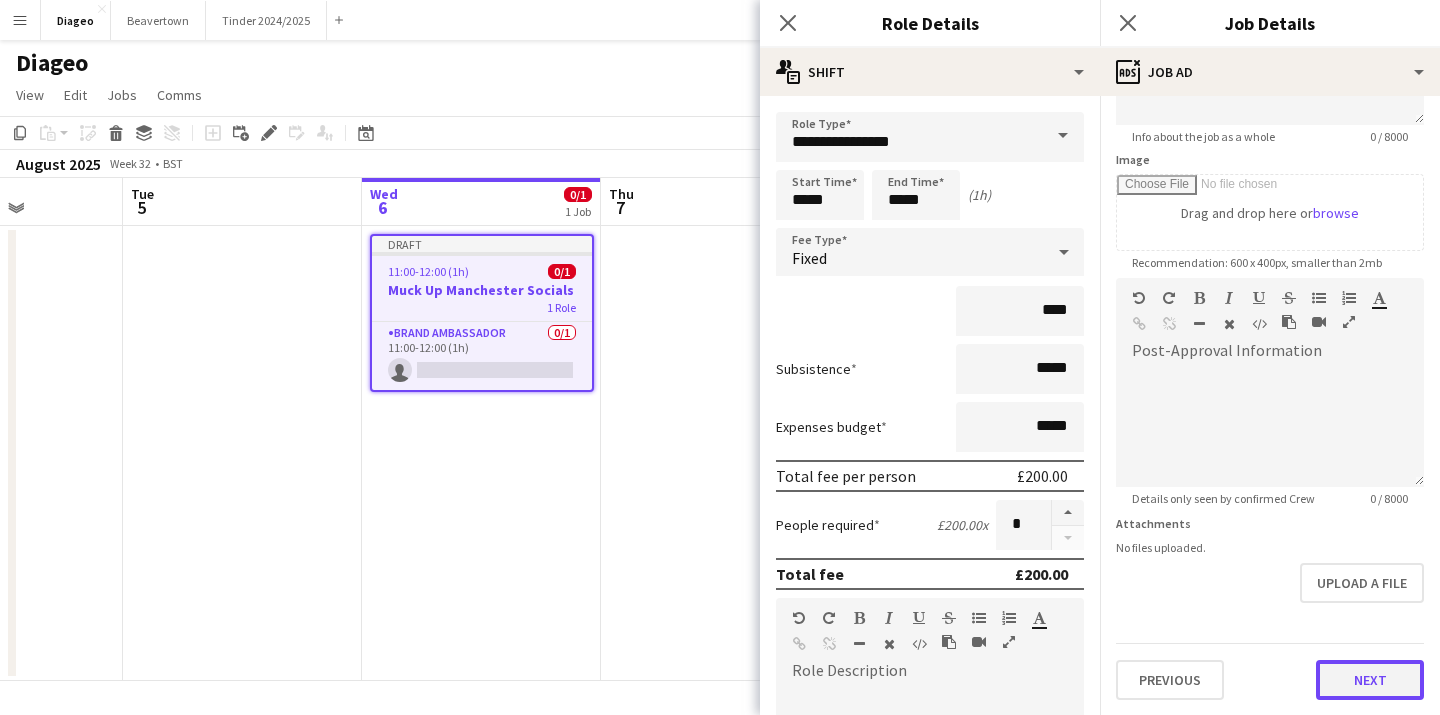 click on "Next" at bounding box center (1370, 680) 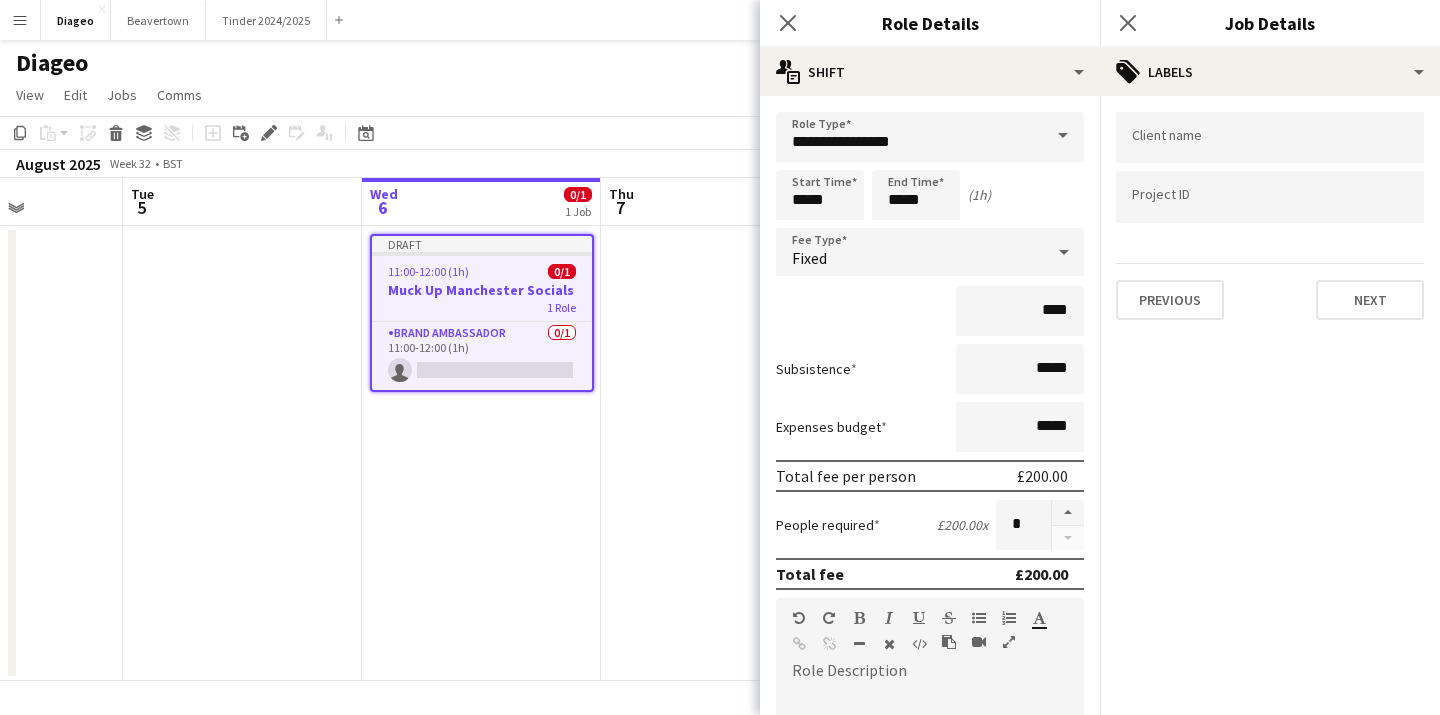 scroll, scrollTop: 0, scrollLeft: 0, axis: both 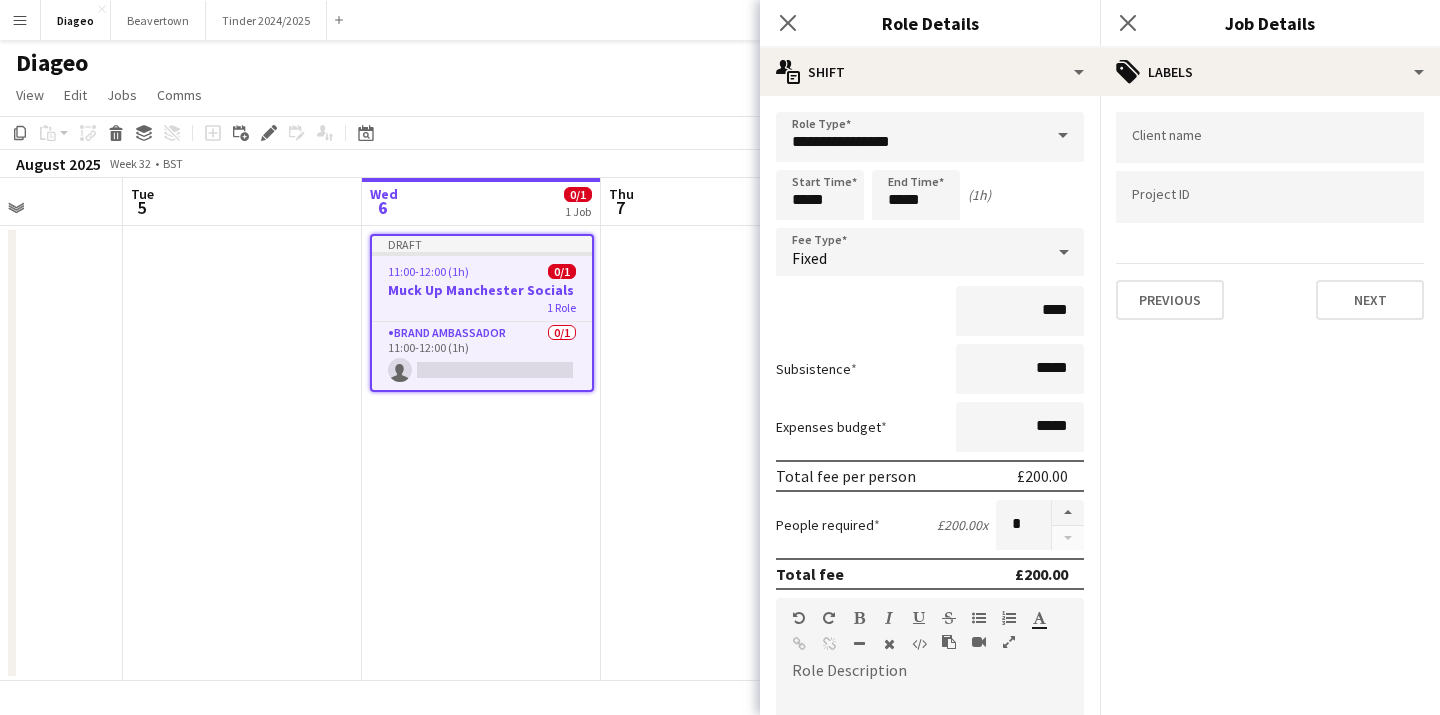 click at bounding box center (1270, 137) 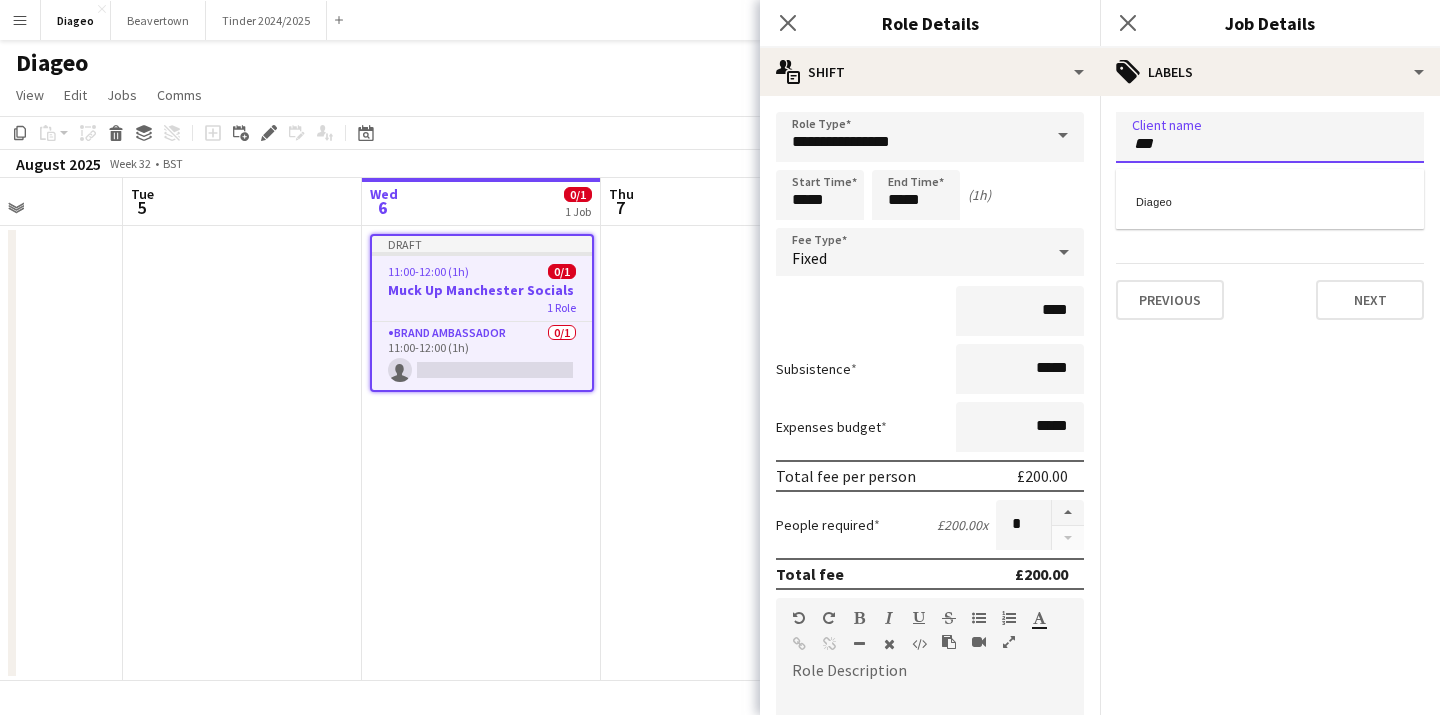 type on "***" 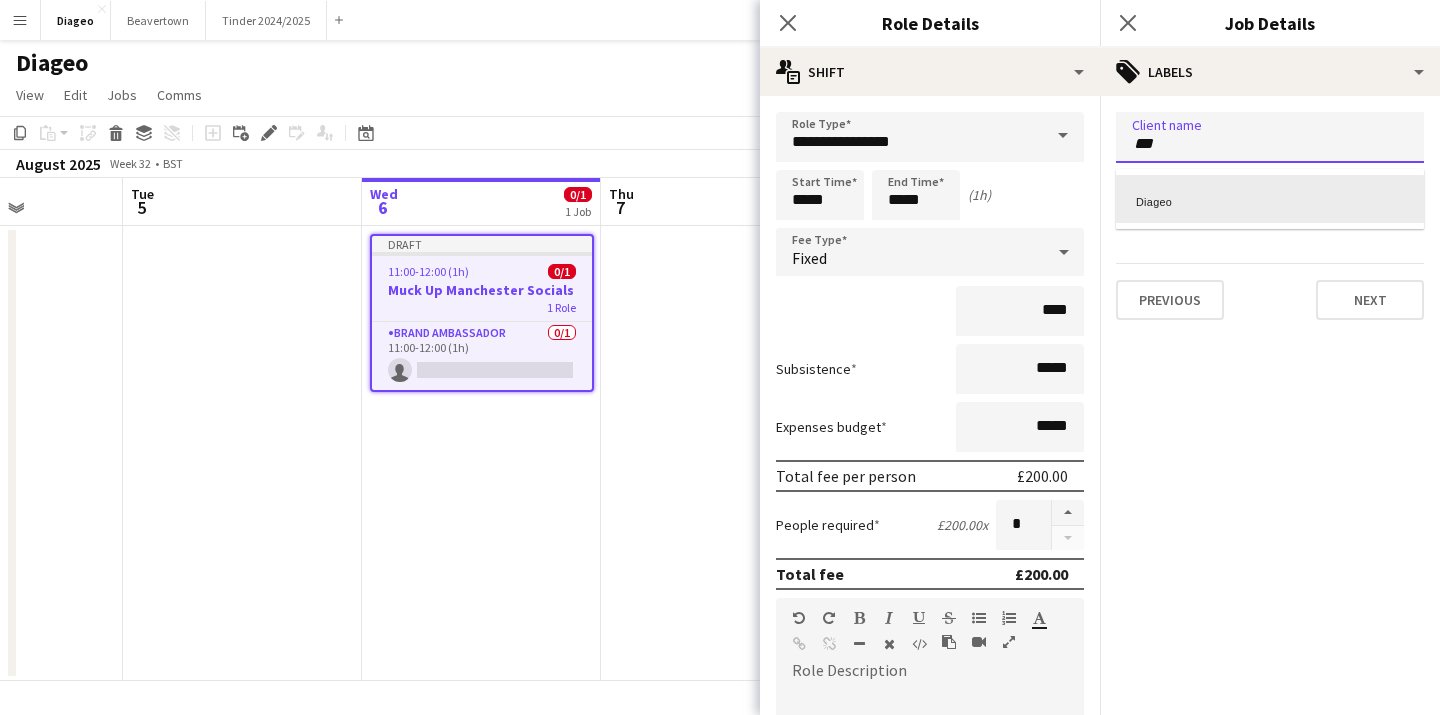click on "Diageo" at bounding box center [1270, 199] 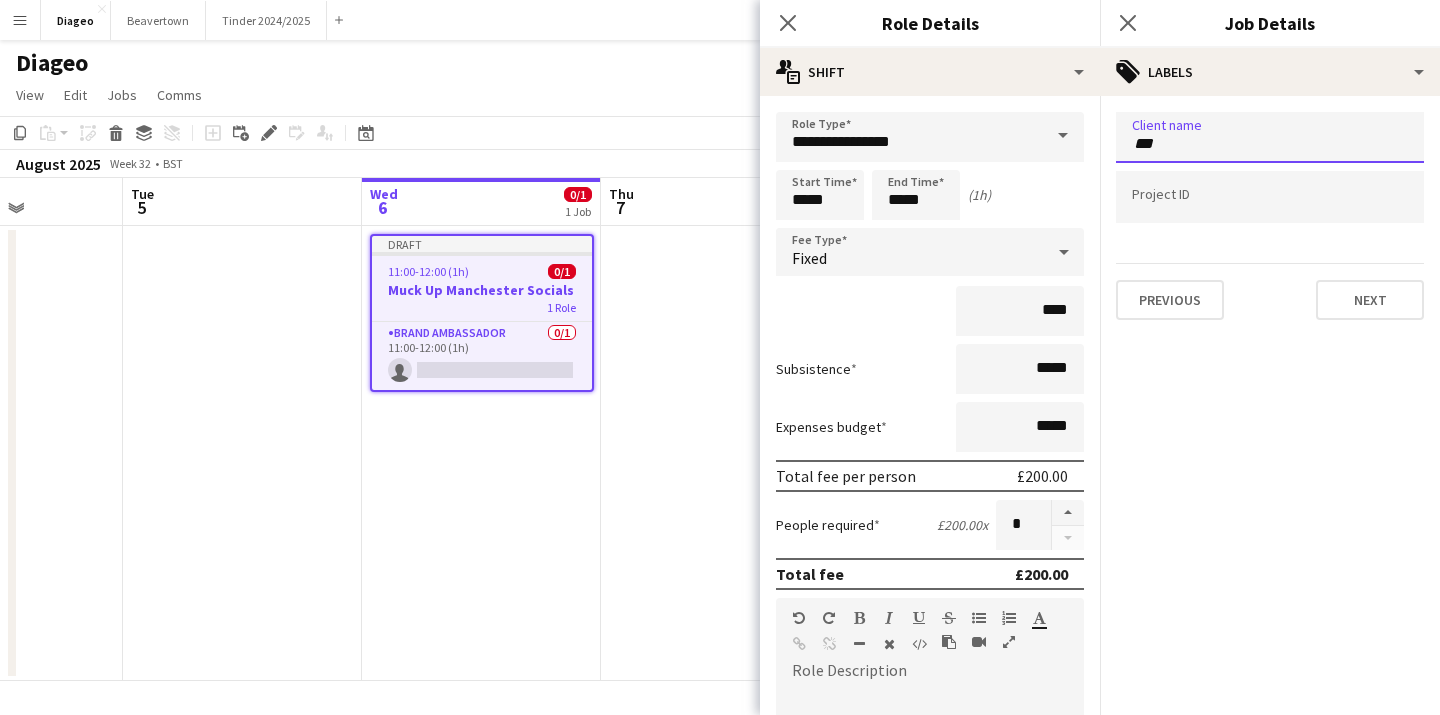 type 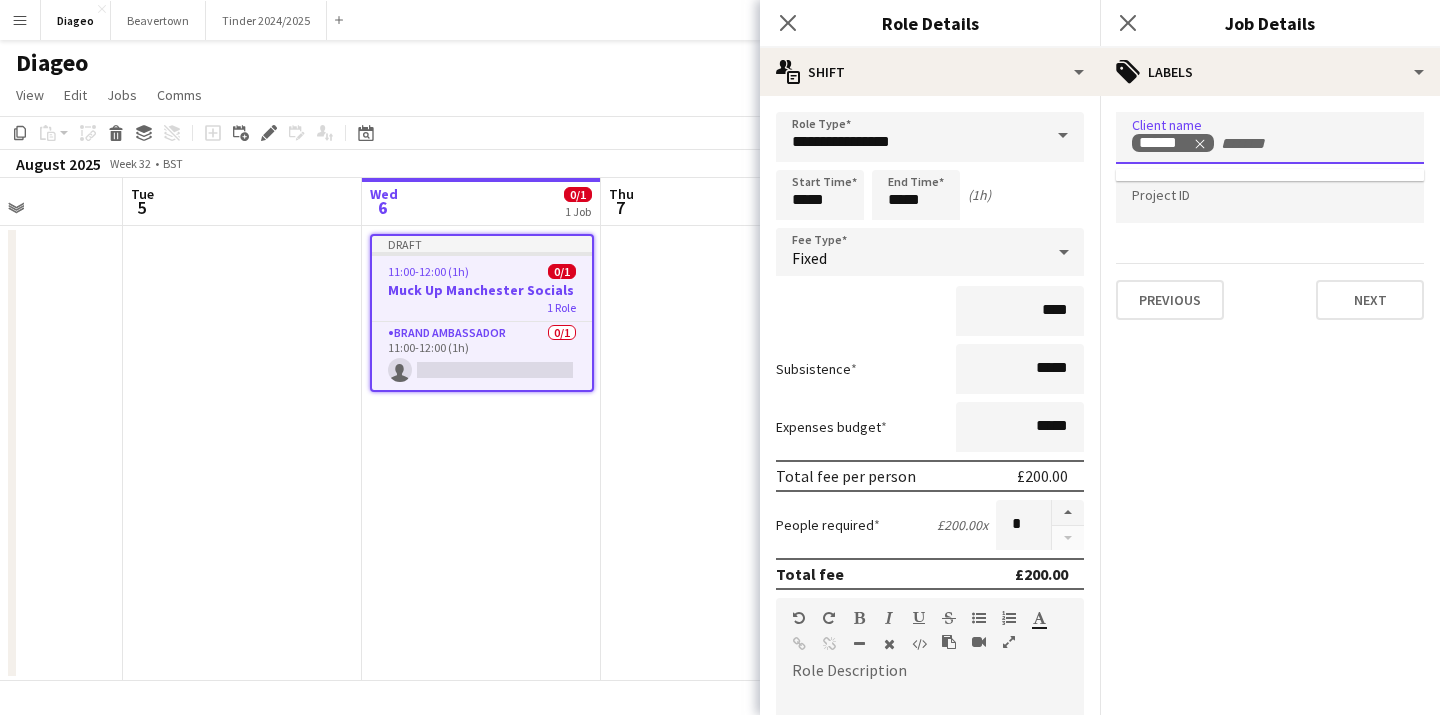 click at bounding box center (1270, 197) 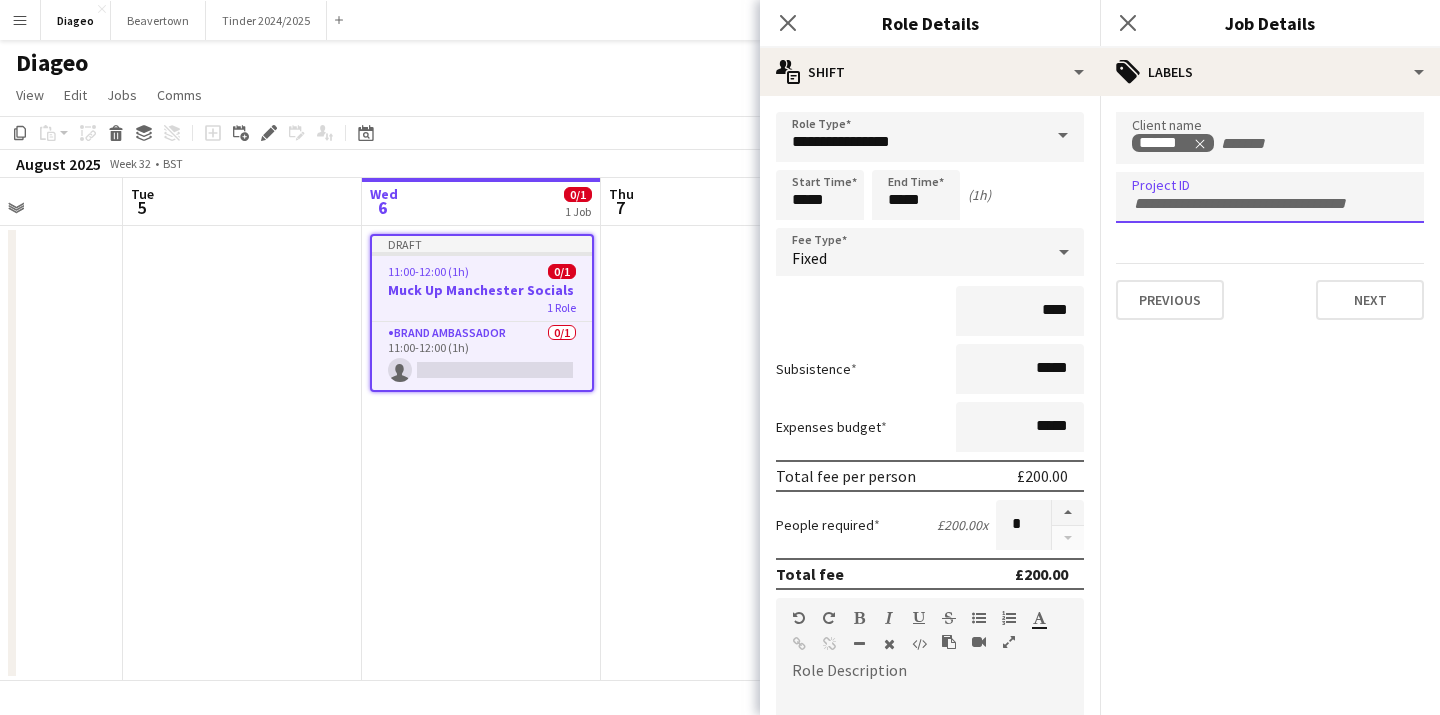 type on "*" 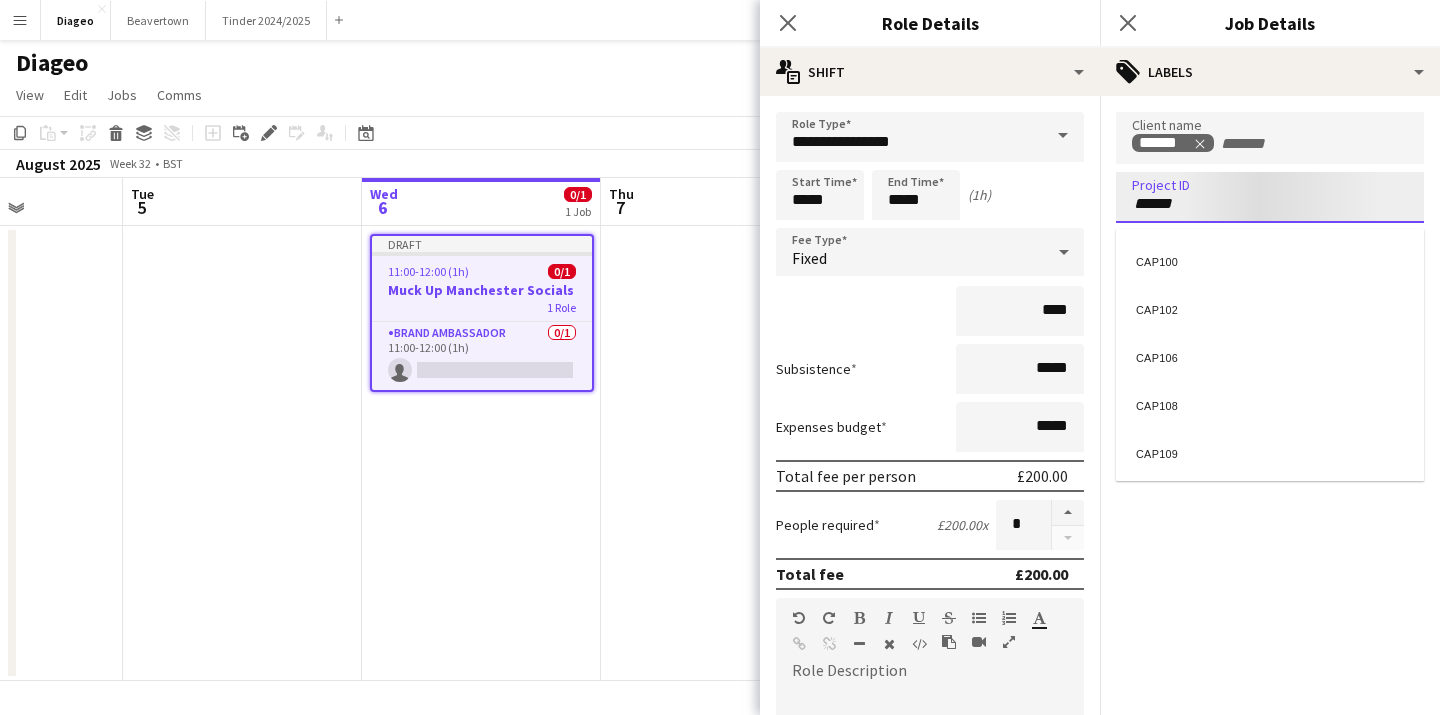 type on "******" 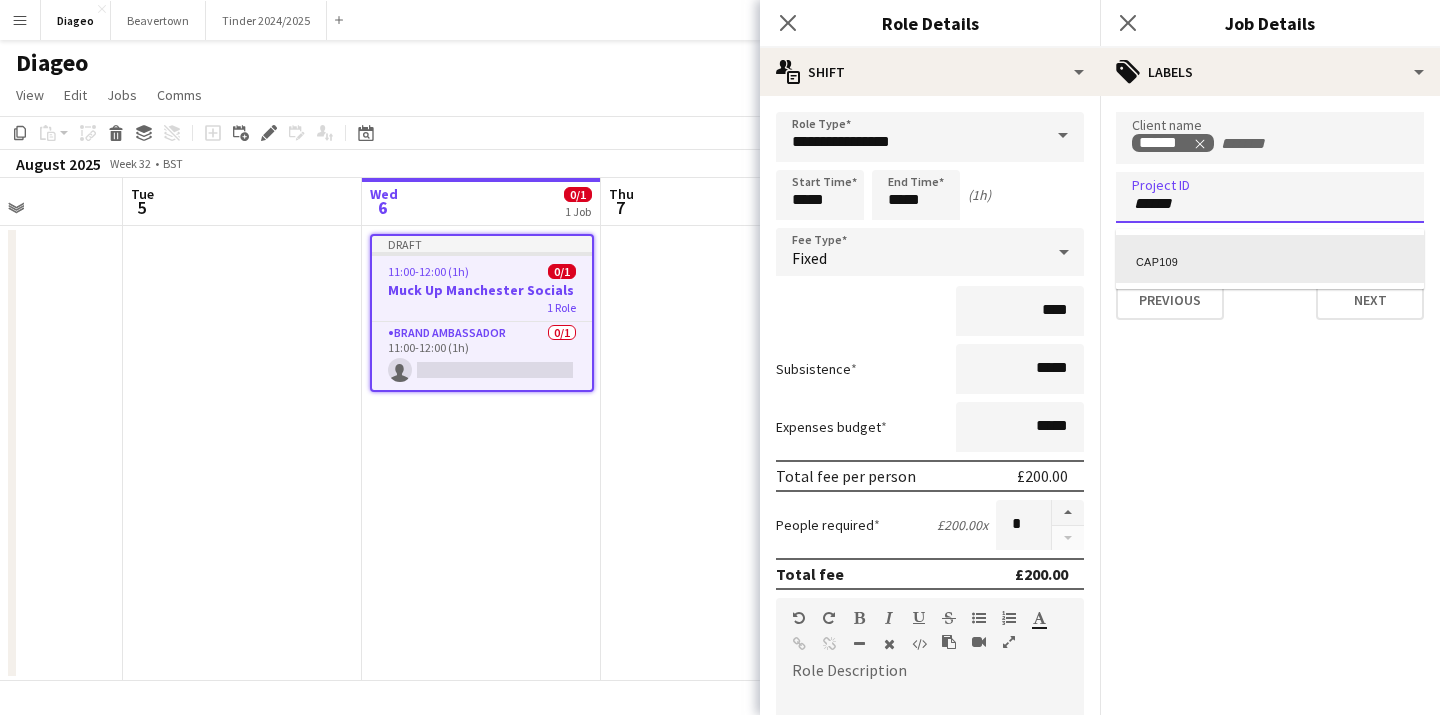 click on "CAP109" at bounding box center [1270, 259] 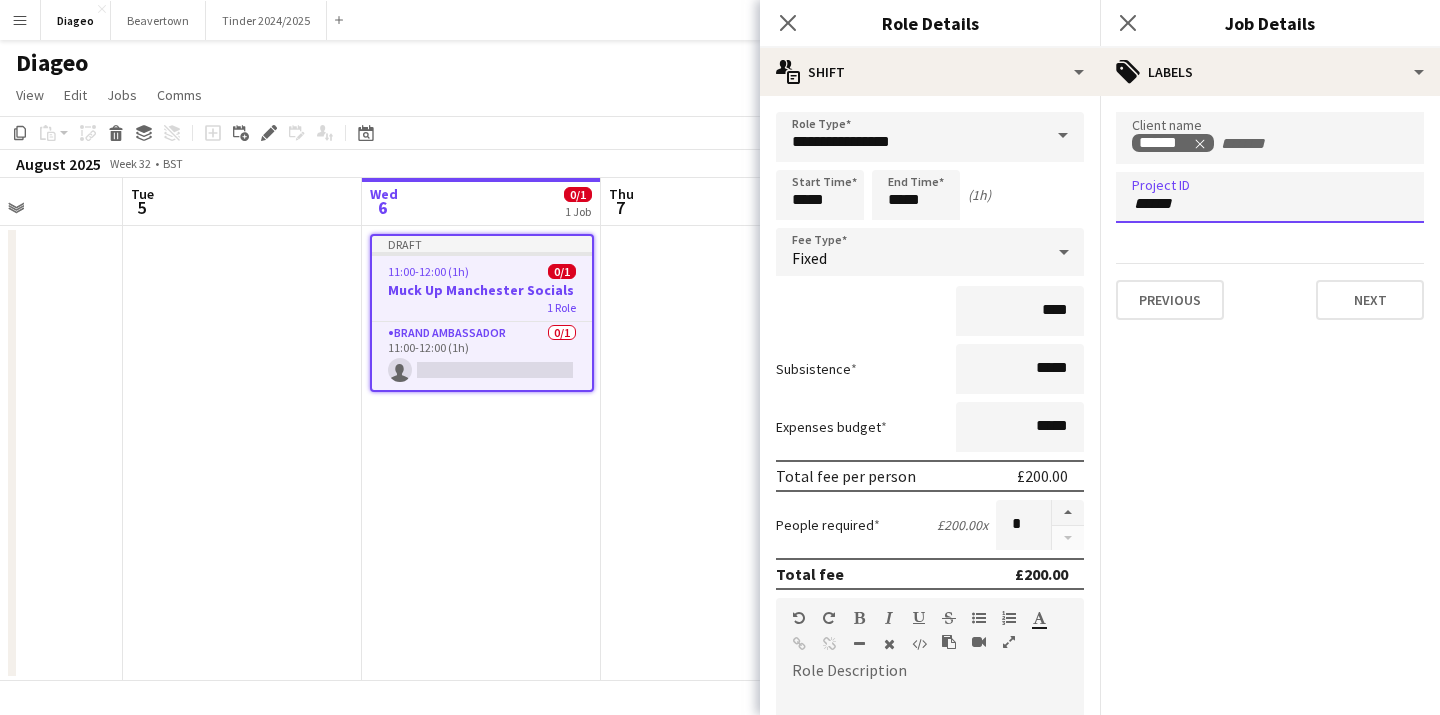 type 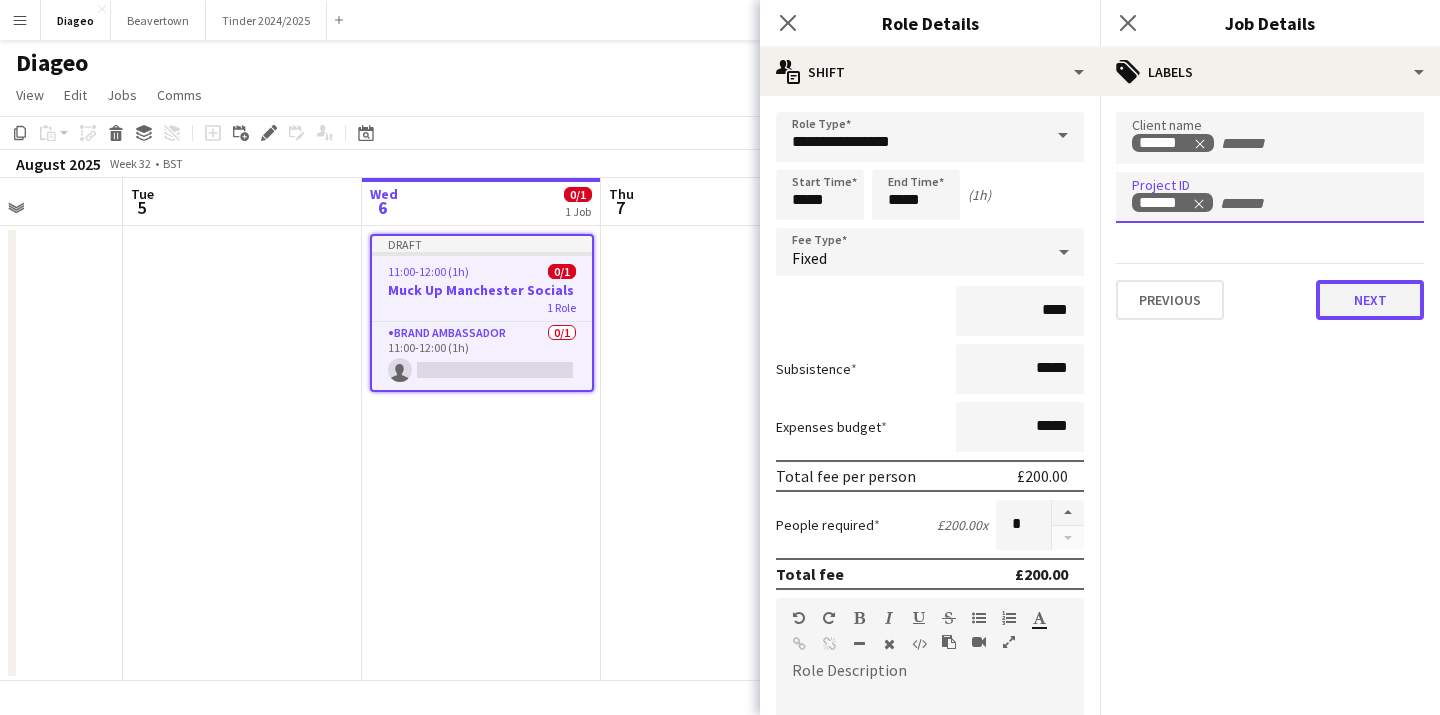 click on "Next" at bounding box center [1370, 300] 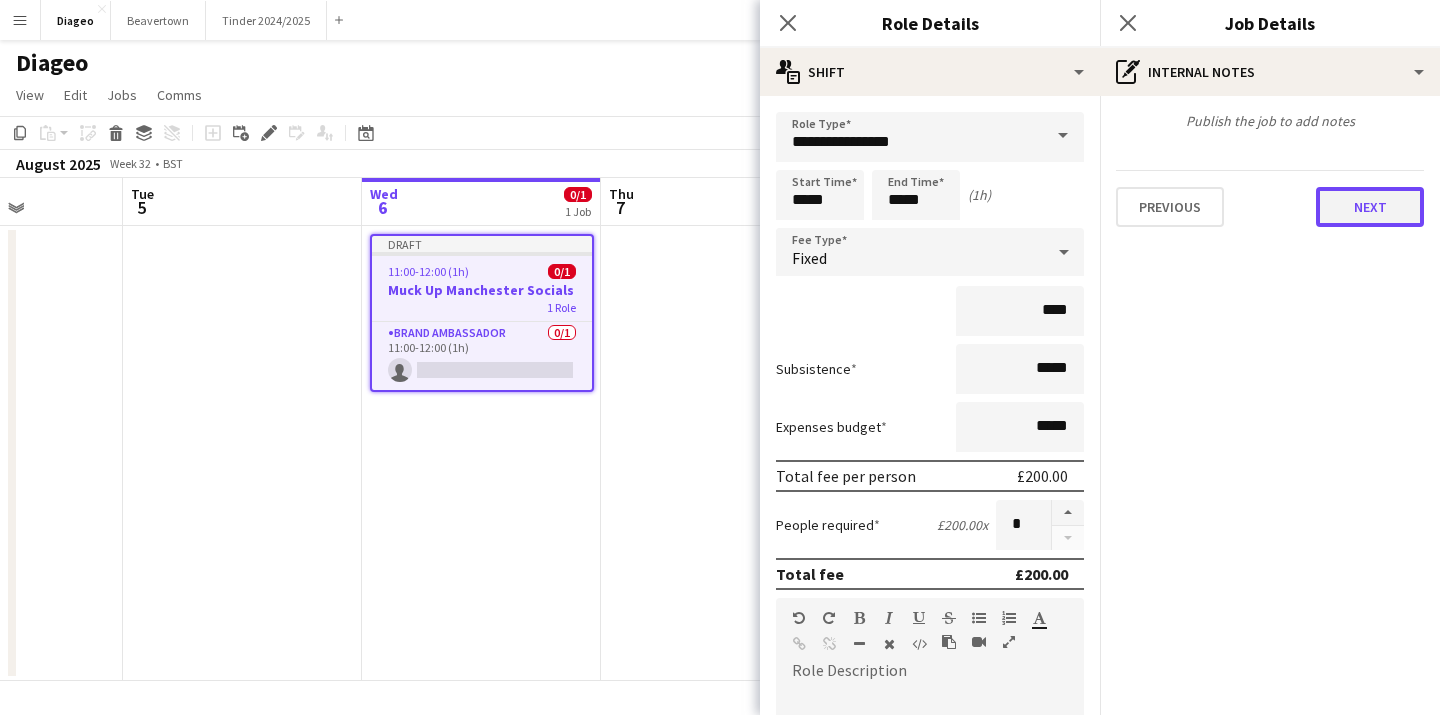 click on "Next" at bounding box center [1370, 207] 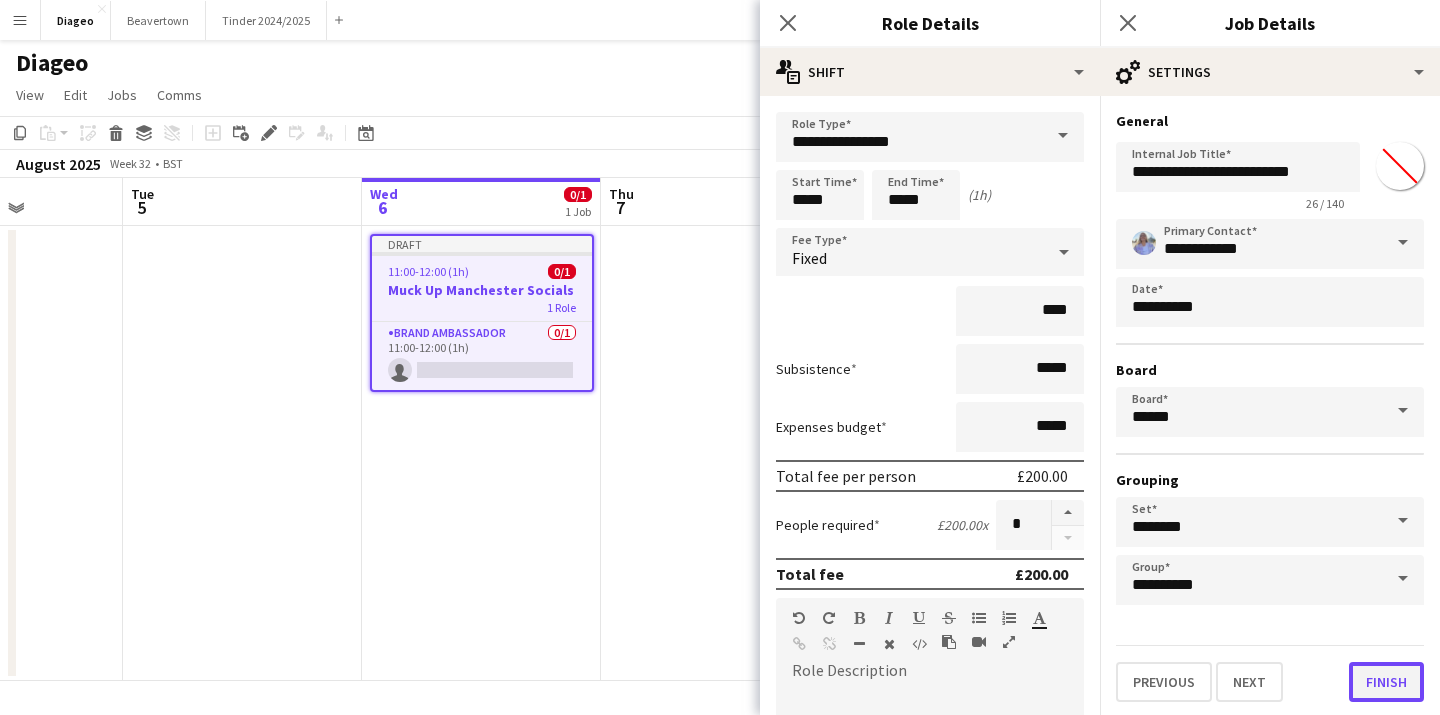 click on "Finish" at bounding box center [1386, 682] 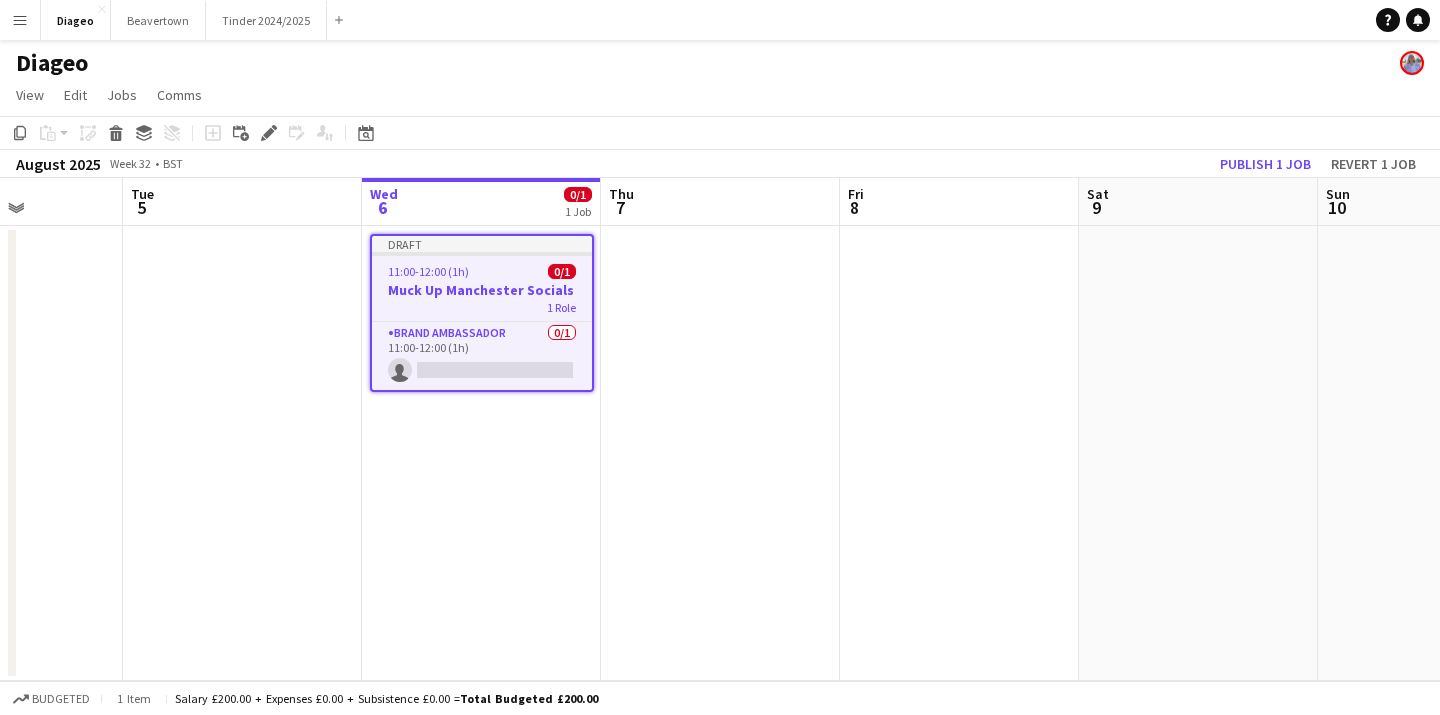 click on "Draft   11:00-12:00 (1h)    0/1   Muck Up Manchester Socials   1 Role   Brand Ambassador   0/1   11:00-12:00 (1h)
single-neutral-actions" at bounding box center (481, 453) 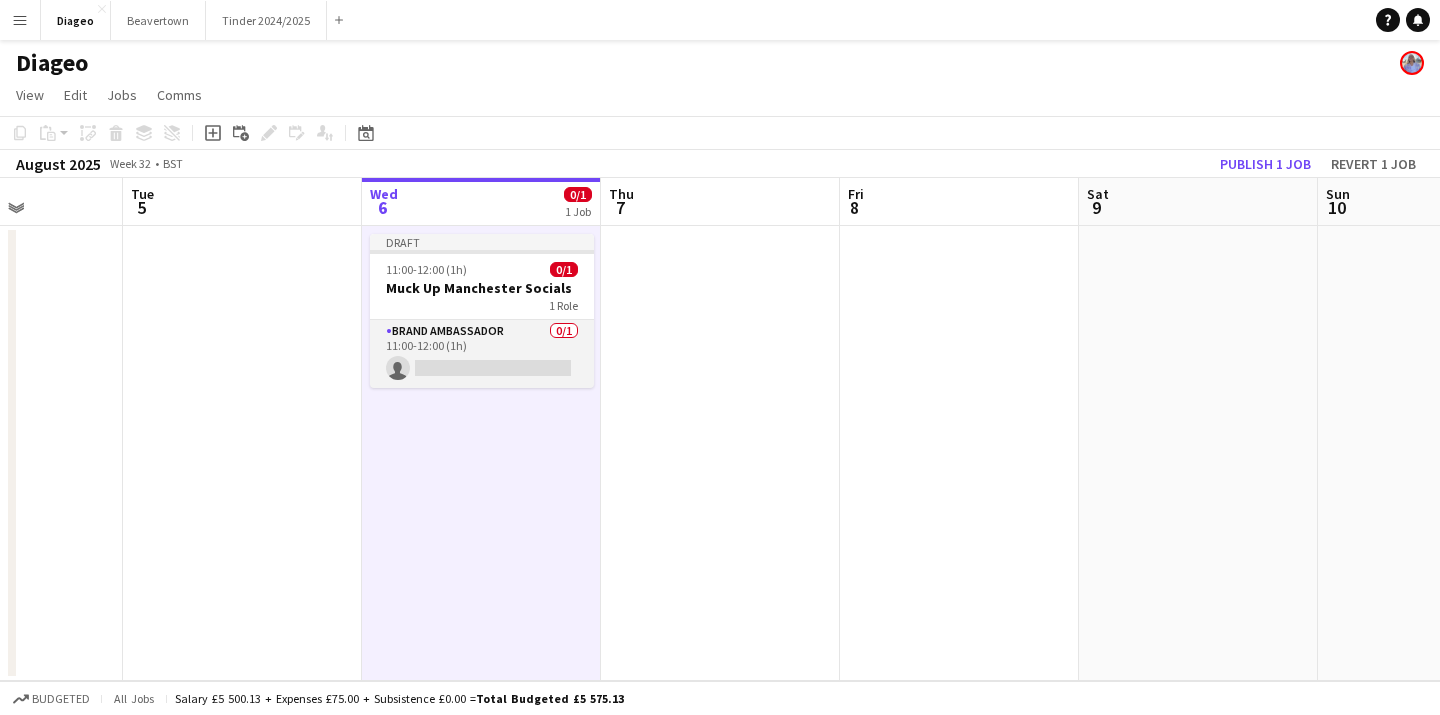 click on "Brand Ambassador   0/1   11:00-12:00 (1h)
single-neutral-actions" at bounding box center (482, 354) 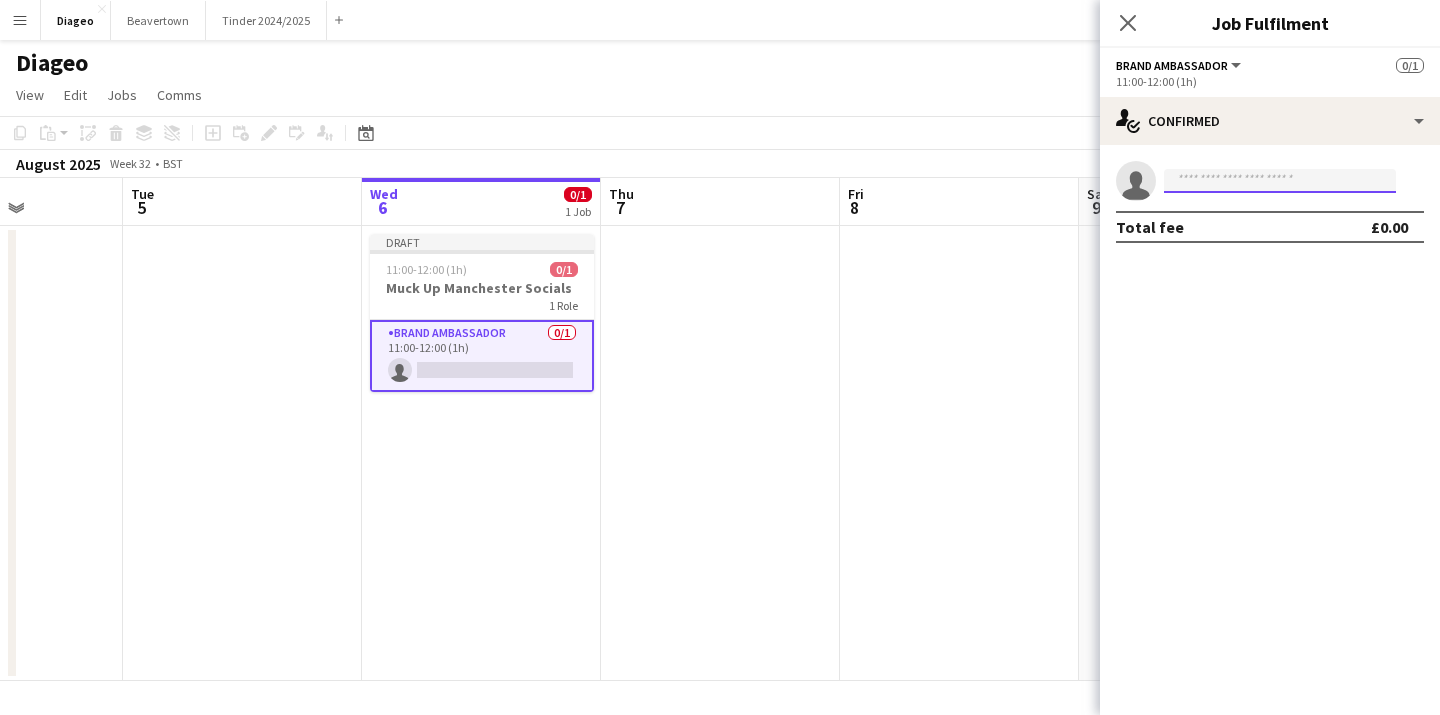 click at bounding box center (1280, 181) 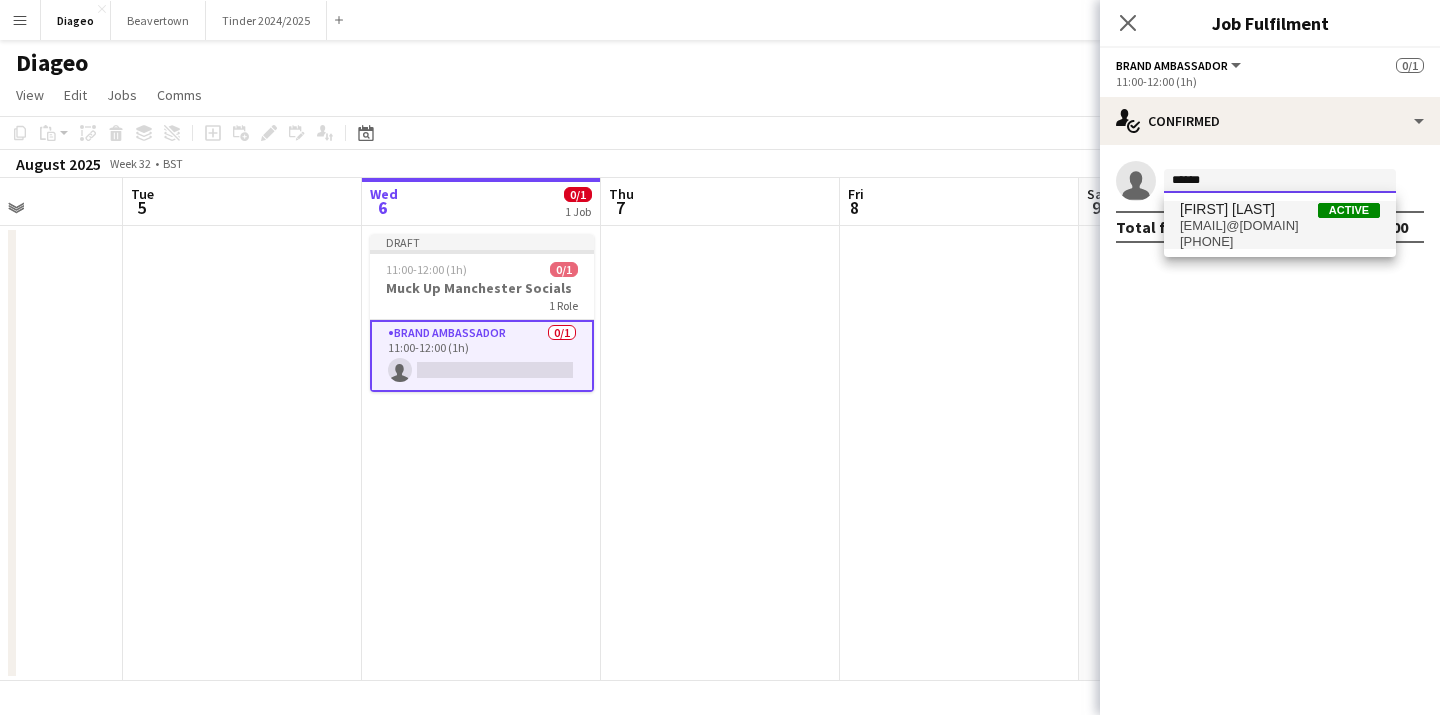 type on "******" 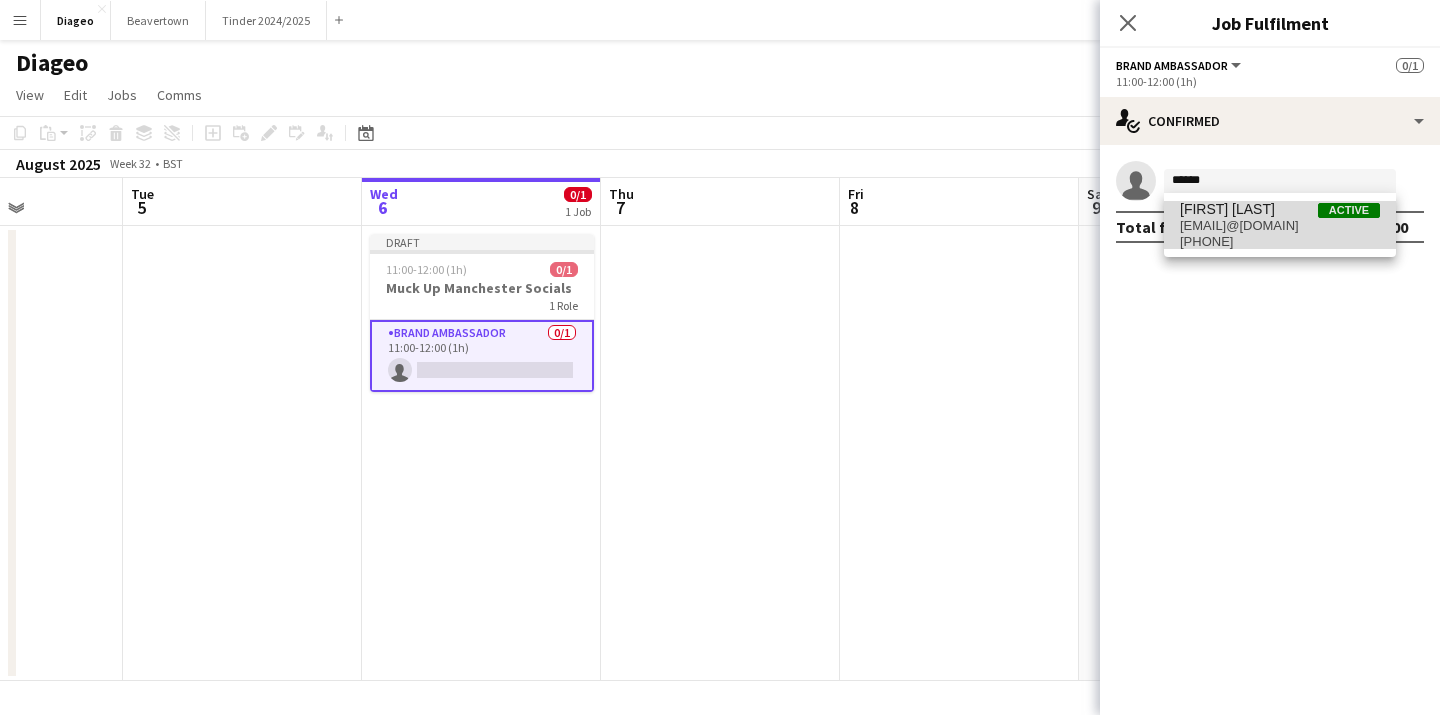 click on "max.neads@icloud.com" at bounding box center [1280, 226] 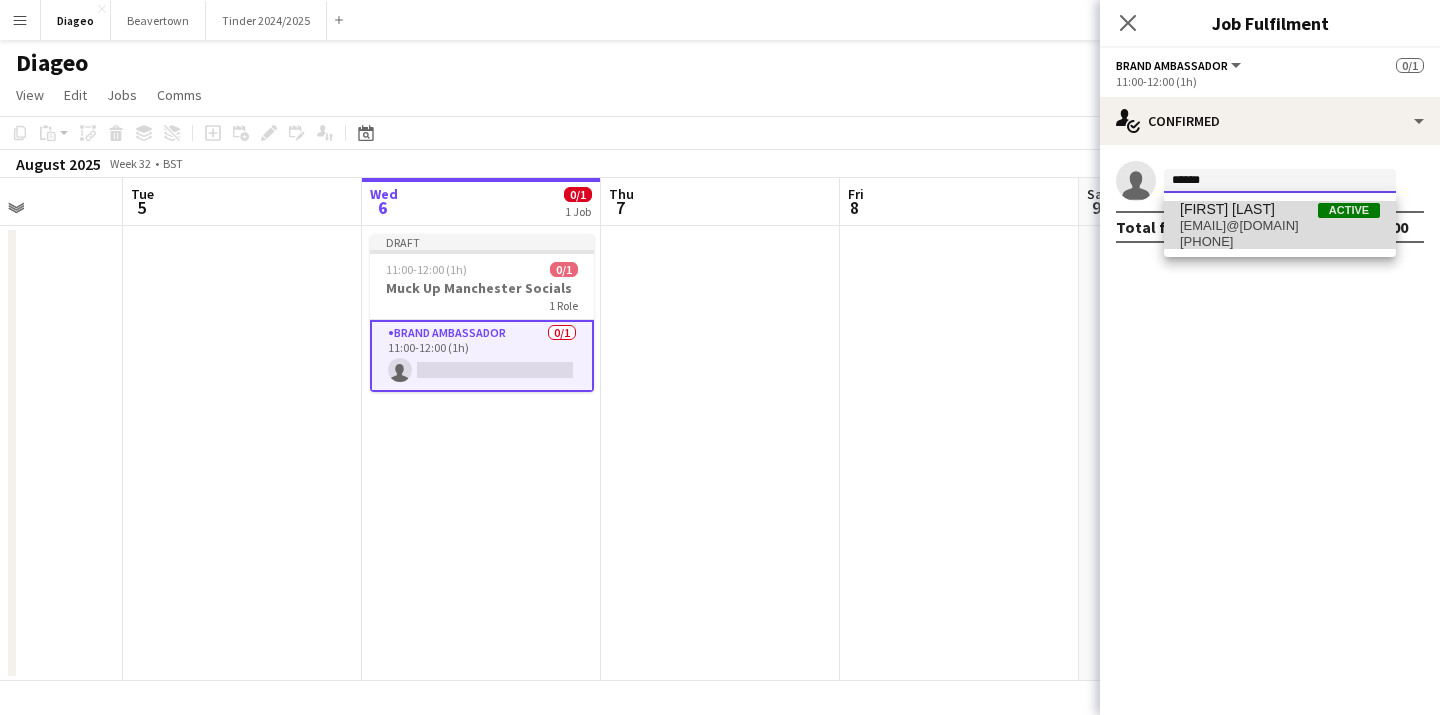 type 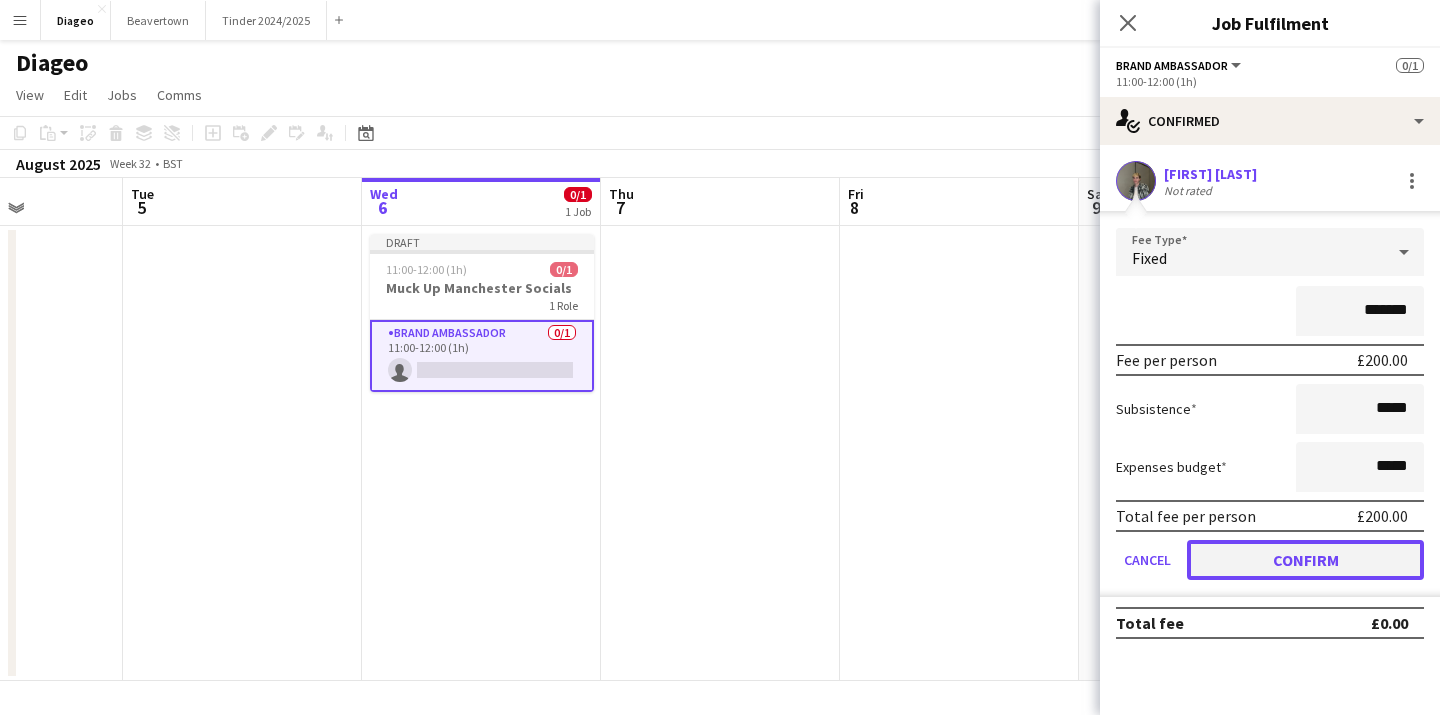 click on "Confirm" at bounding box center (1305, 560) 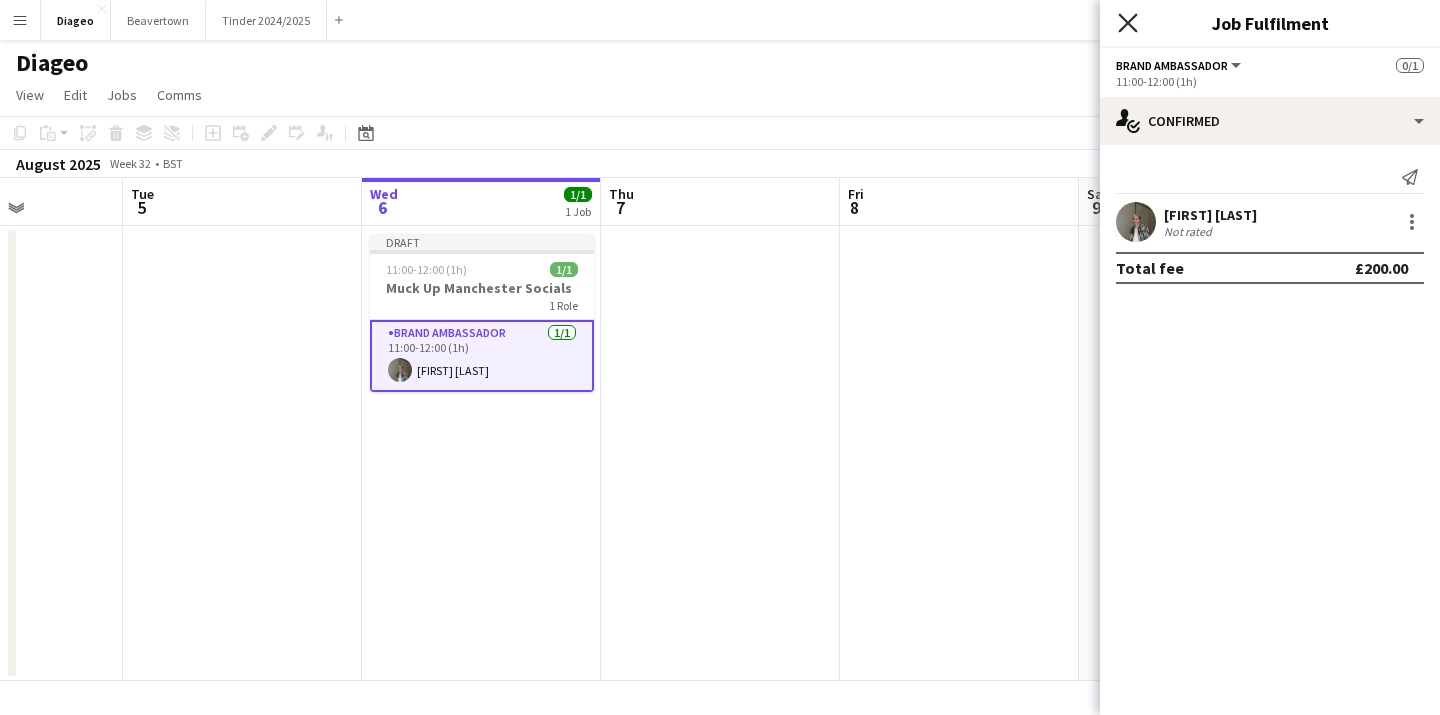 click on "Close pop-in" 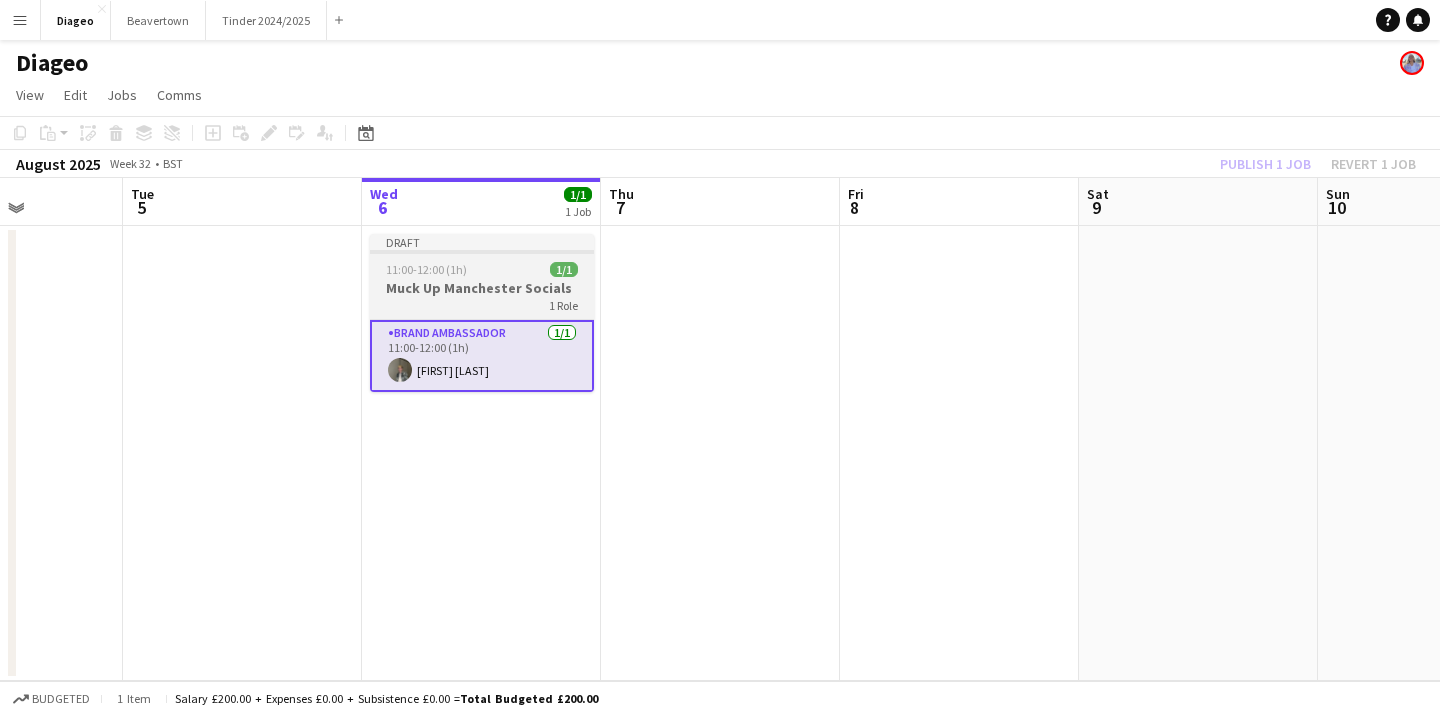 click on "11:00-12:00 (1h)    1/1" at bounding box center (482, 269) 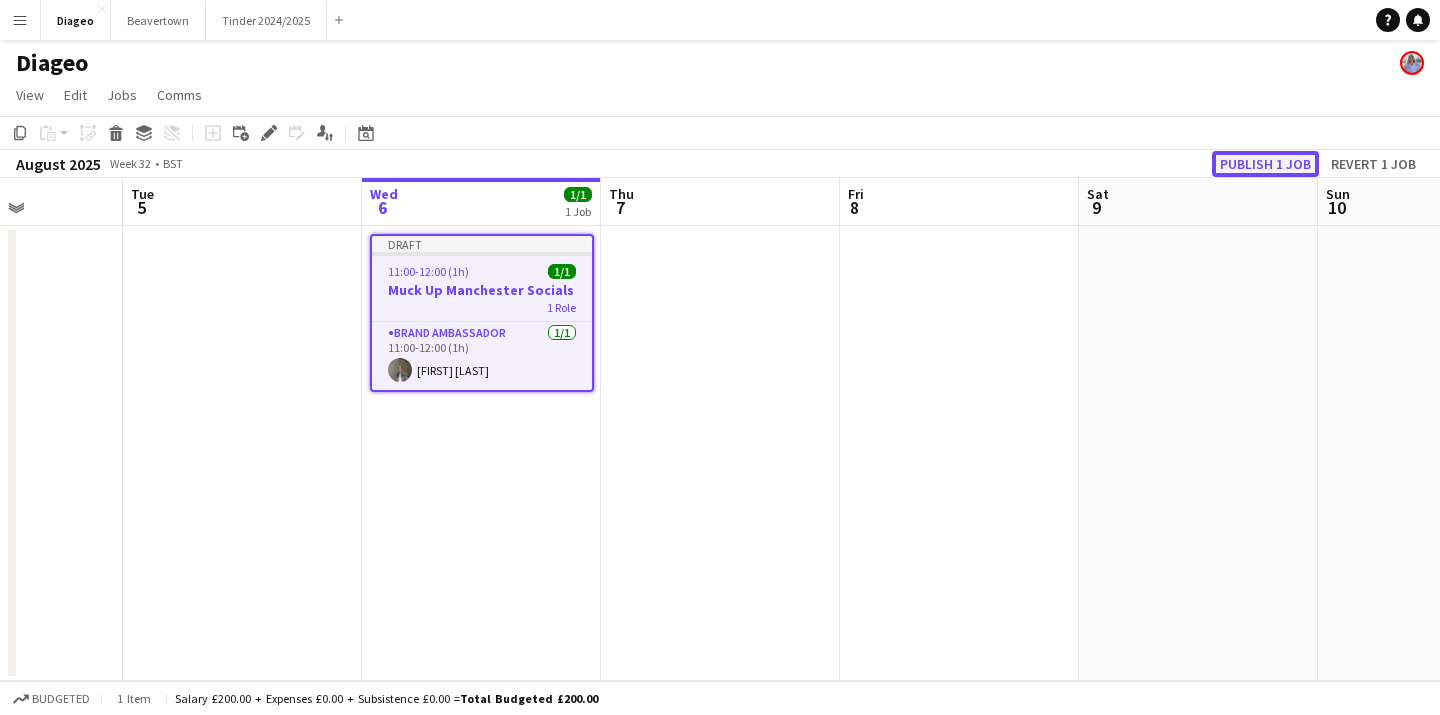 click on "Publish 1 job" 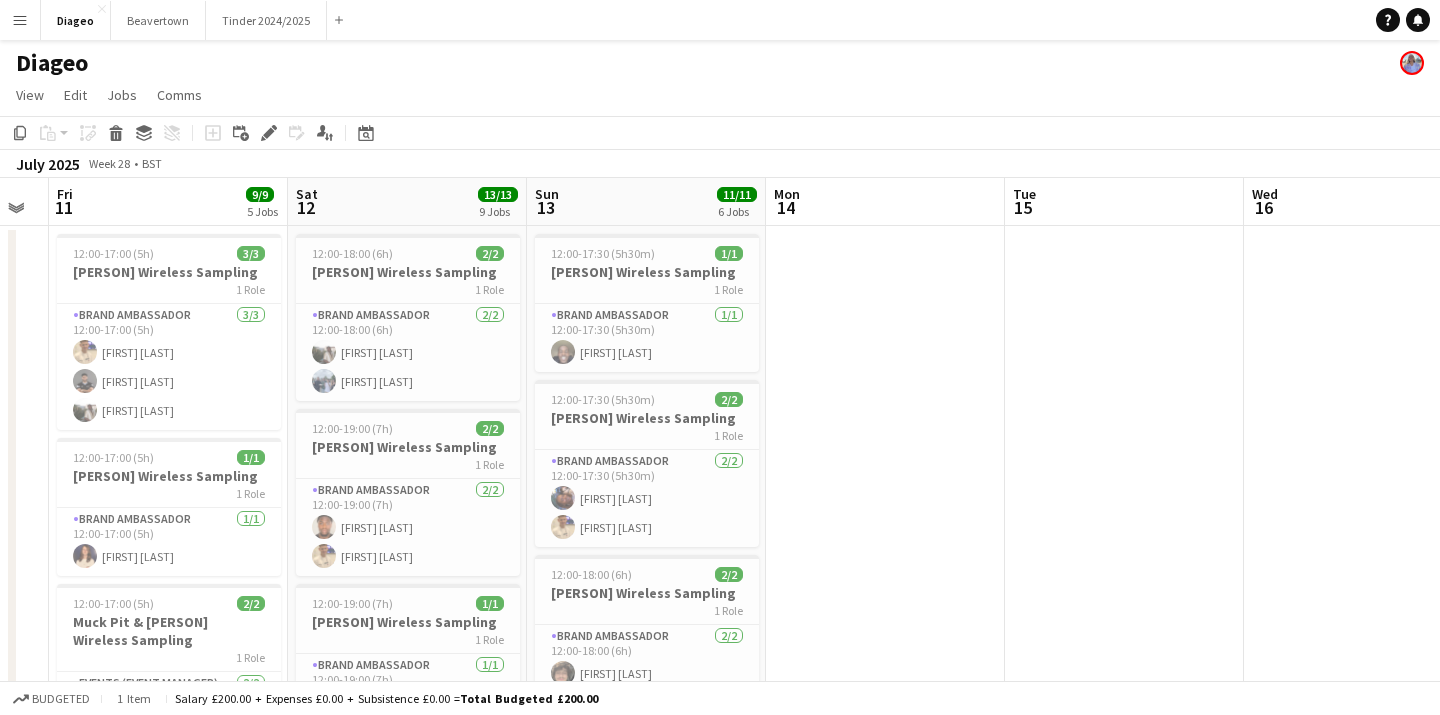 scroll, scrollTop: 0, scrollLeft: 518, axis: horizontal 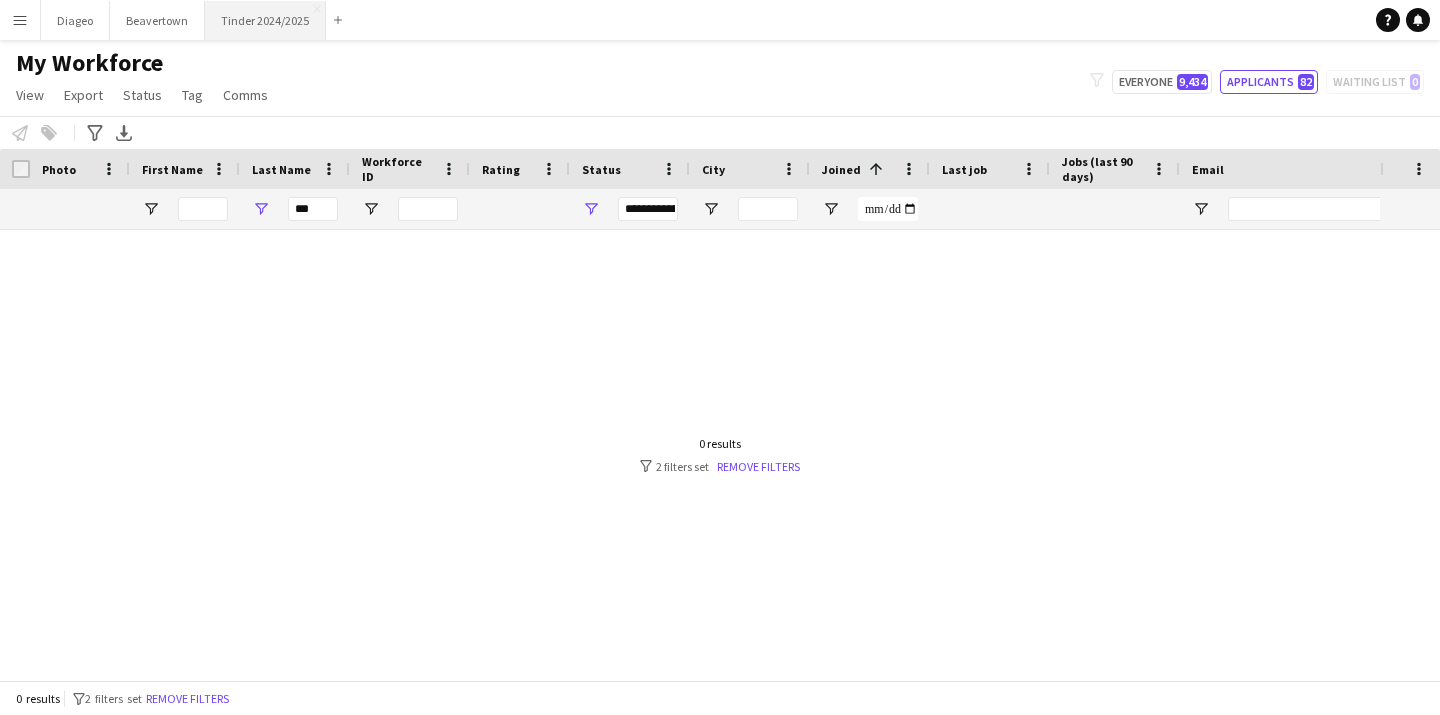 click on "Tinder 2024/2025
Close" at bounding box center [265, 20] 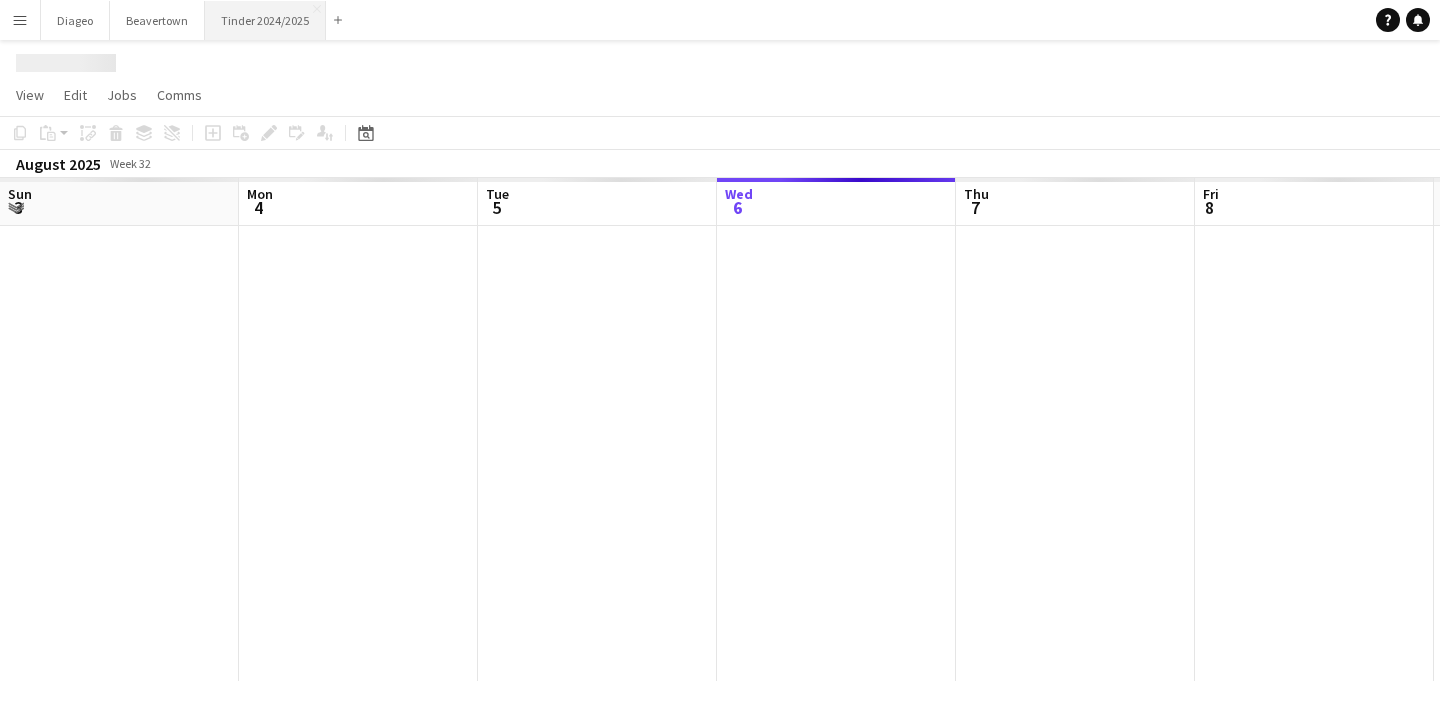 scroll, scrollTop: 0, scrollLeft: 478, axis: horizontal 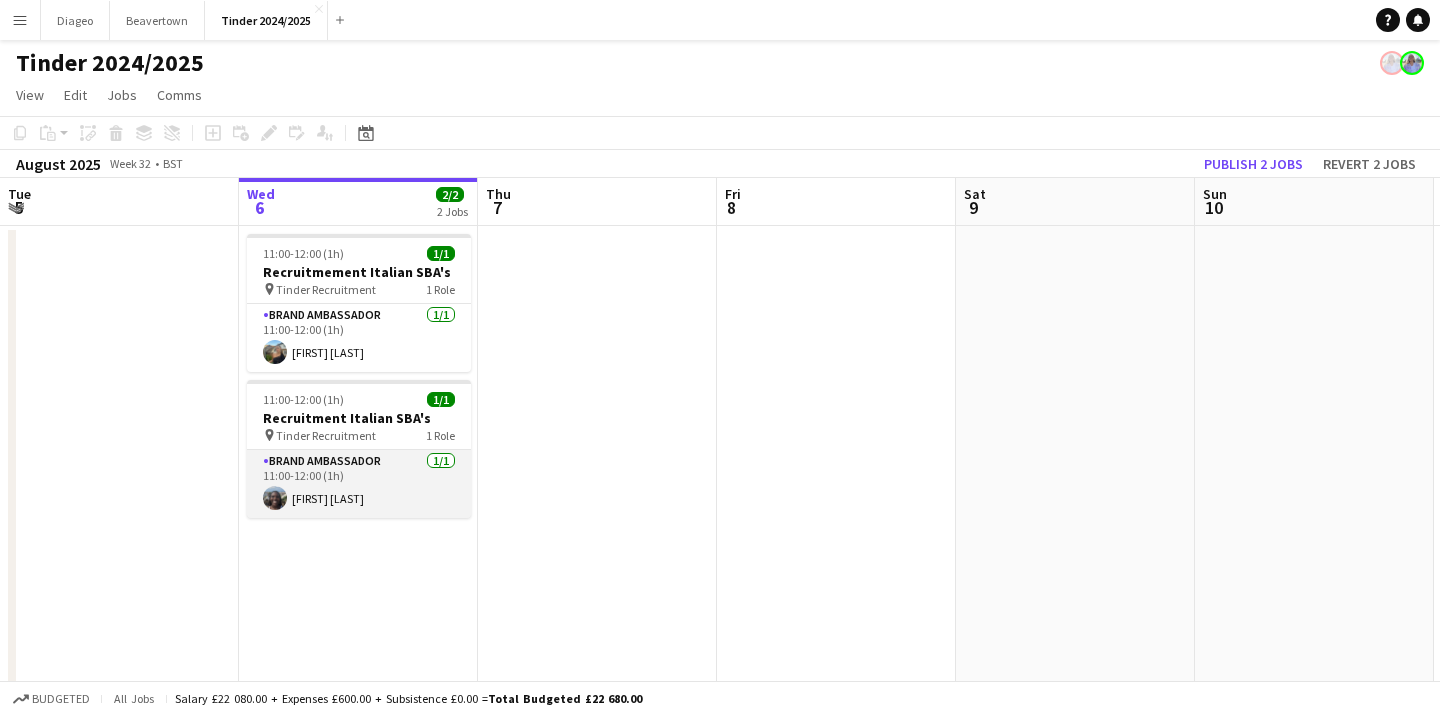 click on "Brand Ambassador   1/1   11:00-12:00 (1h)
Aaliyah Thompson" at bounding box center [359, 484] 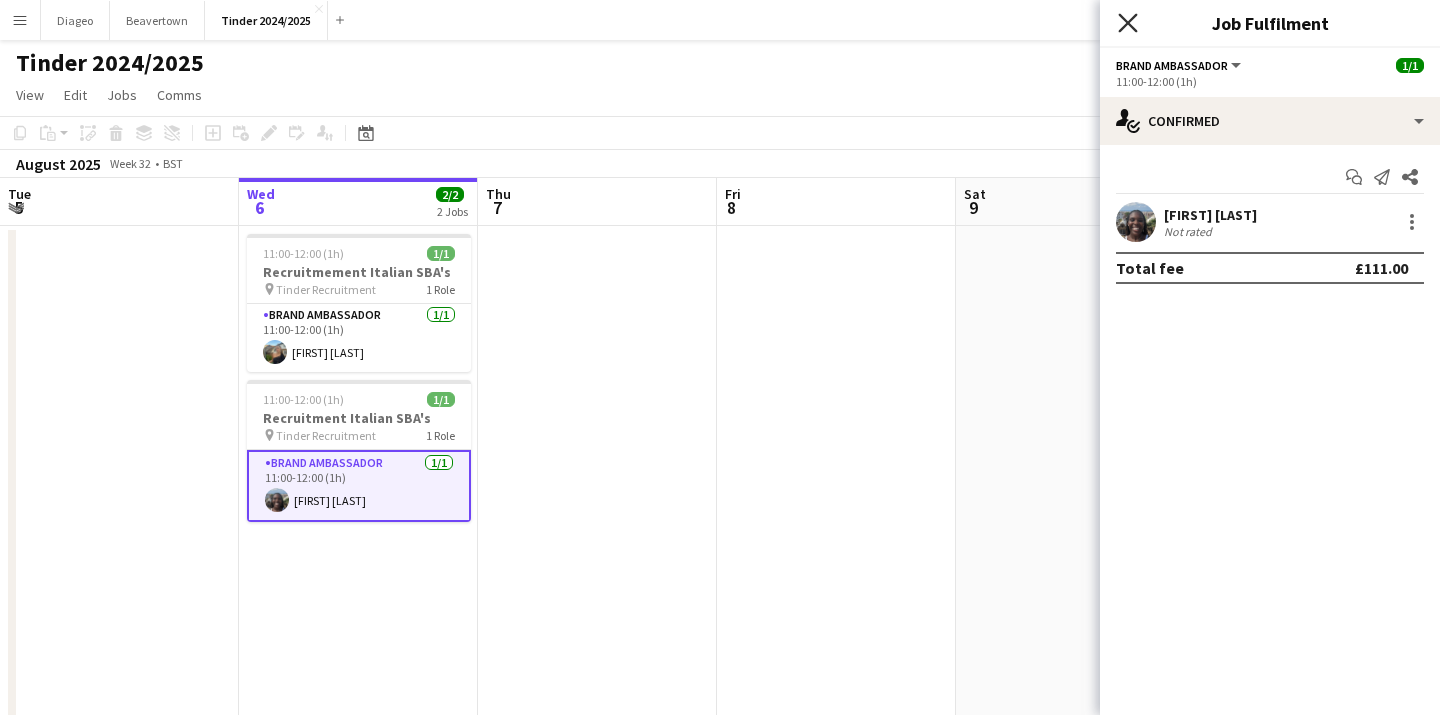 click on "Close pop-in" 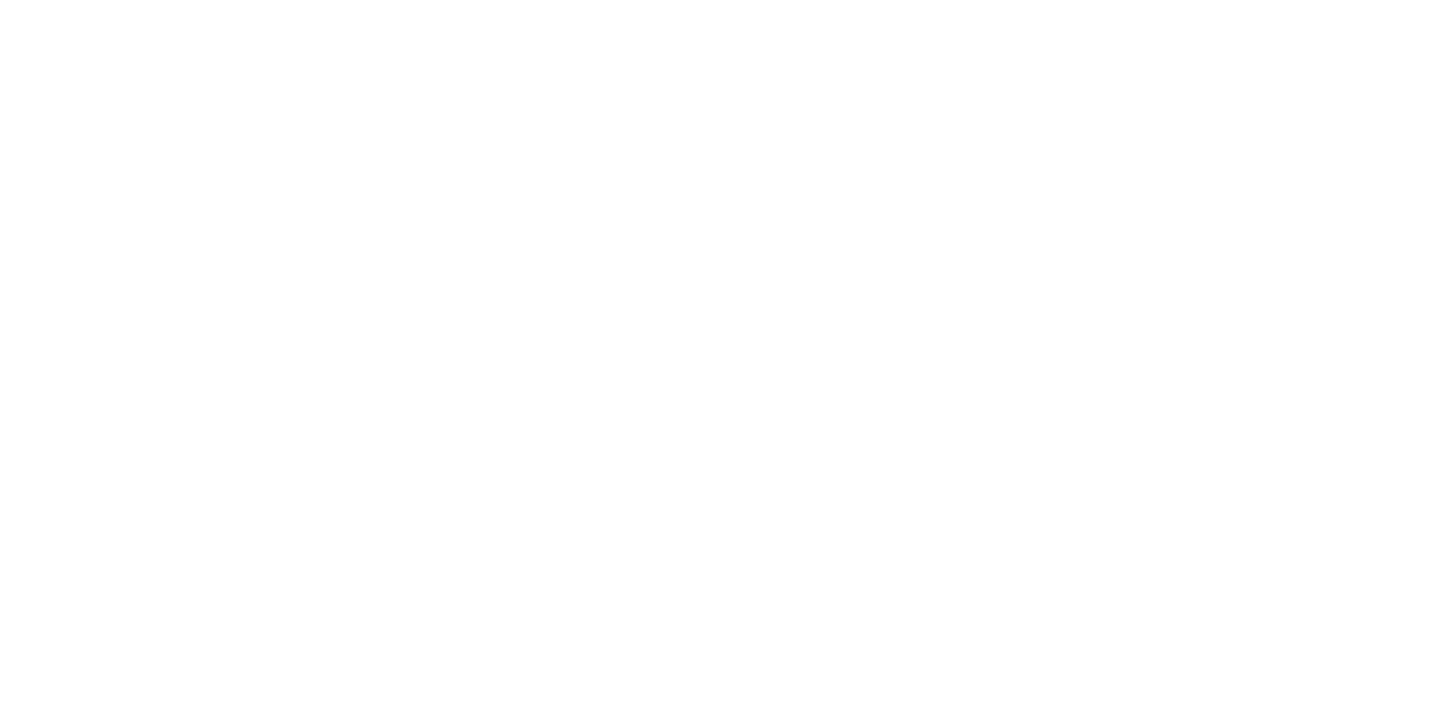 scroll, scrollTop: 0, scrollLeft: 0, axis: both 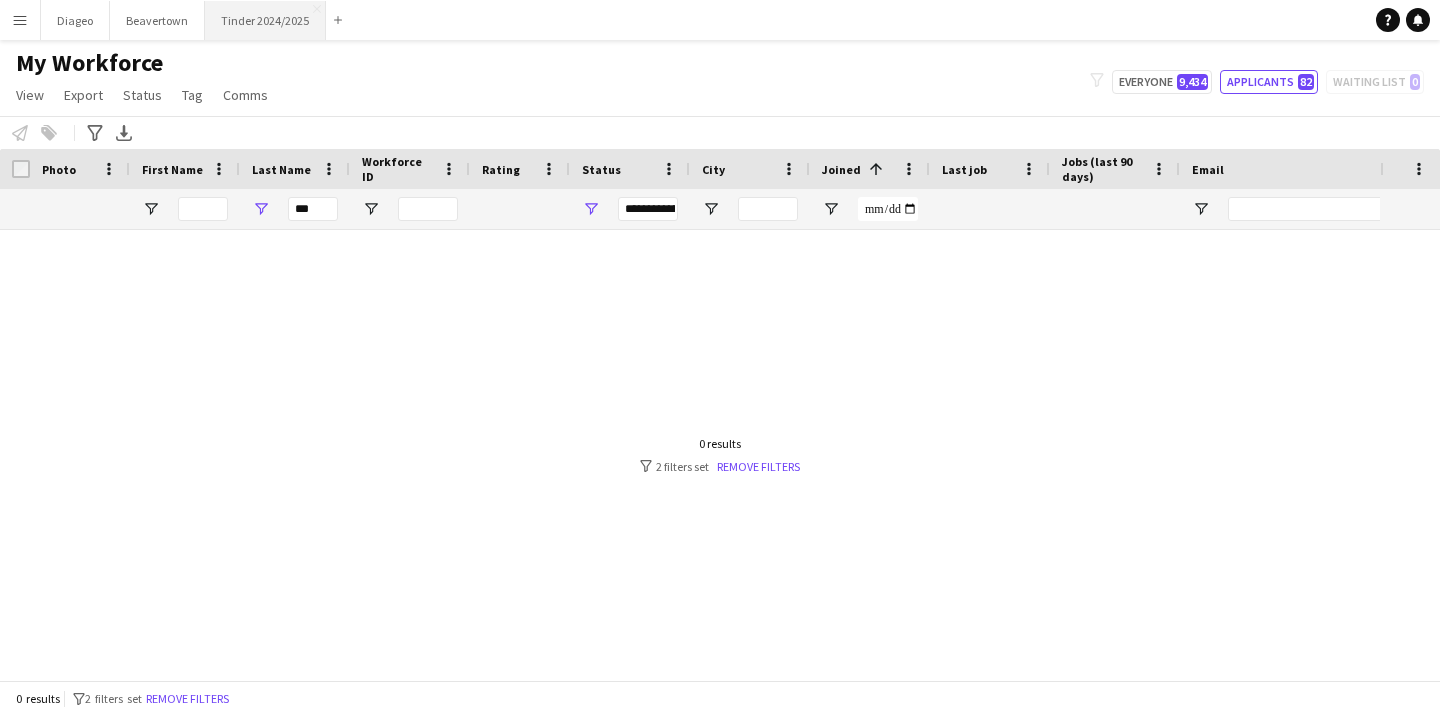 click on "Tinder 2024/2025
Close" at bounding box center (265, 20) 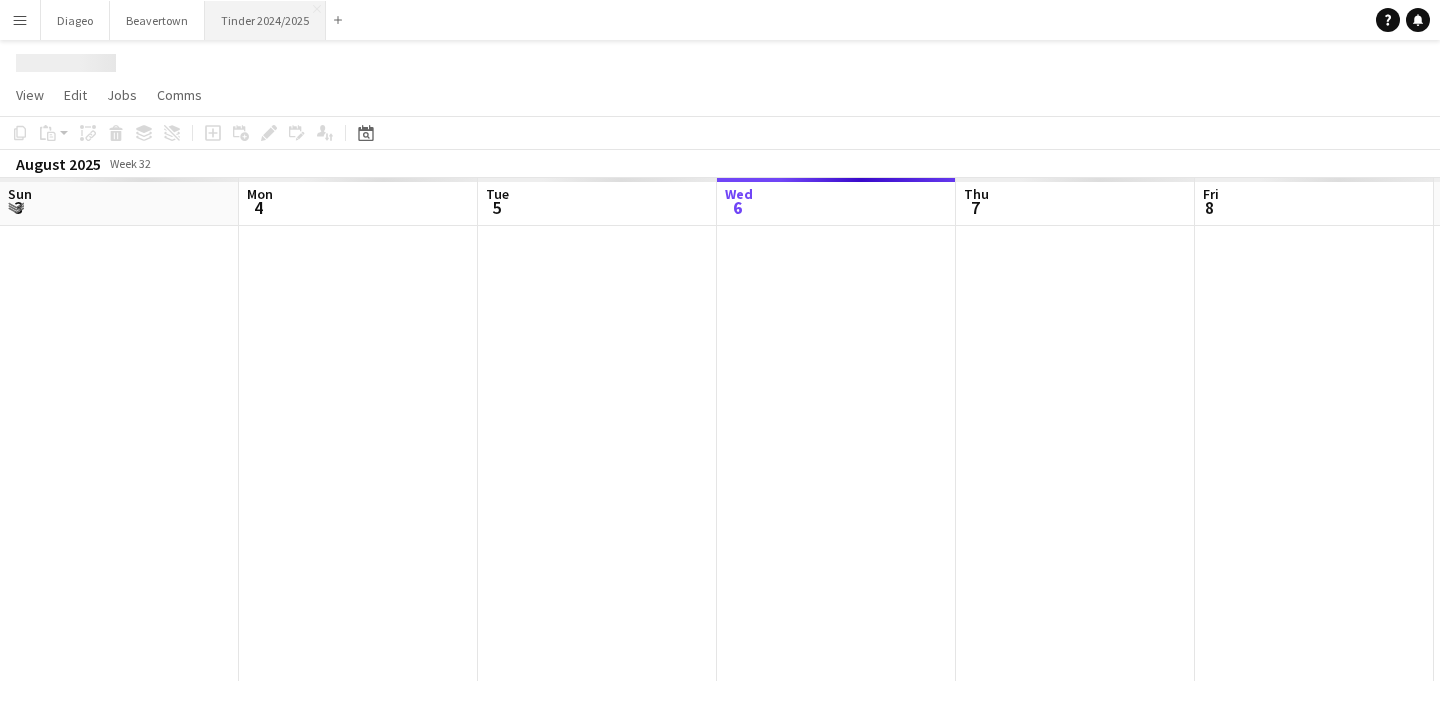 scroll, scrollTop: 0, scrollLeft: 478, axis: horizontal 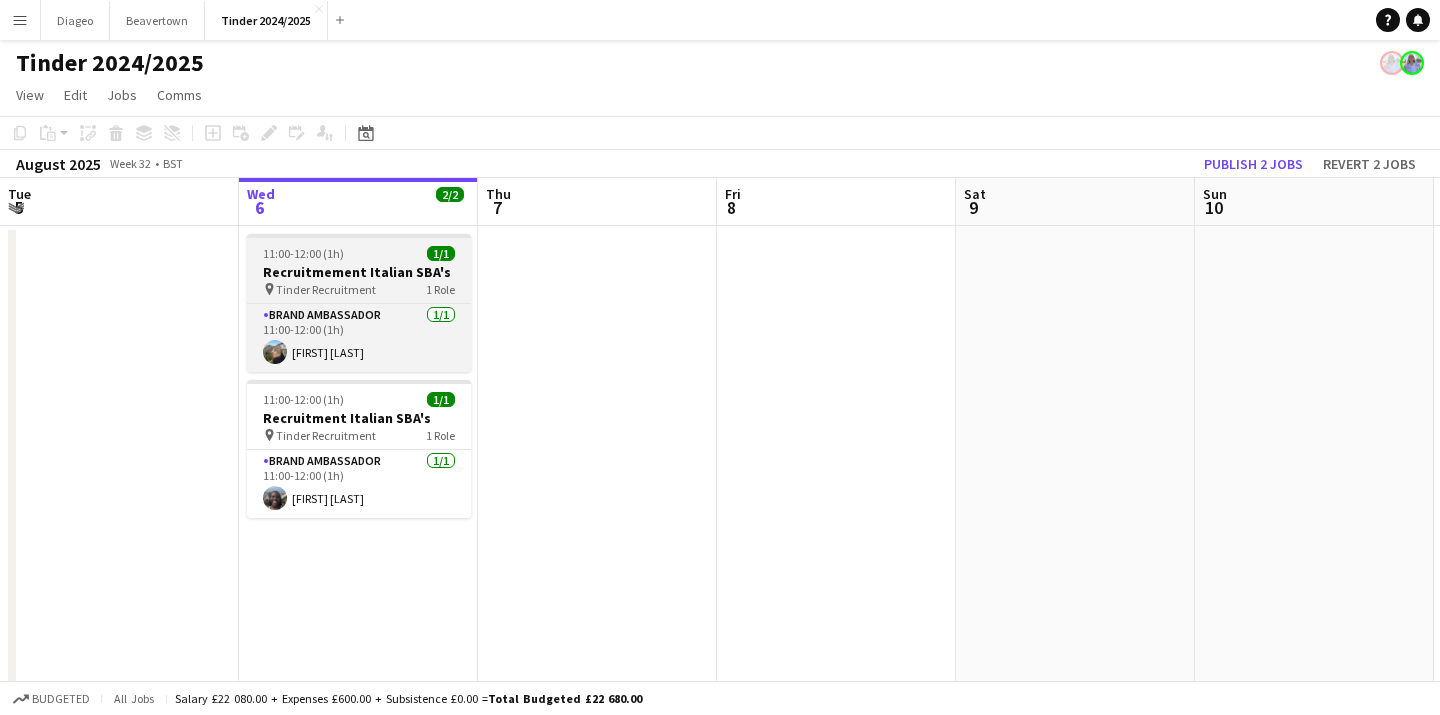 click on "Tinder Recruitment" at bounding box center (326, 289) 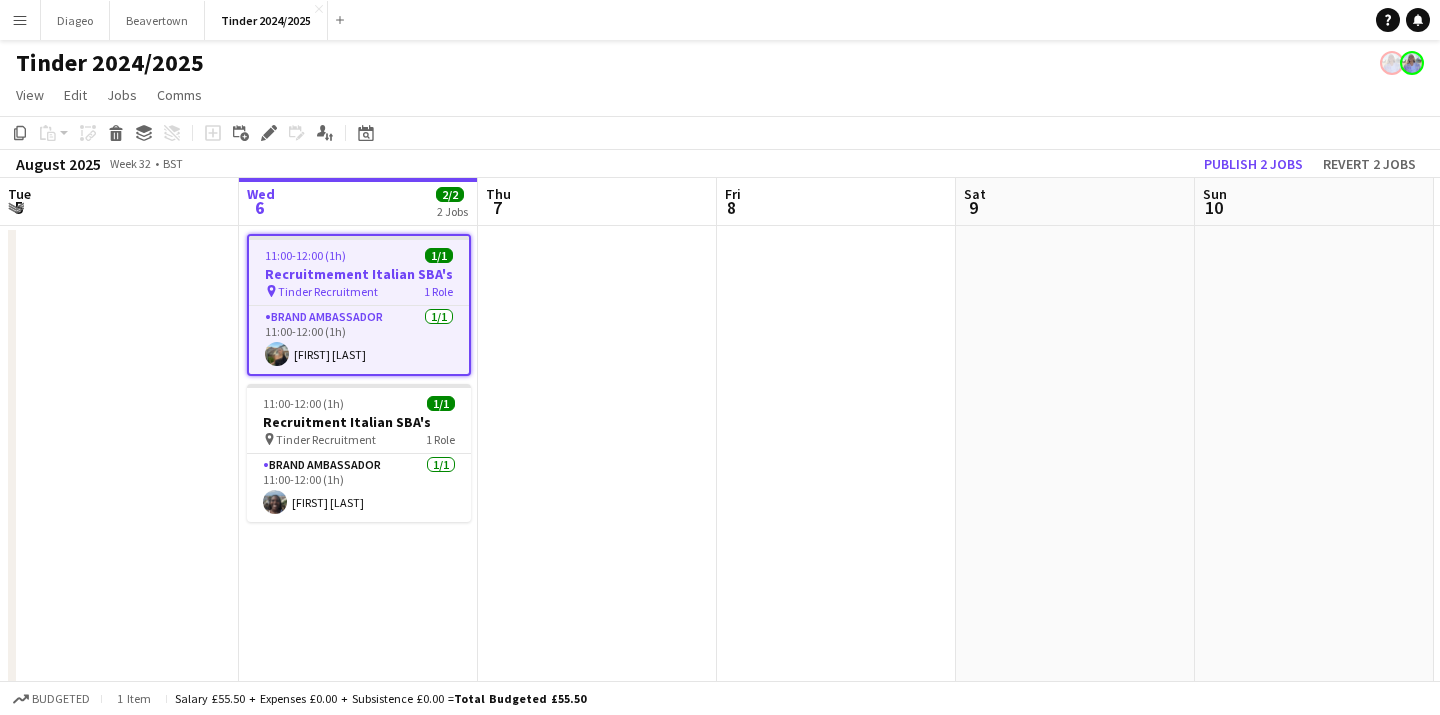 click at bounding box center [597, 545] 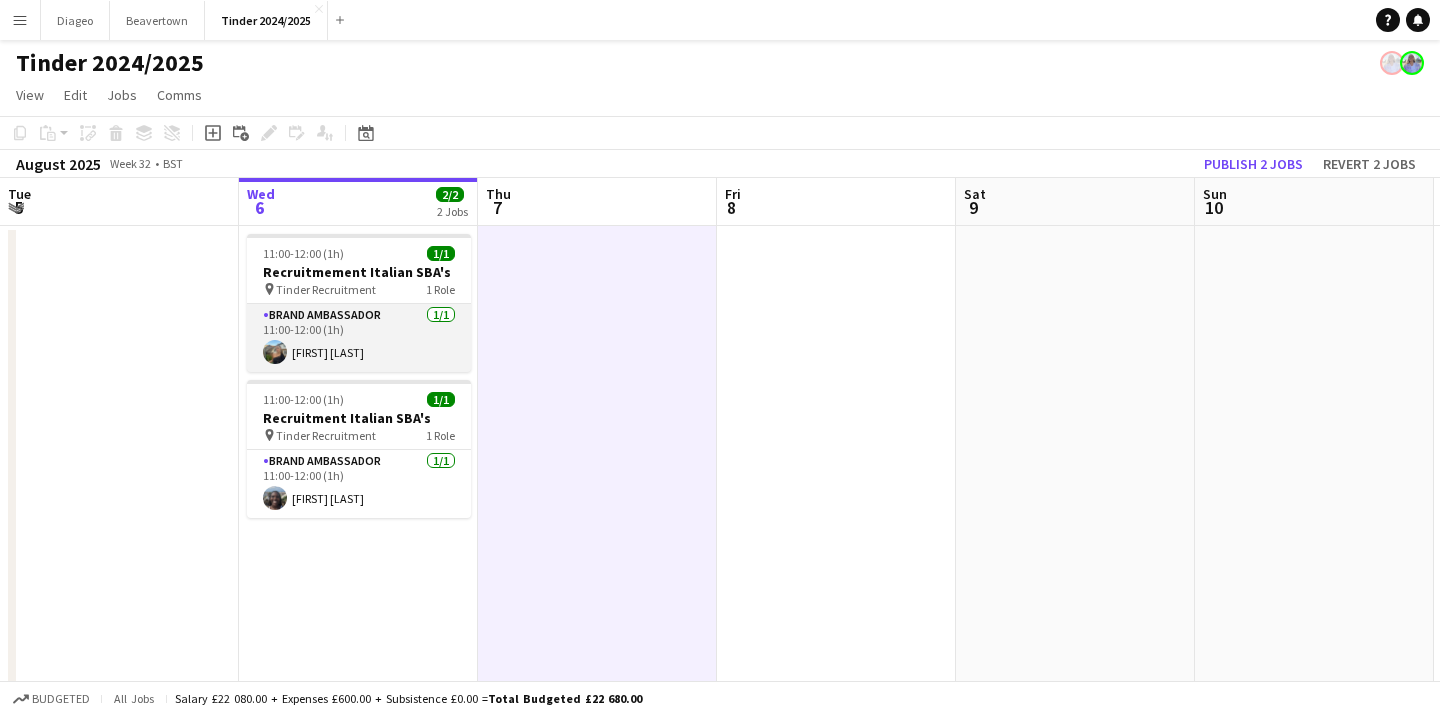 click on "Brand Ambassador   1/1   11:00-12:00 (1h)
[FIRST] [LAST]" at bounding box center [359, 338] 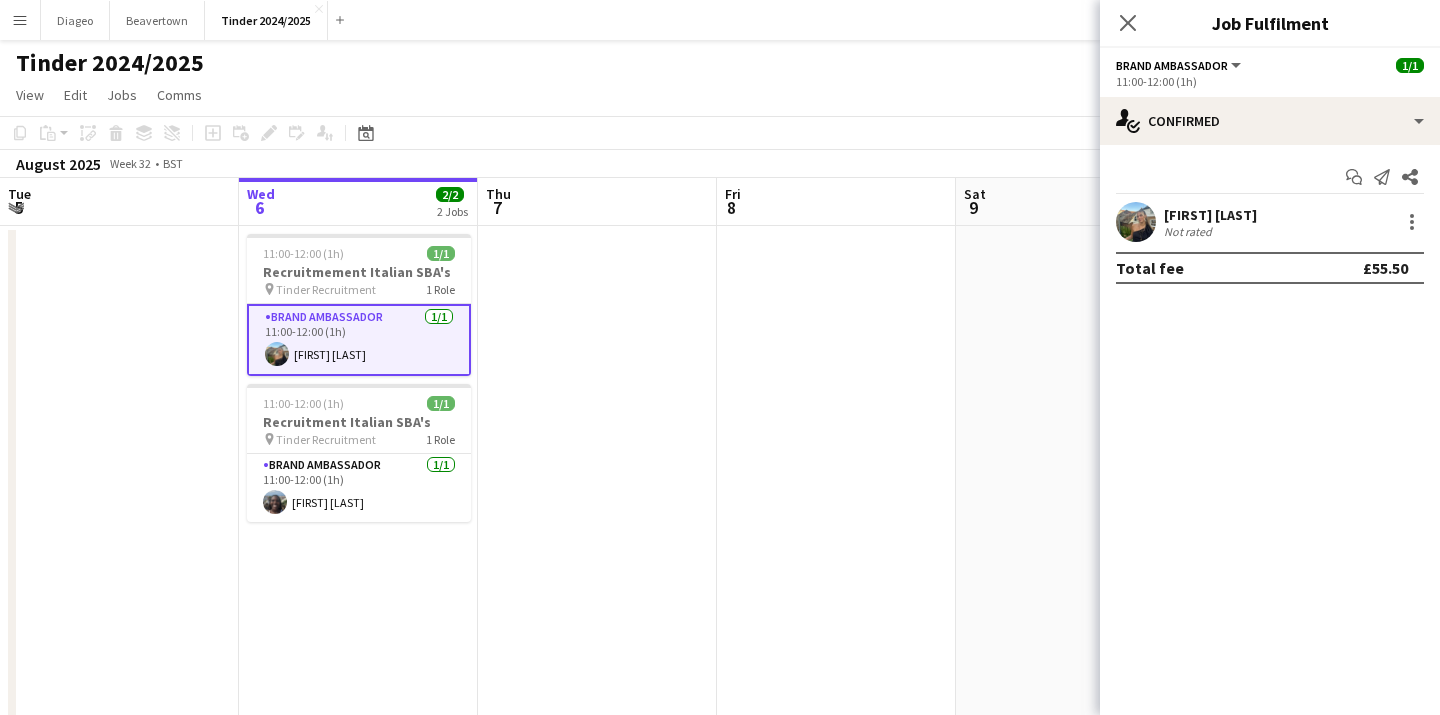 click 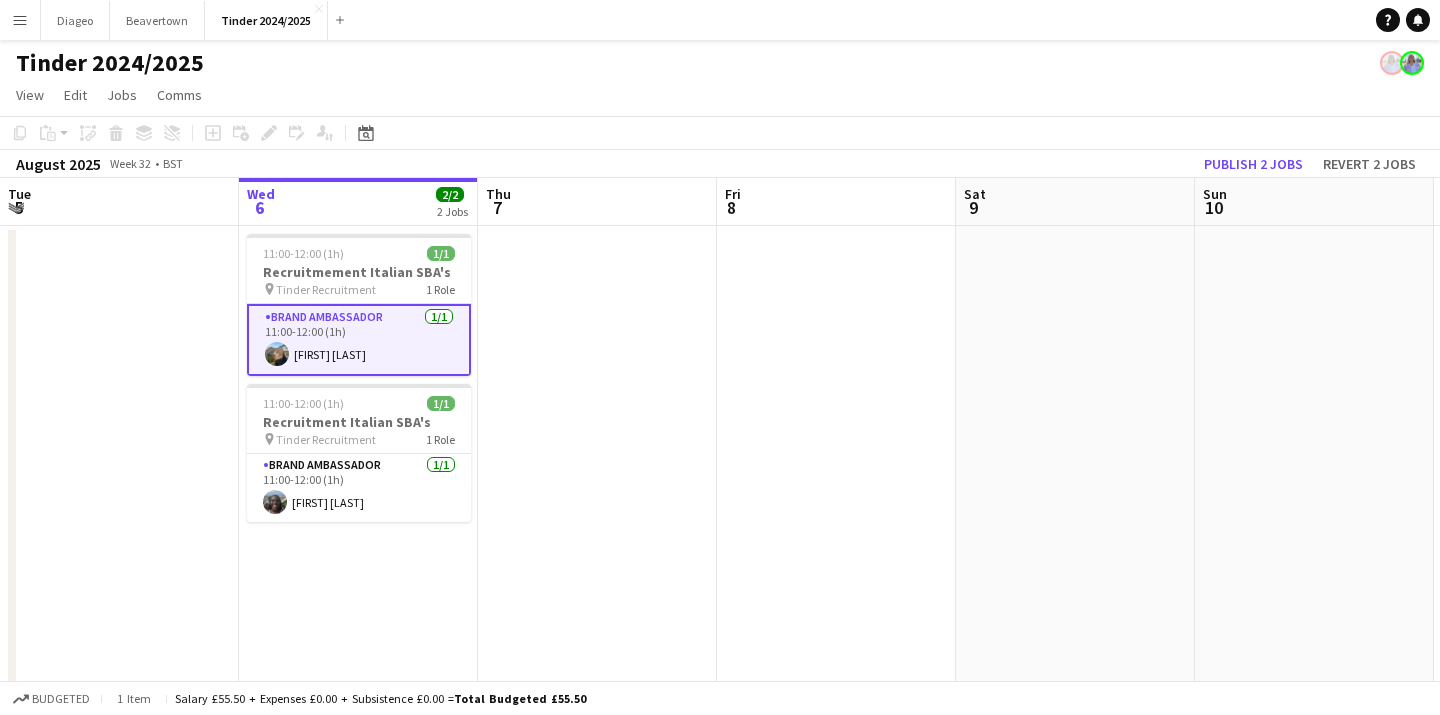click at bounding box center (836, 545) 